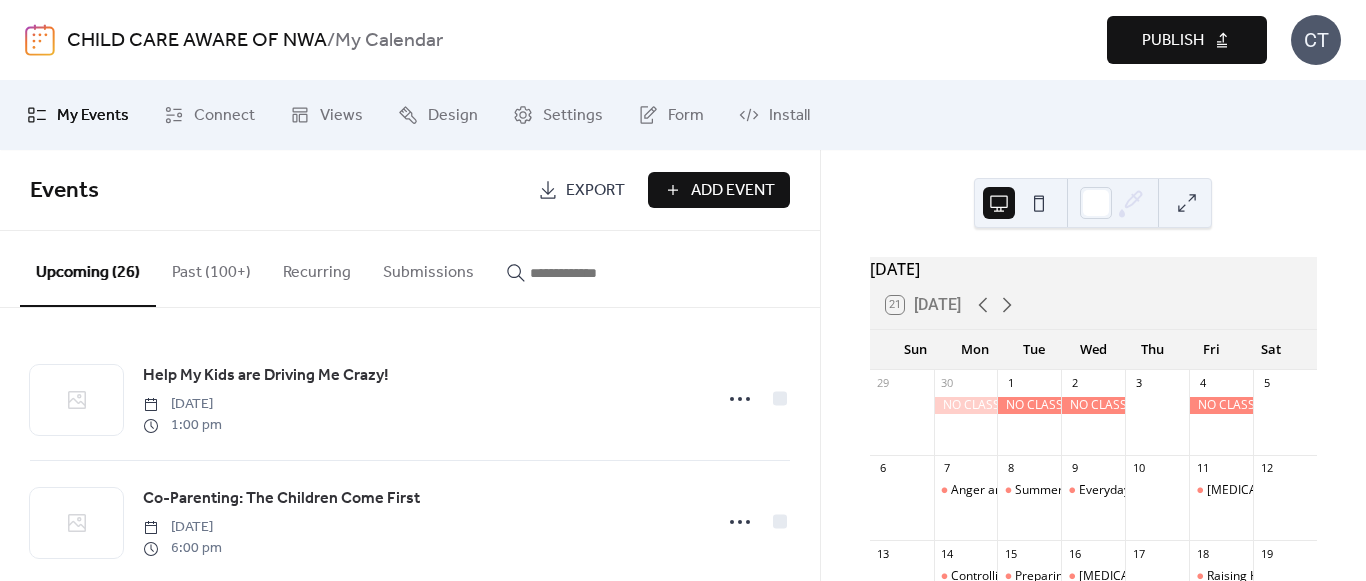 scroll, scrollTop: 0, scrollLeft: 0, axis: both 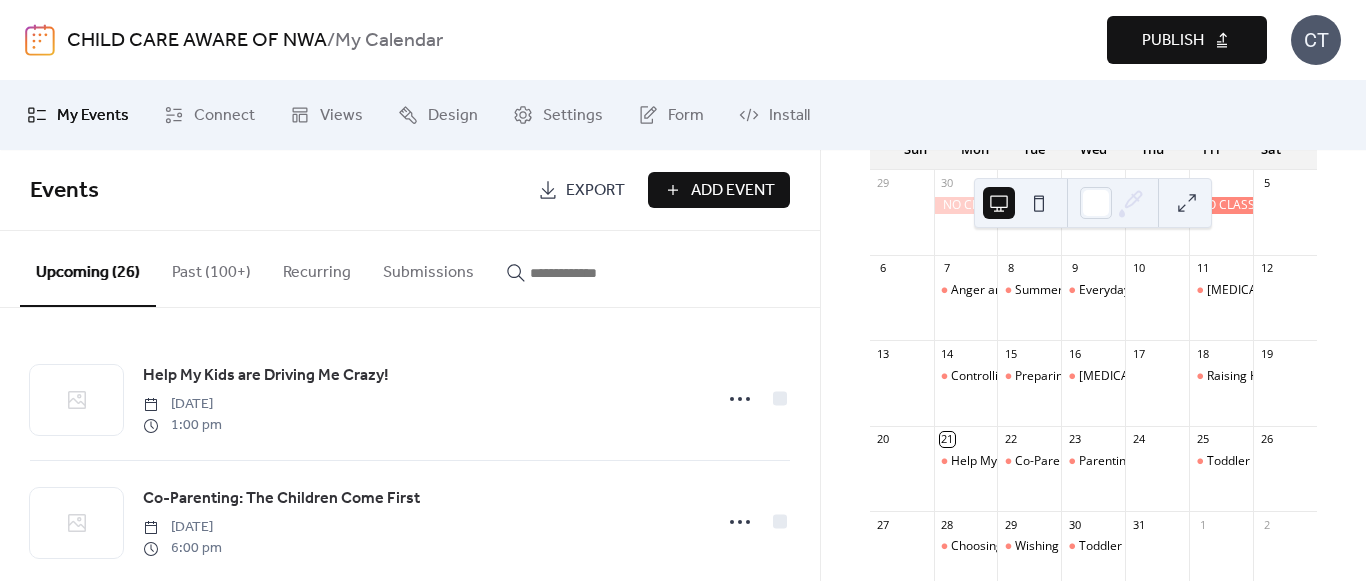 click on "Add Event" at bounding box center [733, 191] 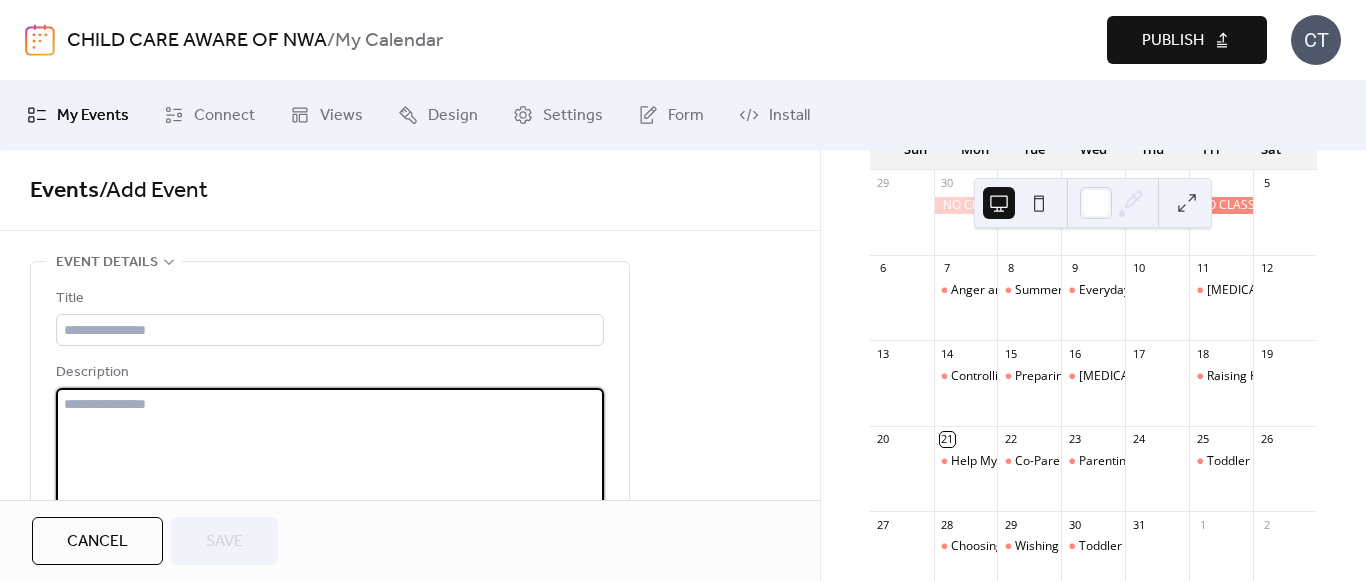 click at bounding box center [330, 464] 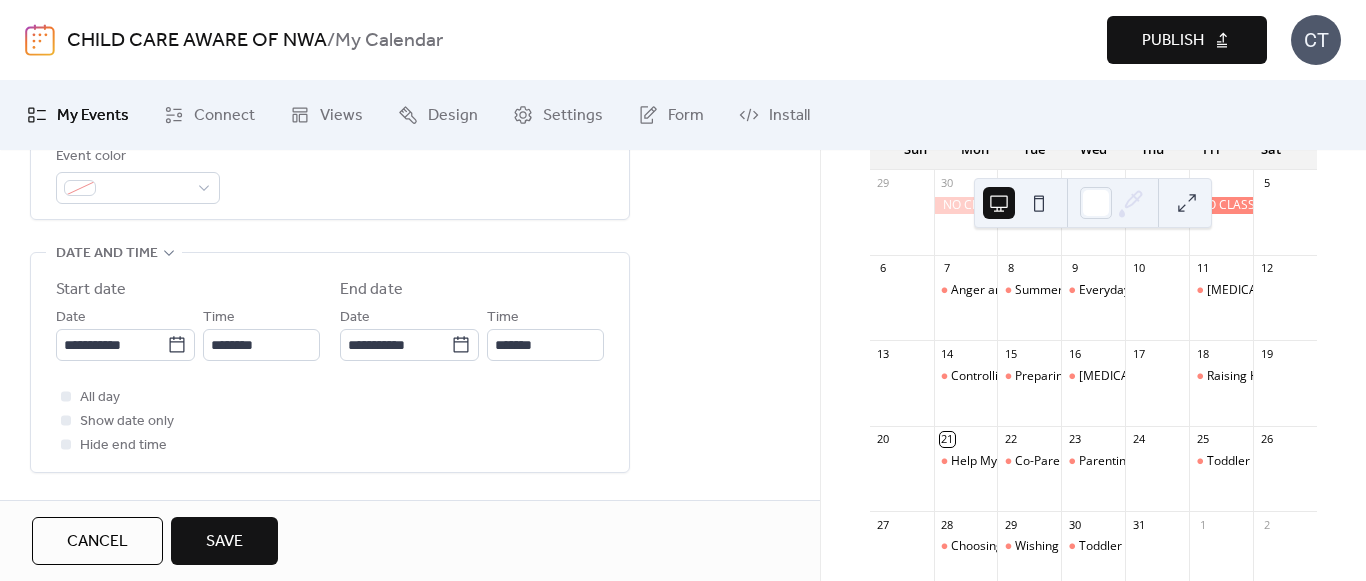 scroll, scrollTop: 600, scrollLeft: 0, axis: vertical 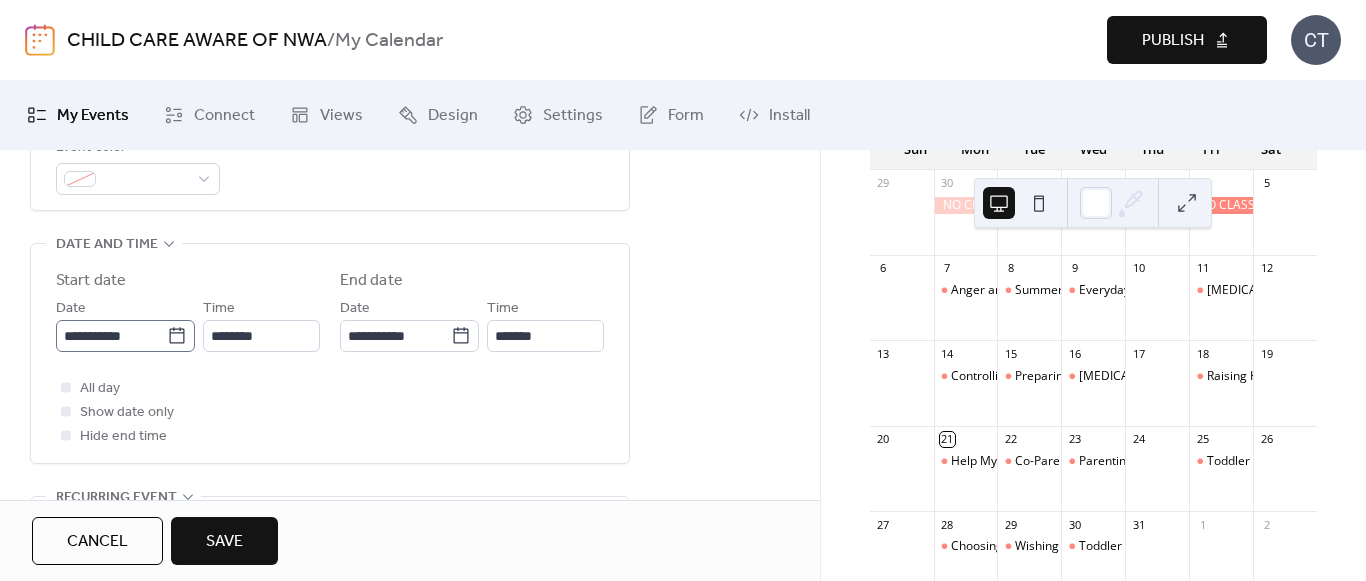 type on "**********" 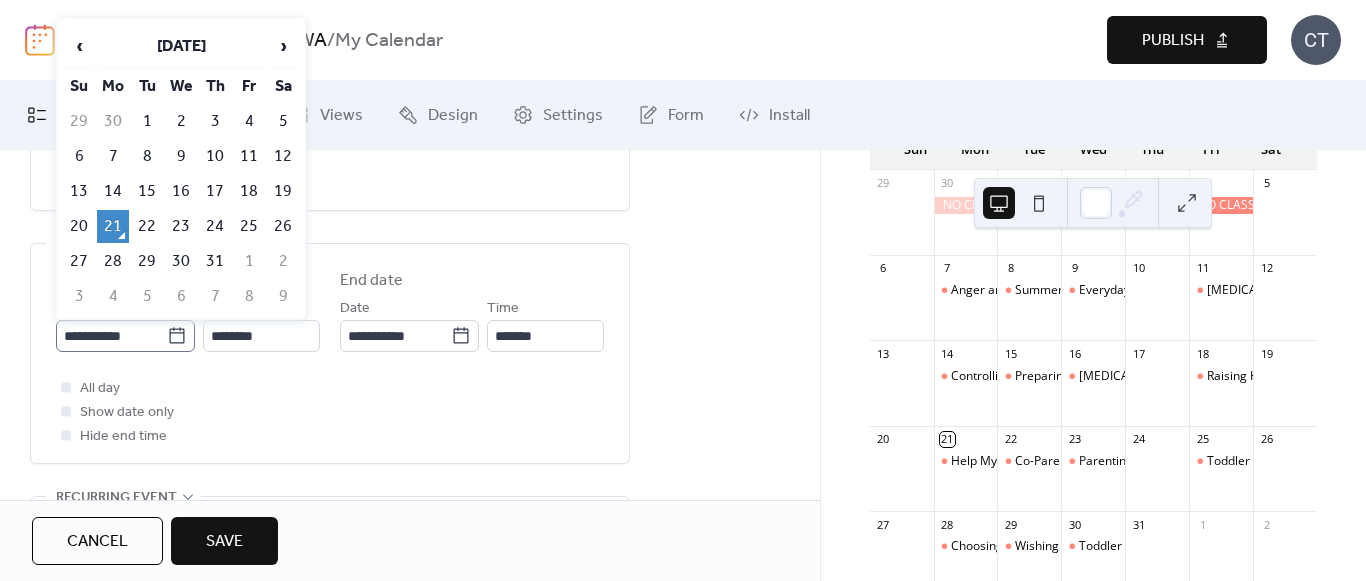 click on "**********" at bounding box center [125, 336] 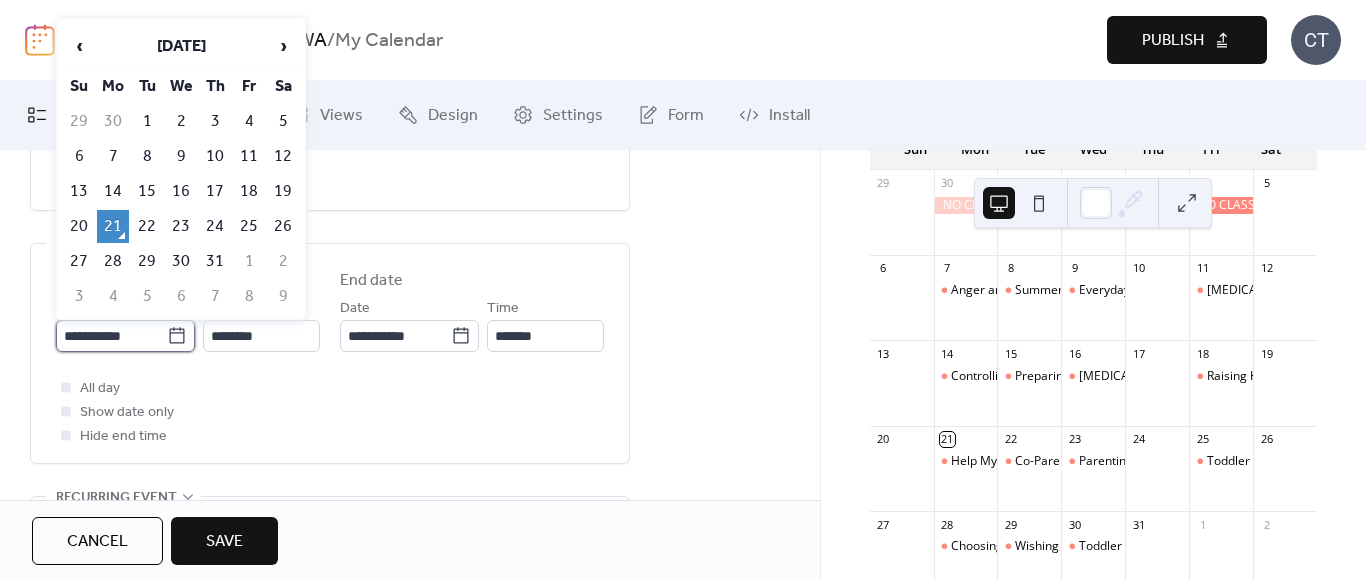 click on "**********" at bounding box center [111, 336] 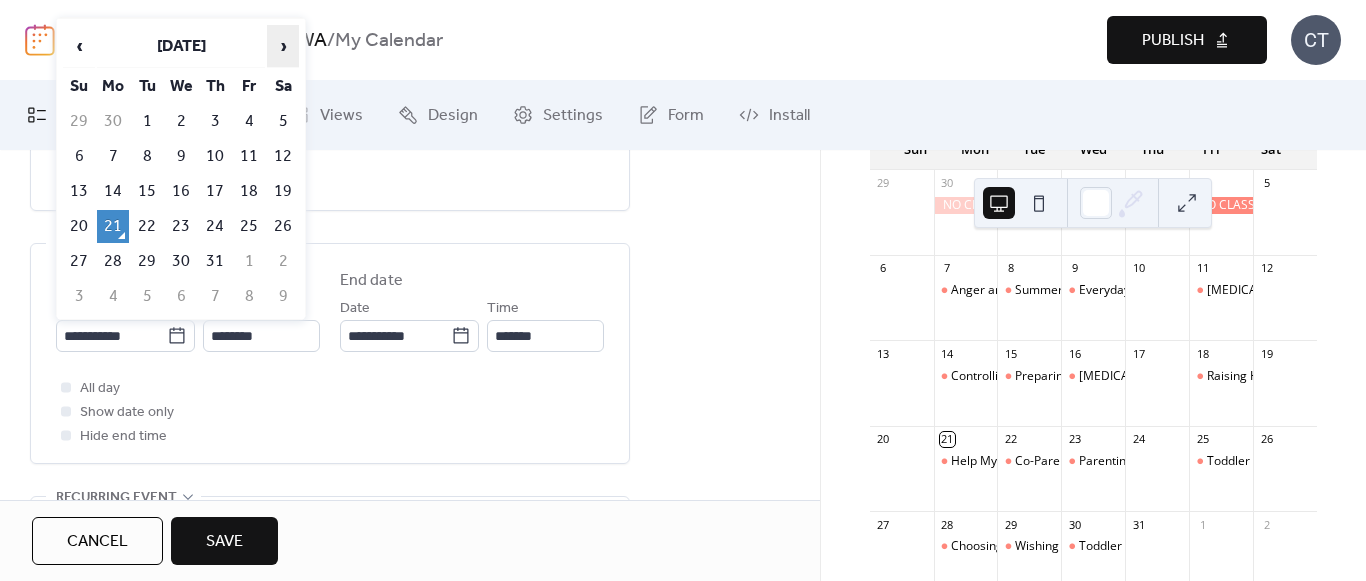click on "›" at bounding box center [283, 46] 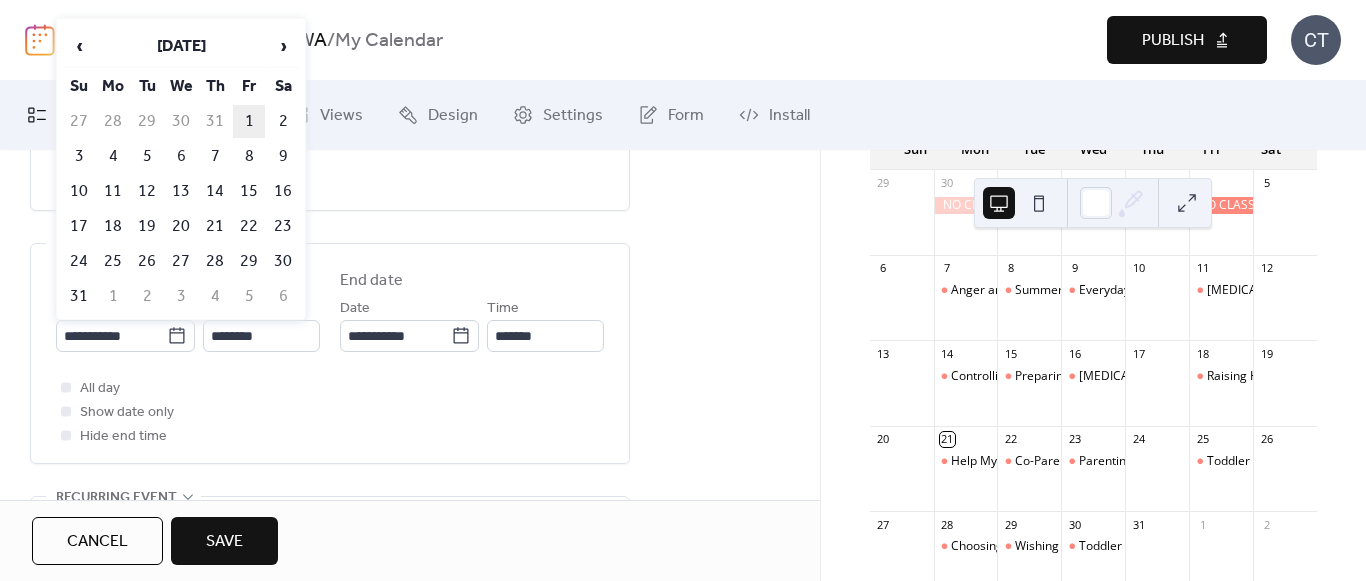click on "1" at bounding box center [249, 121] 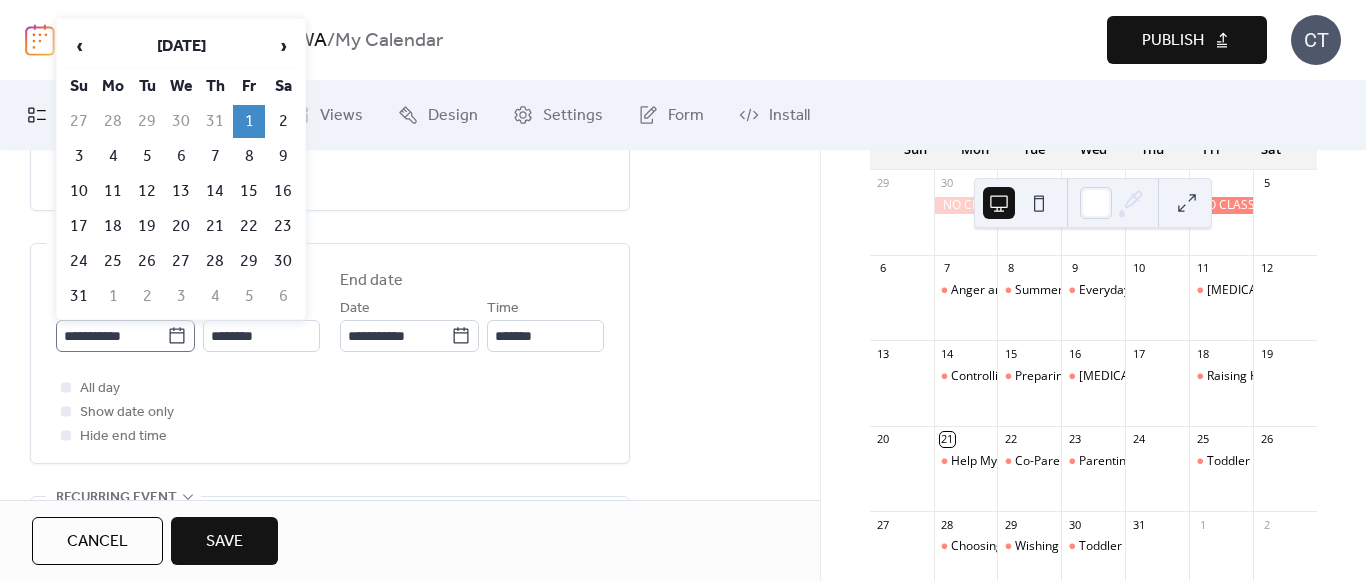 click 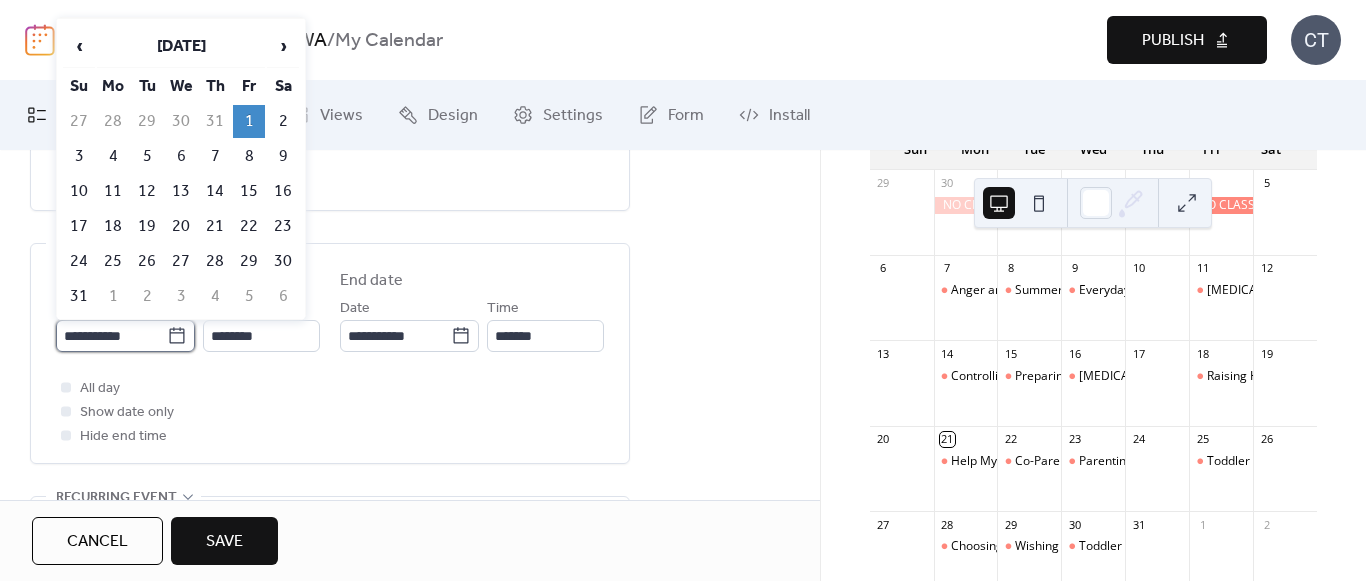 click on "**********" at bounding box center [111, 336] 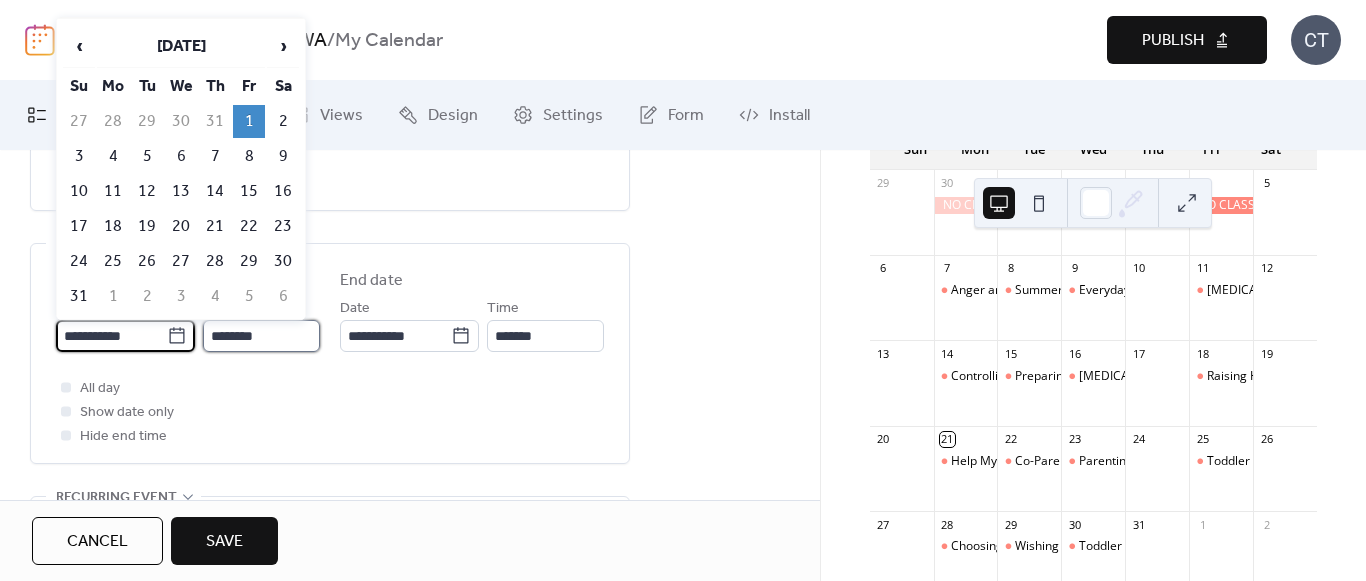 click on "********" at bounding box center [261, 336] 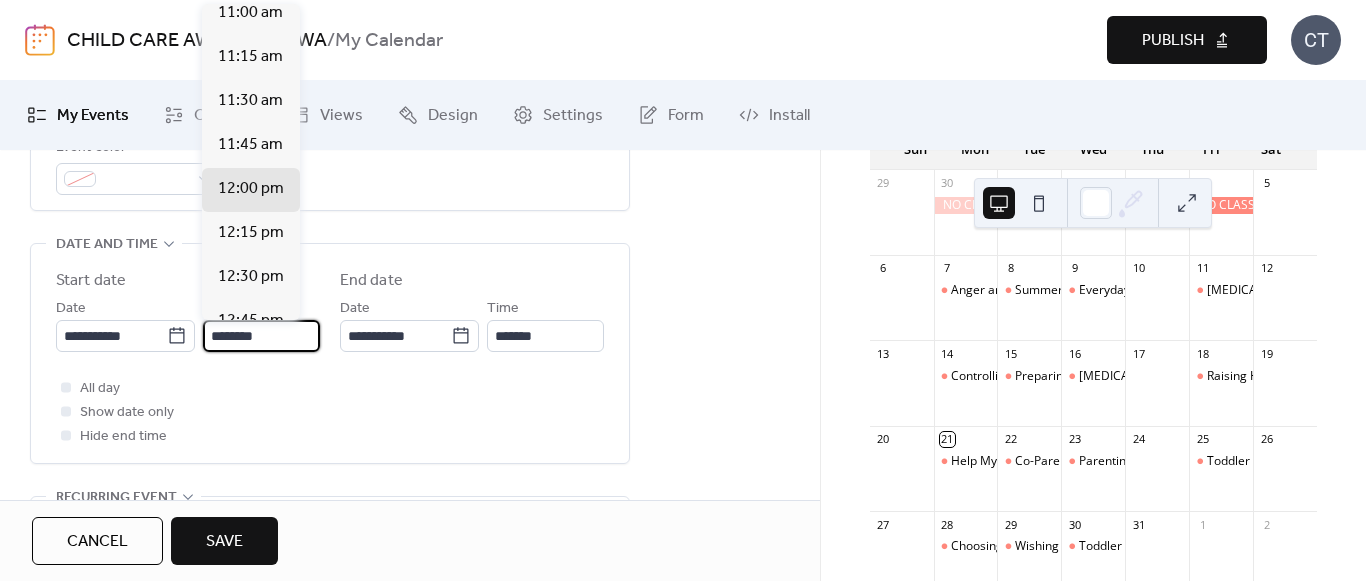 scroll, scrollTop: 1912, scrollLeft: 0, axis: vertical 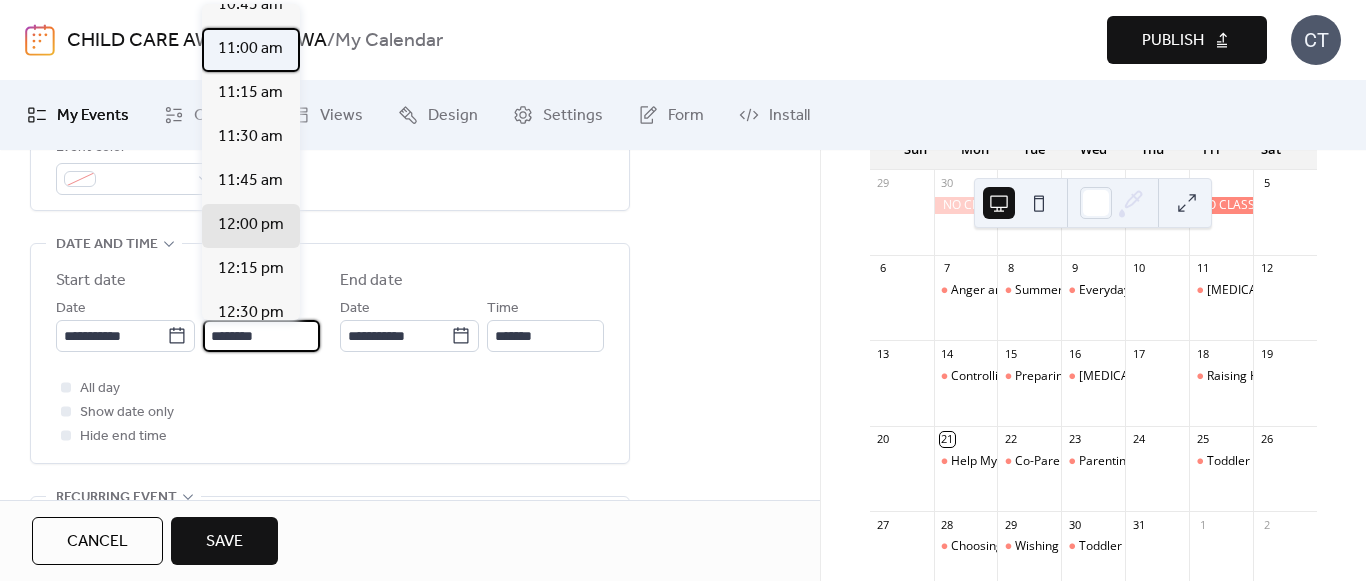 click on "11:00 am" at bounding box center [250, 49] 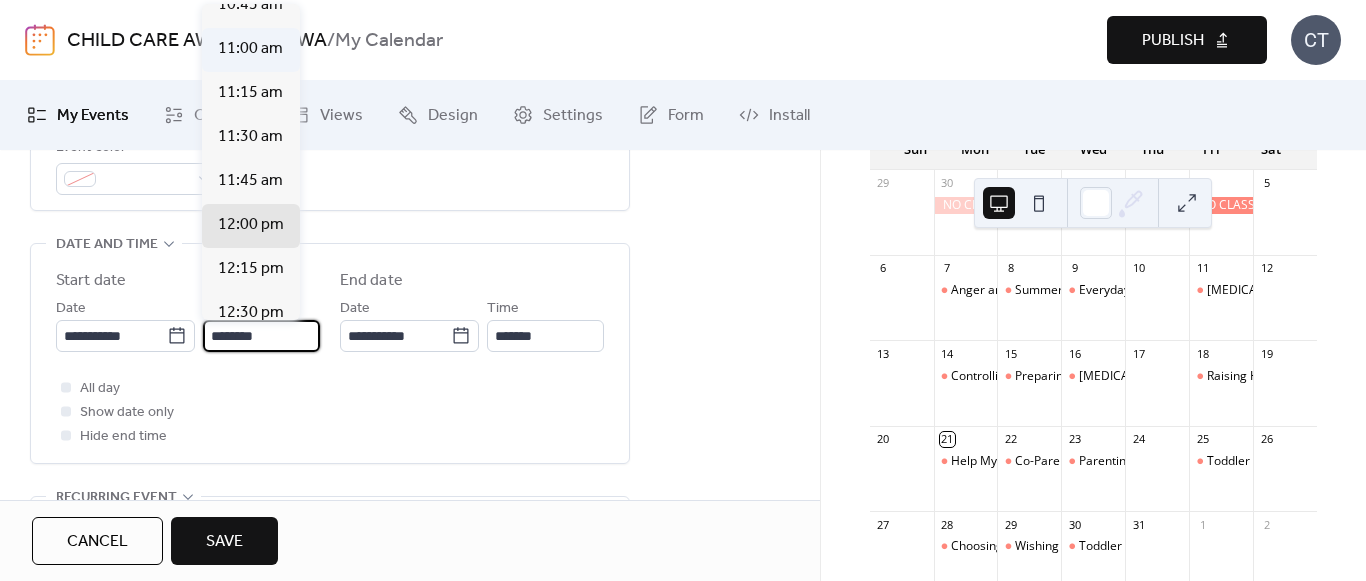 type on "********" 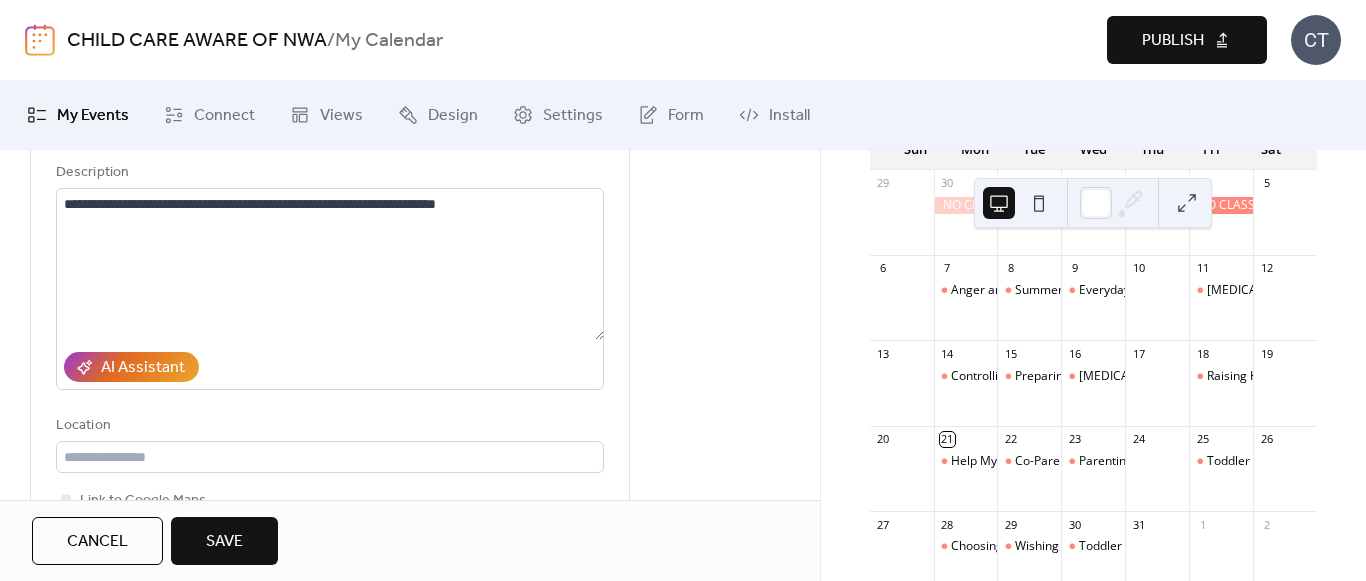 scroll, scrollTop: 100, scrollLeft: 0, axis: vertical 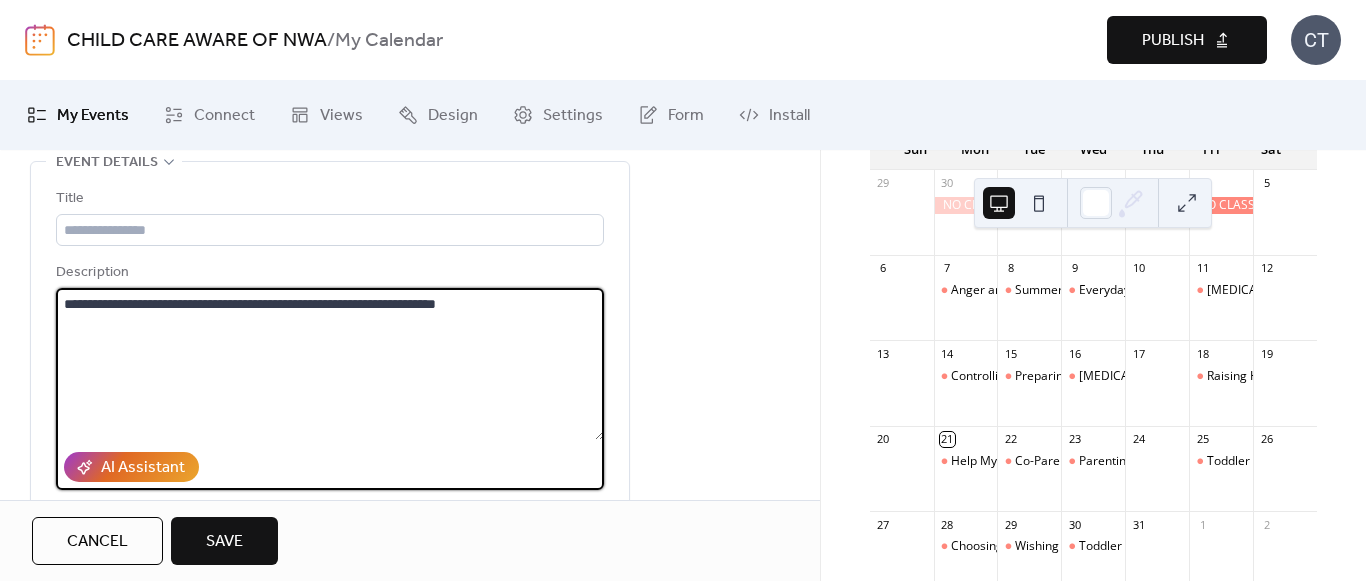 drag, startPoint x: 180, startPoint y: 301, endPoint x: 17, endPoint y: 295, distance: 163.1104 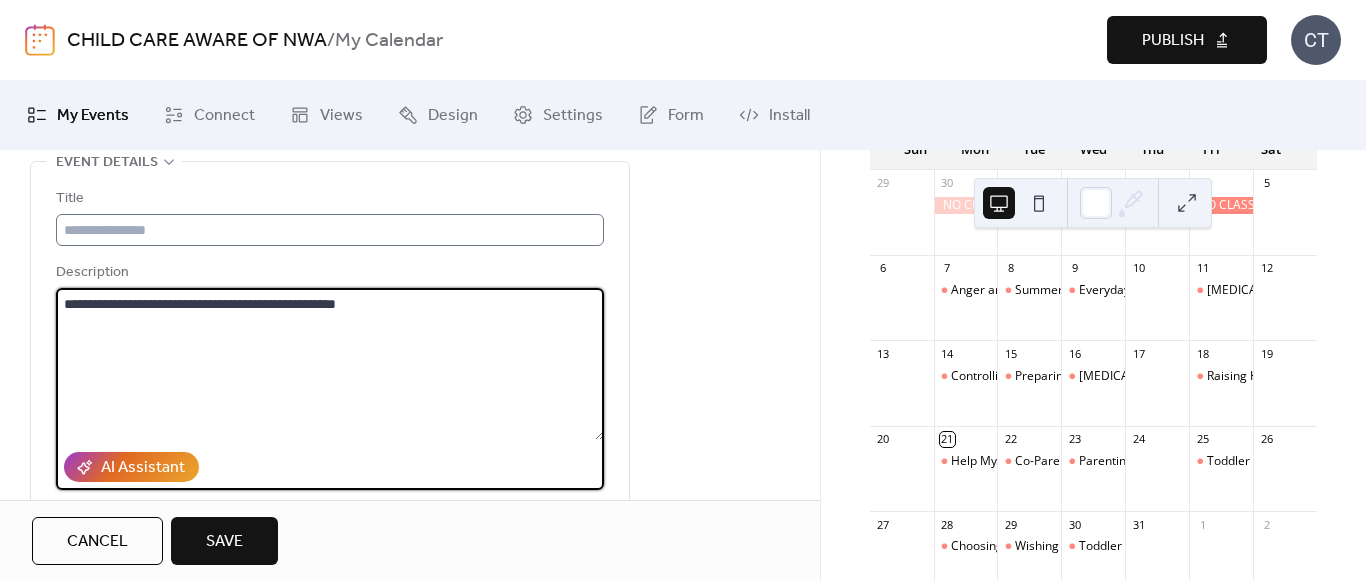 type on "**********" 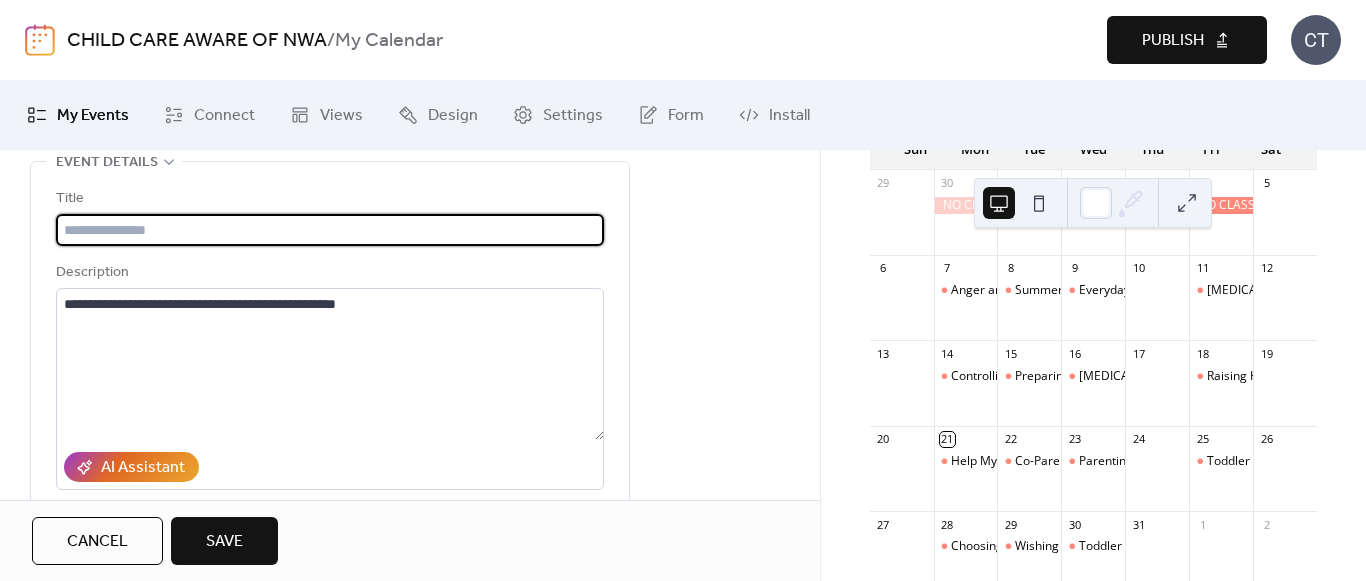 click at bounding box center [330, 230] 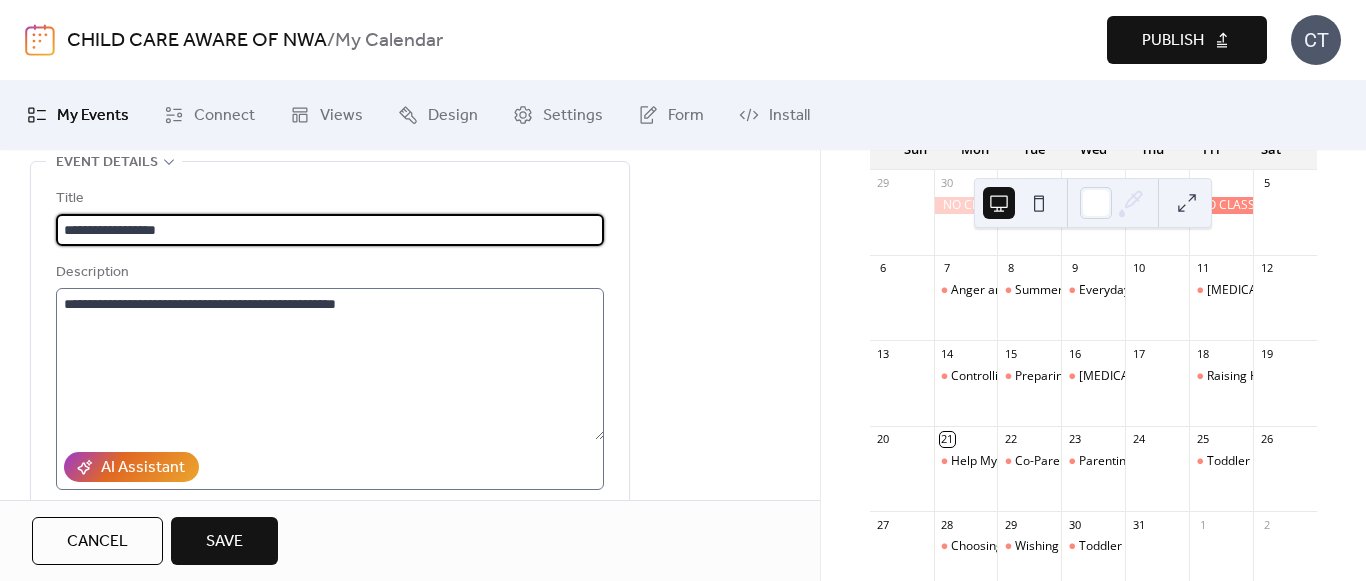 type on "**********" 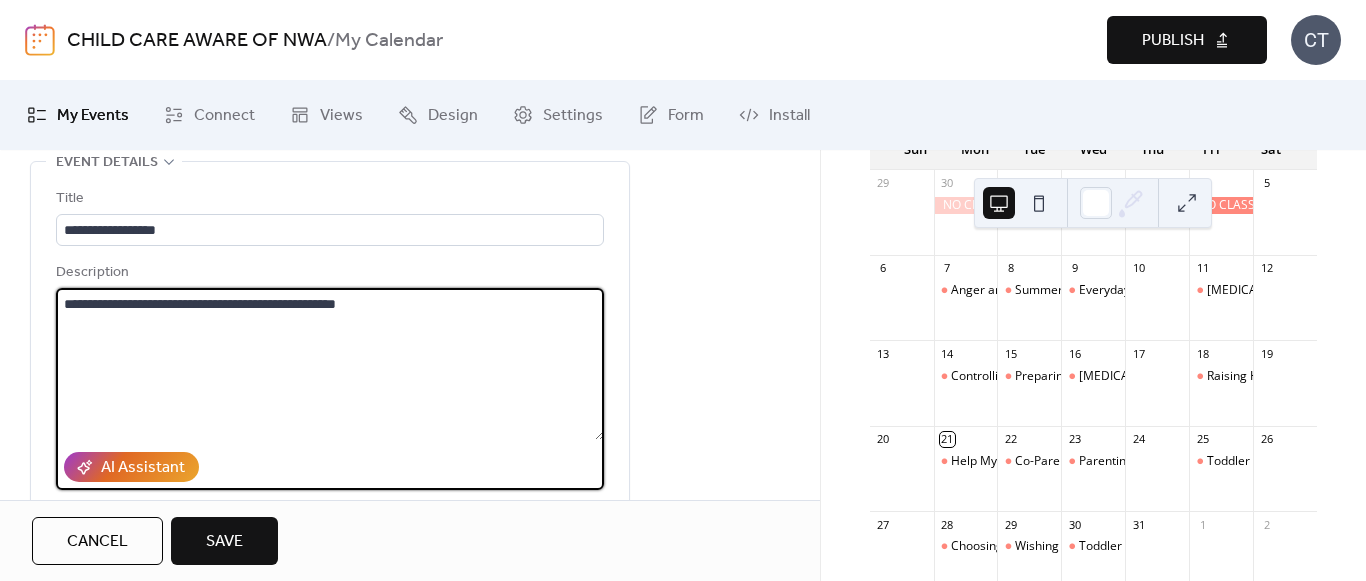 drag, startPoint x: 62, startPoint y: 302, endPoint x: 75, endPoint y: 299, distance: 13.341664 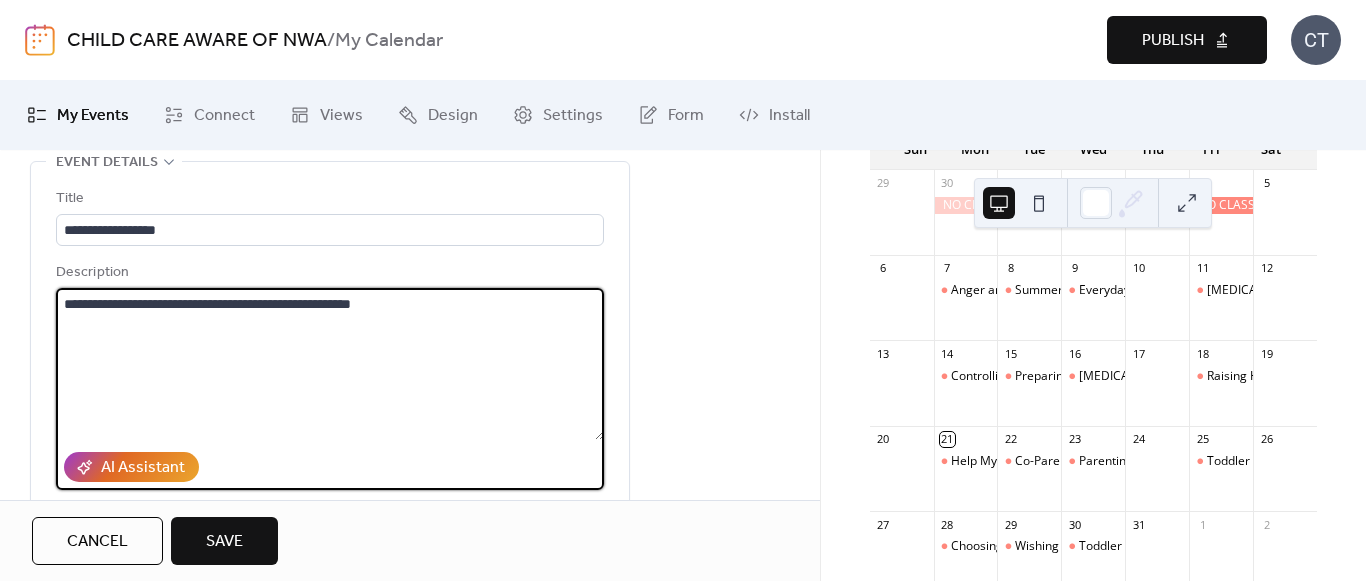 paste on "**********" 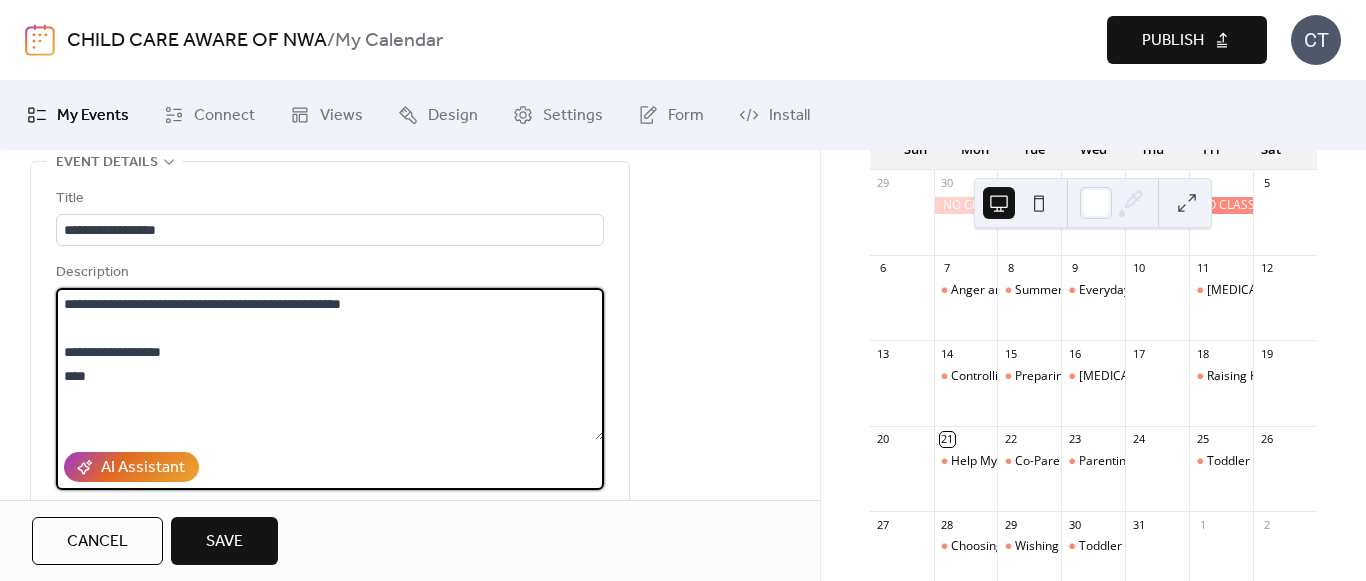 type on "**********" 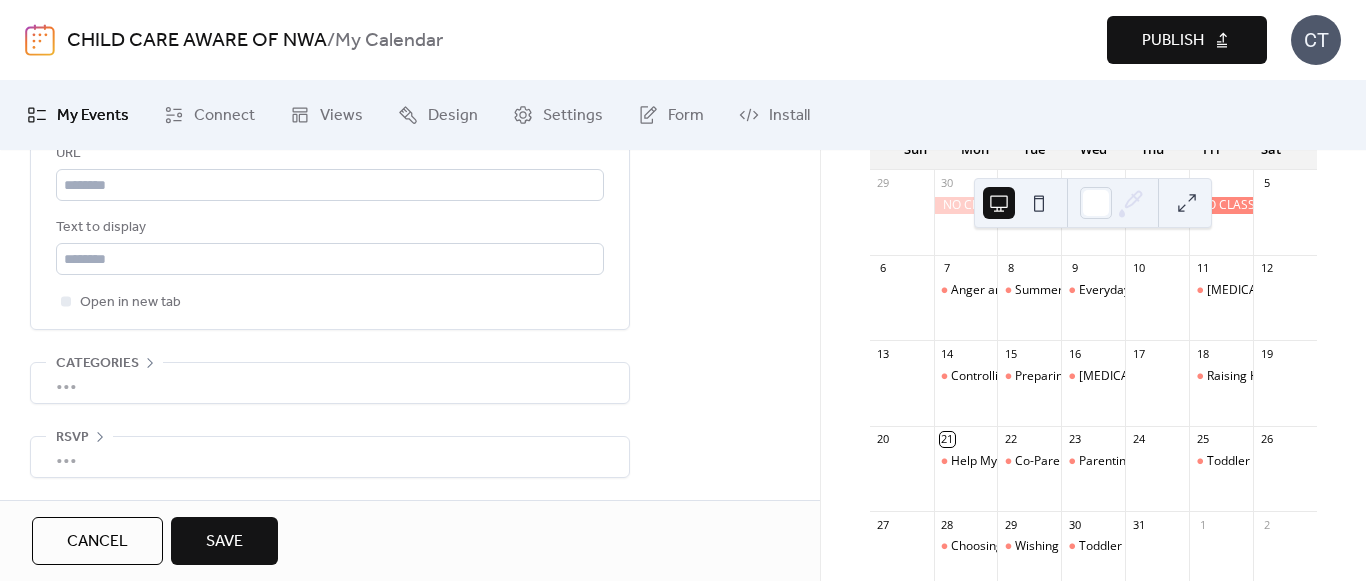scroll, scrollTop: 1220, scrollLeft: 0, axis: vertical 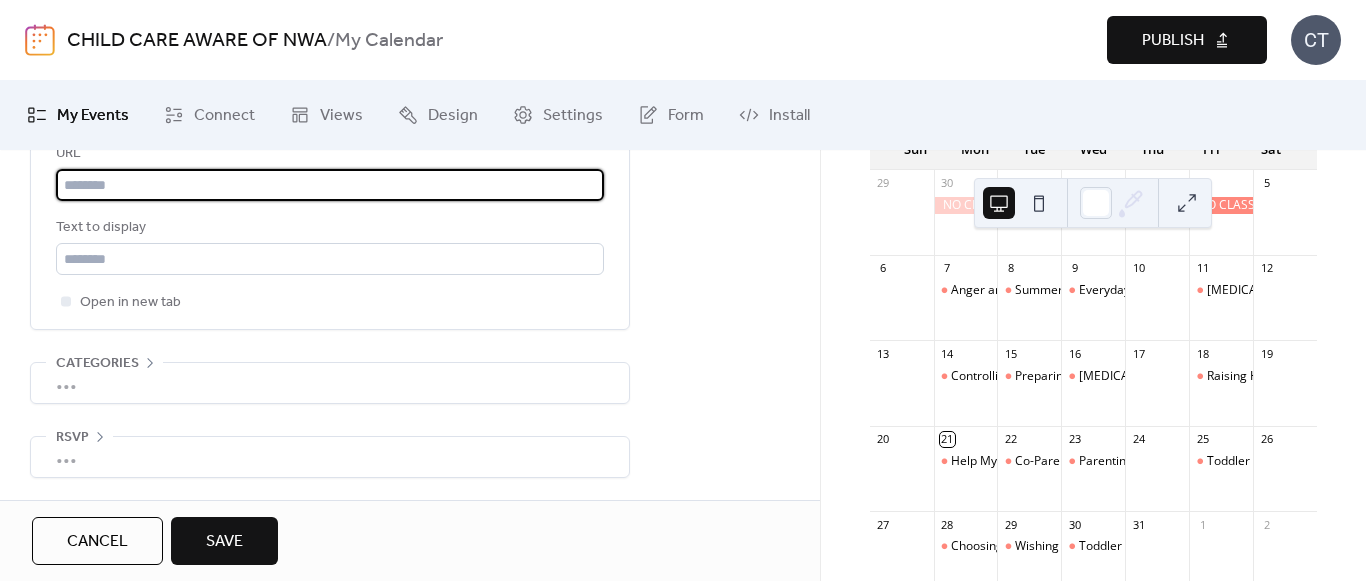 click at bounding box center [330, 185] 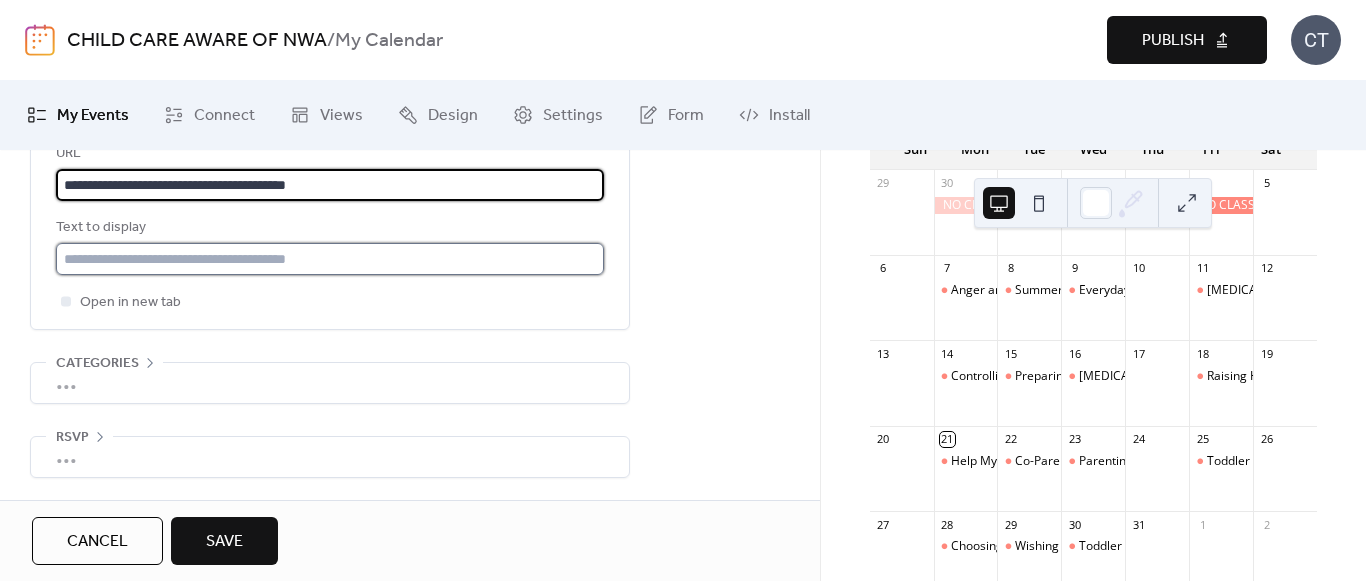 click at bounding box center [330, 259] 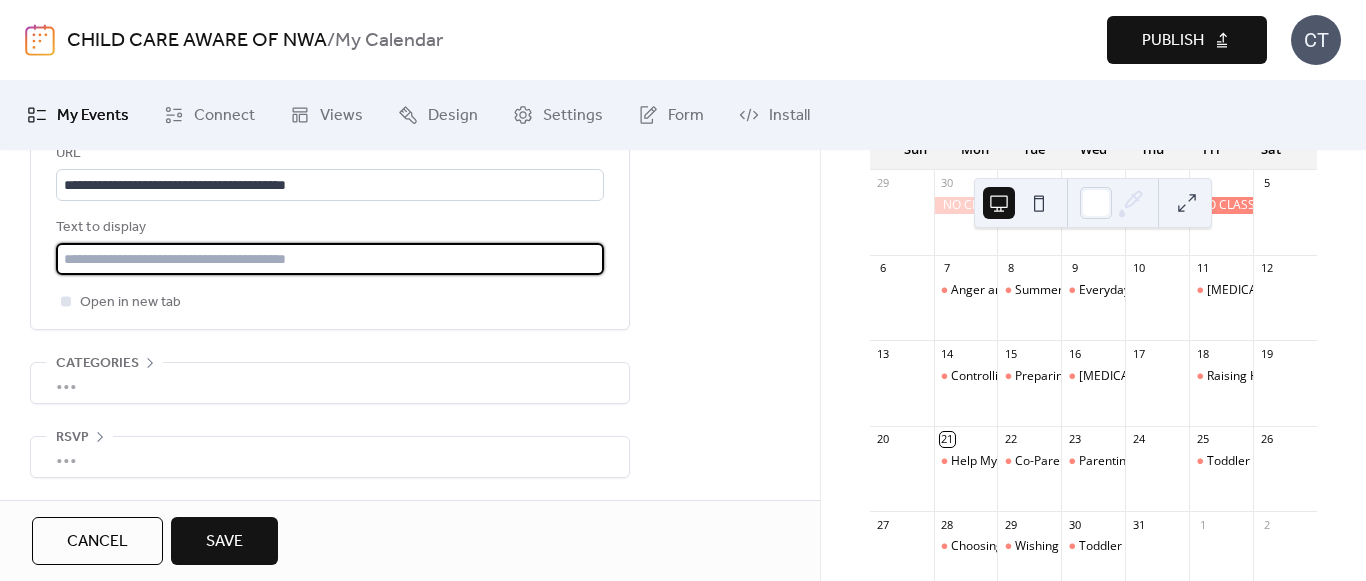 type on "**********" 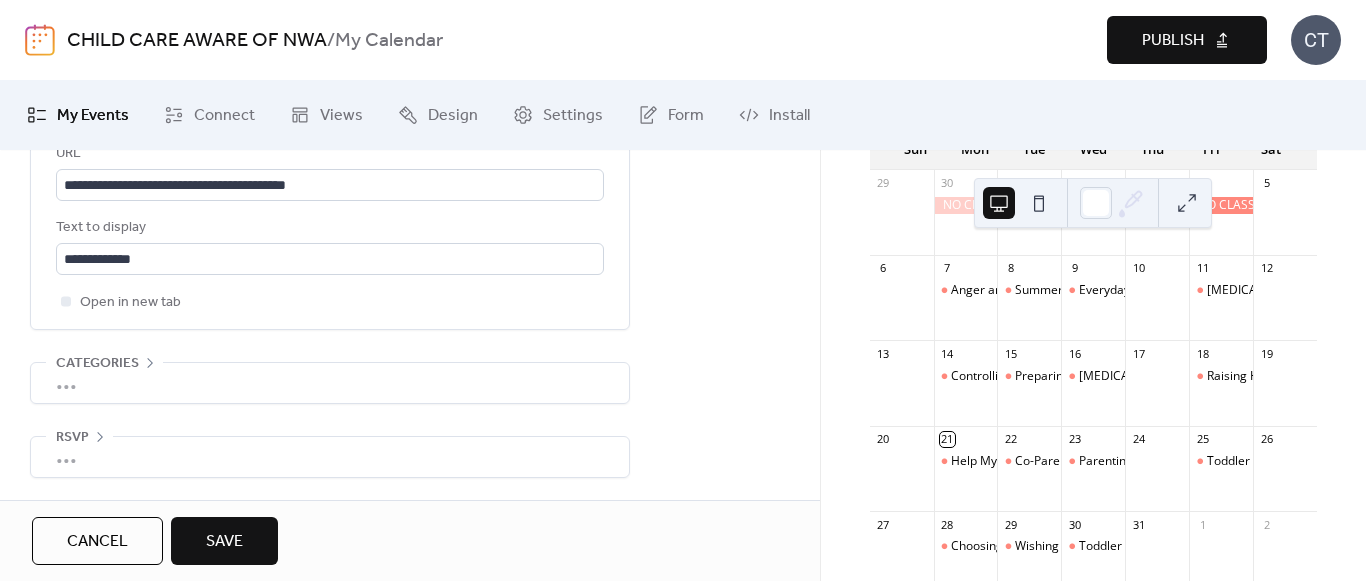drag, startPoint x: 232, startPoint y: 535, endPoint x: 399, endPoint y: 578, distance: 172.4471 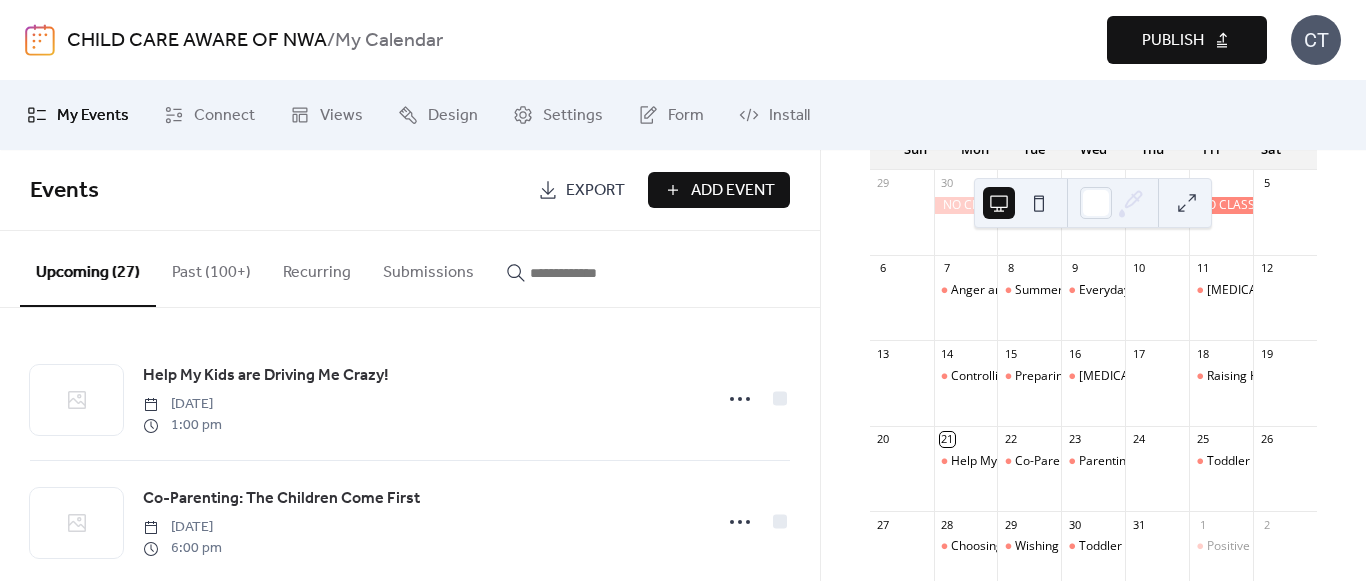 click on "Publish" at bounding box center (1173, 41) 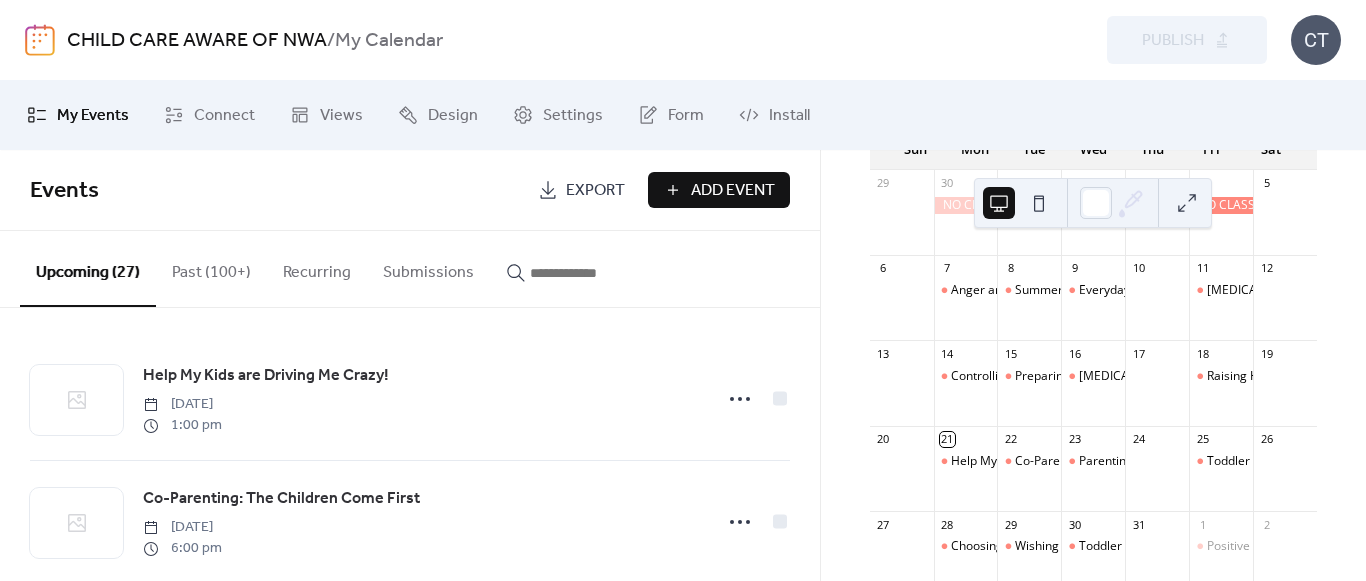 click on "Add Event" at bounding box center (733, 191) 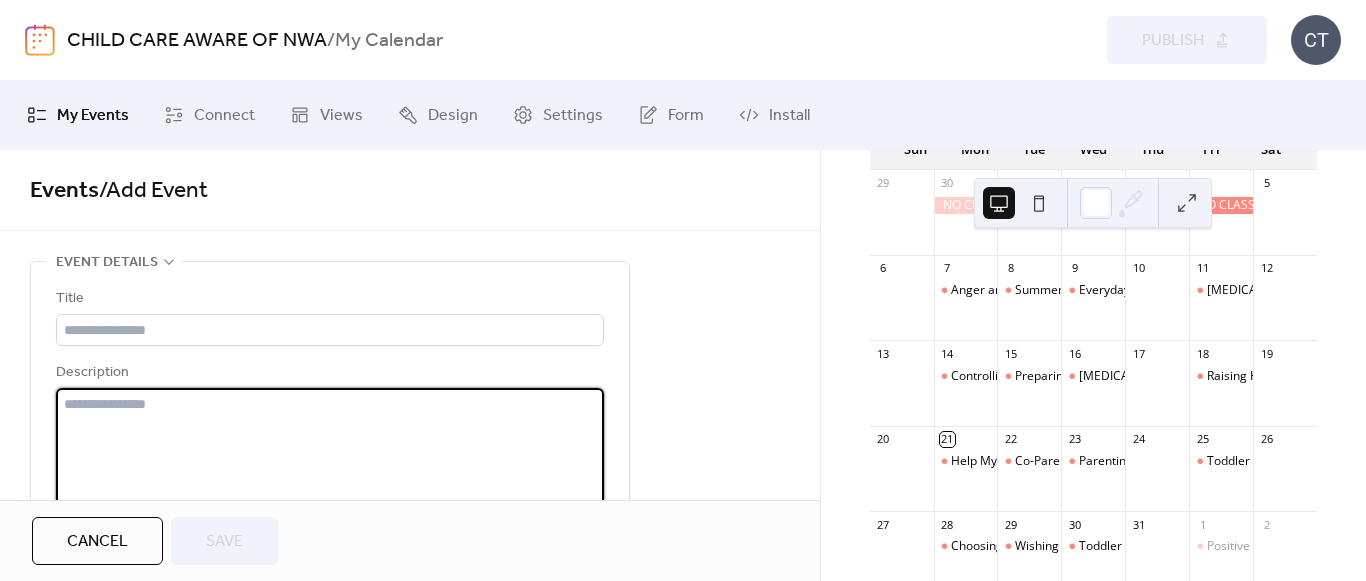 click at bounding box center (330, 464) 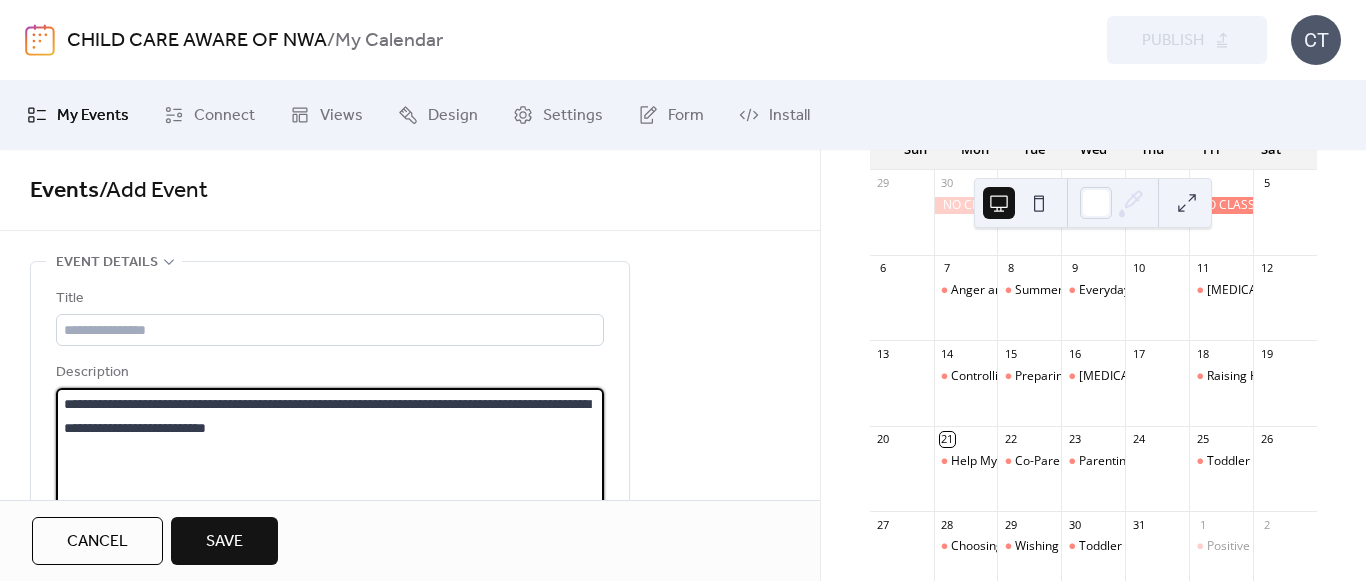 drag, startPoint x: 212, startPoint y: 402, endPoint x: 46, endPoint y: 393, distance: 166.24379 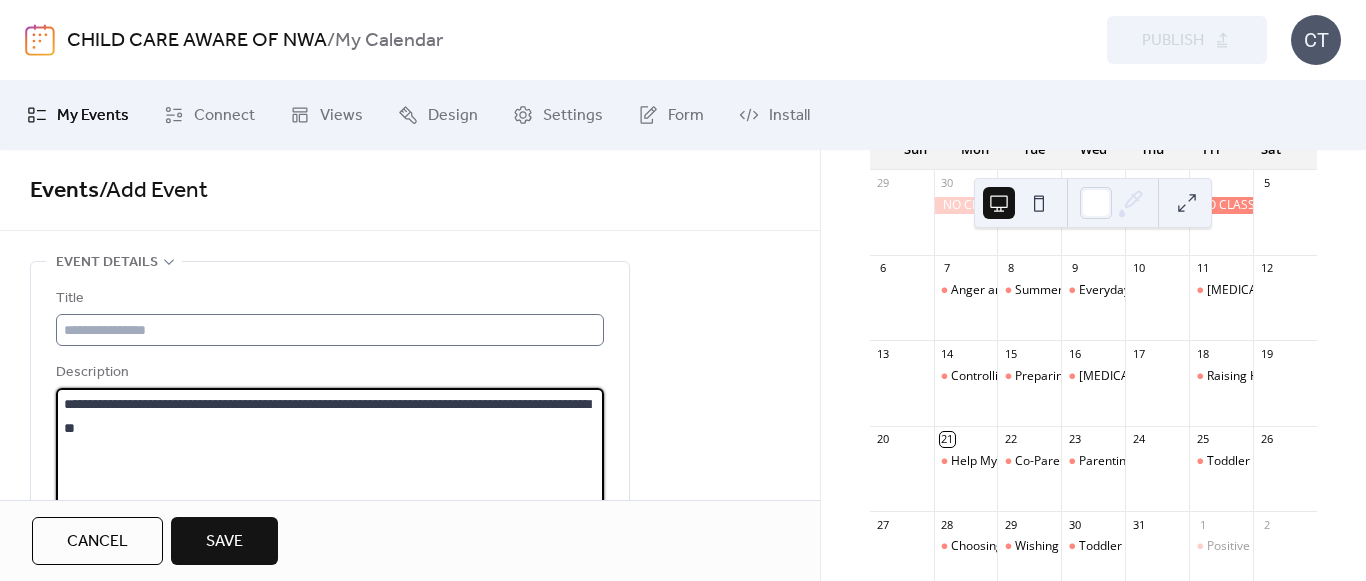 type on "**********" 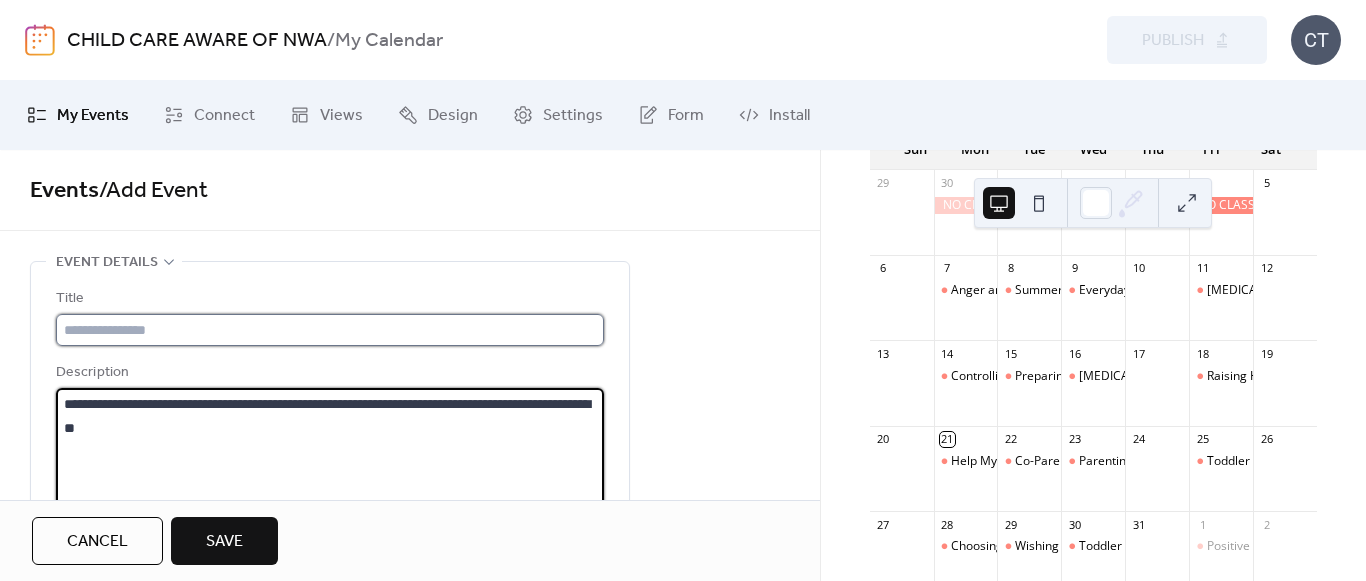 click at bounding box center [330, 330] 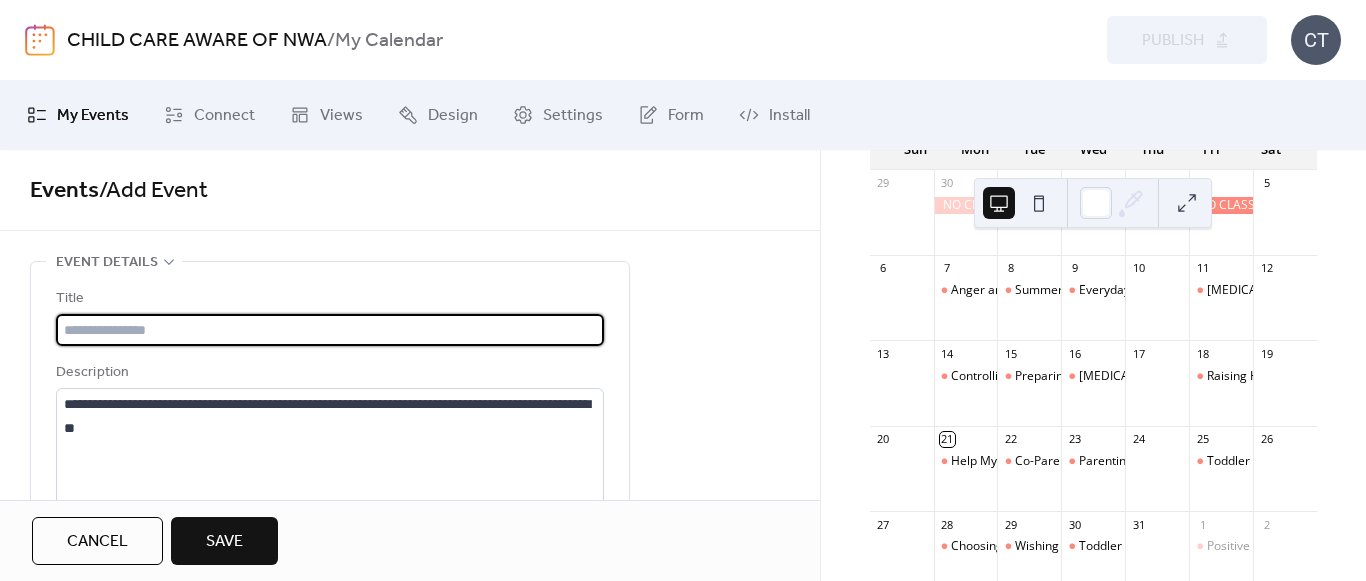 paste on "**********" 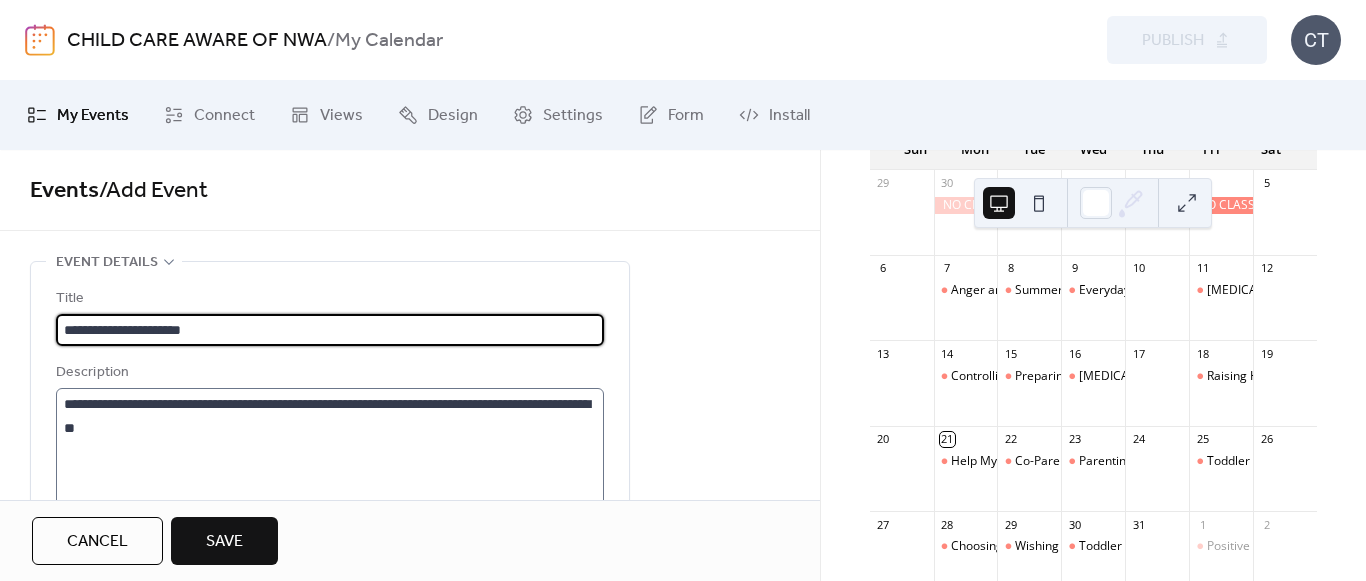 type on "**********" 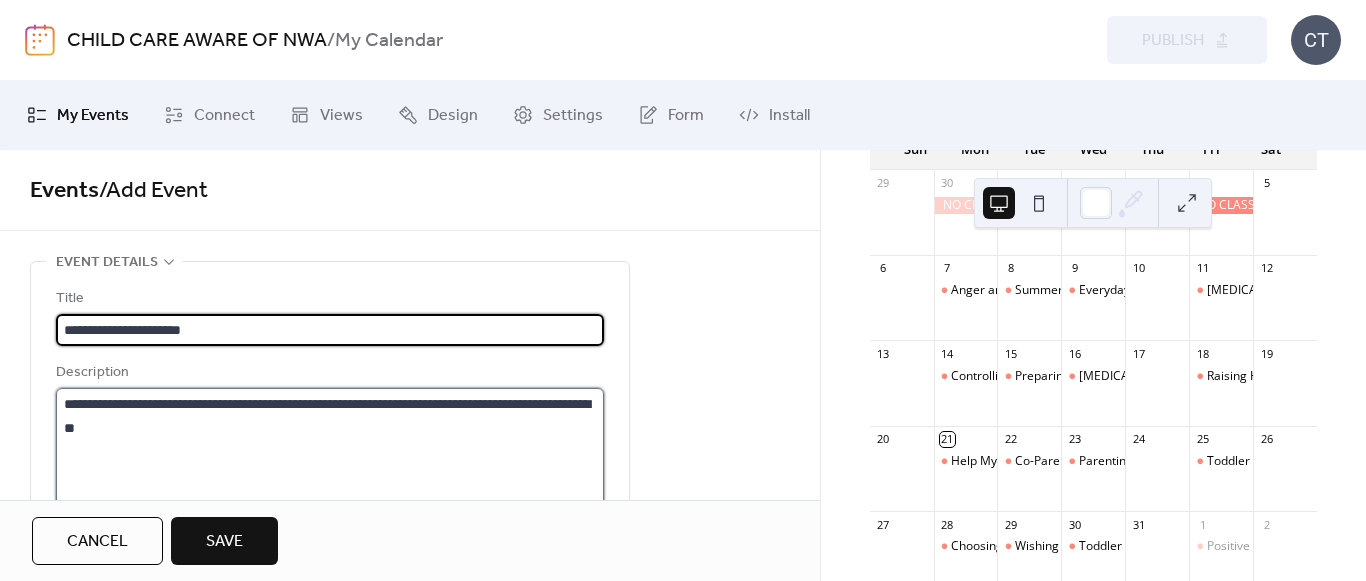 drag, startPoint x: 257, startPoint y: 446, endPoint x: 265, endPoint y: 435, distance: 13.601471 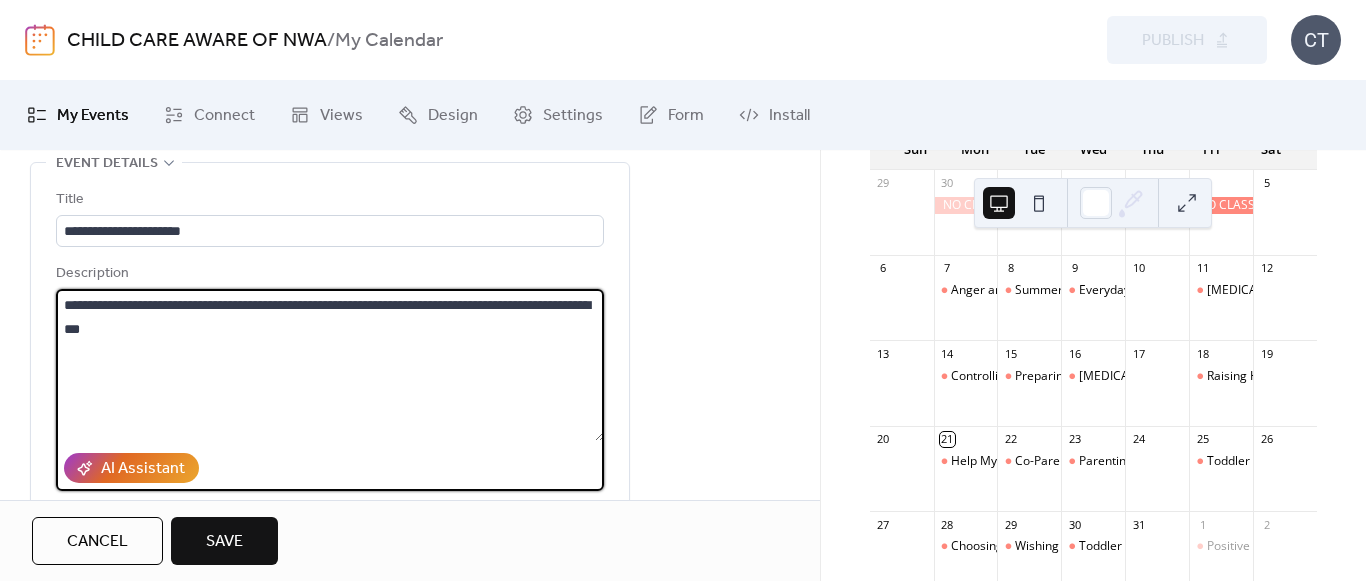 scroll, scrollTop: 100, scrollLeft: 0, axis: vertical 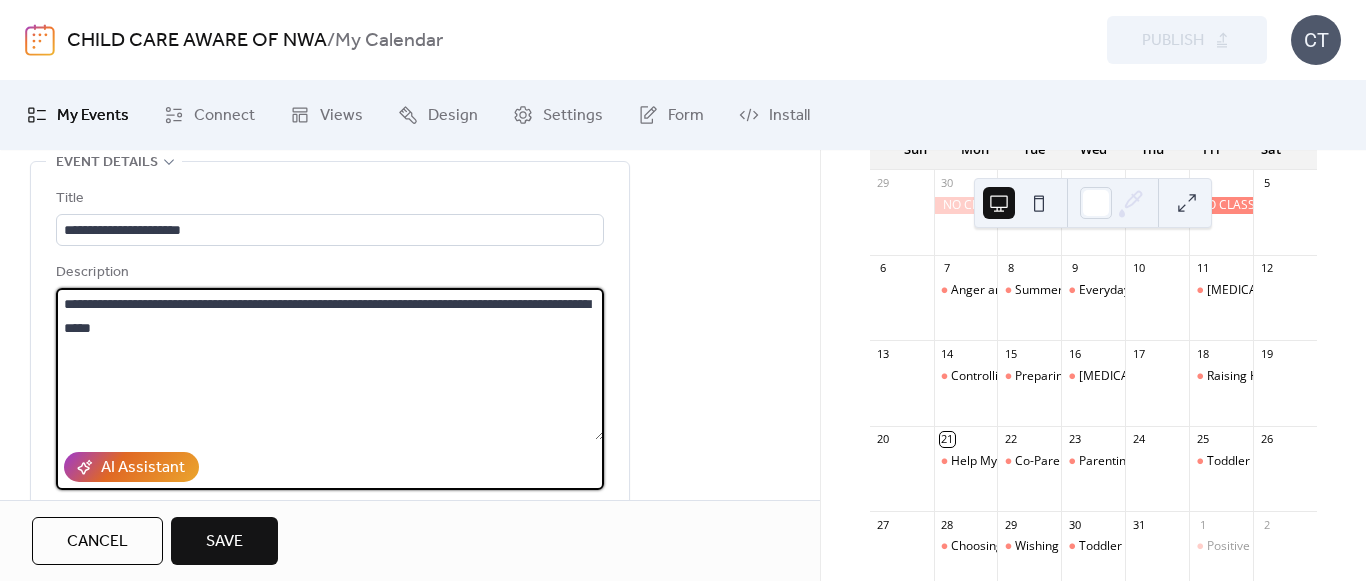 paste on "**********" 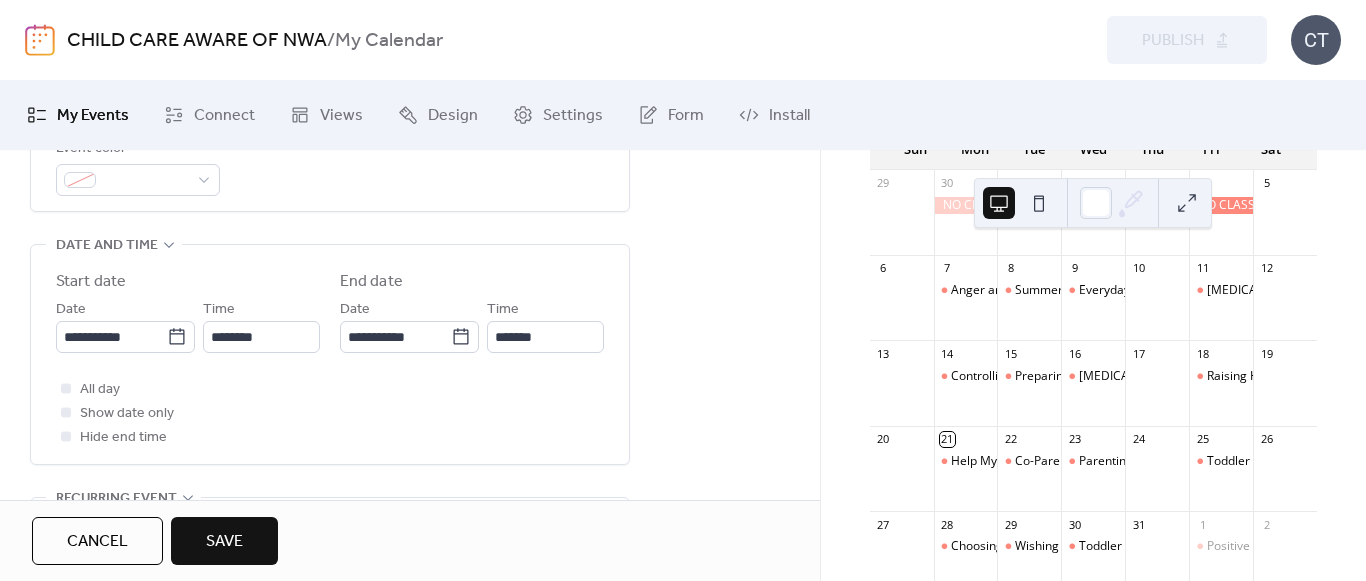 scroll, scrollTop: 600, scrollLeft: 0, axis: vertical 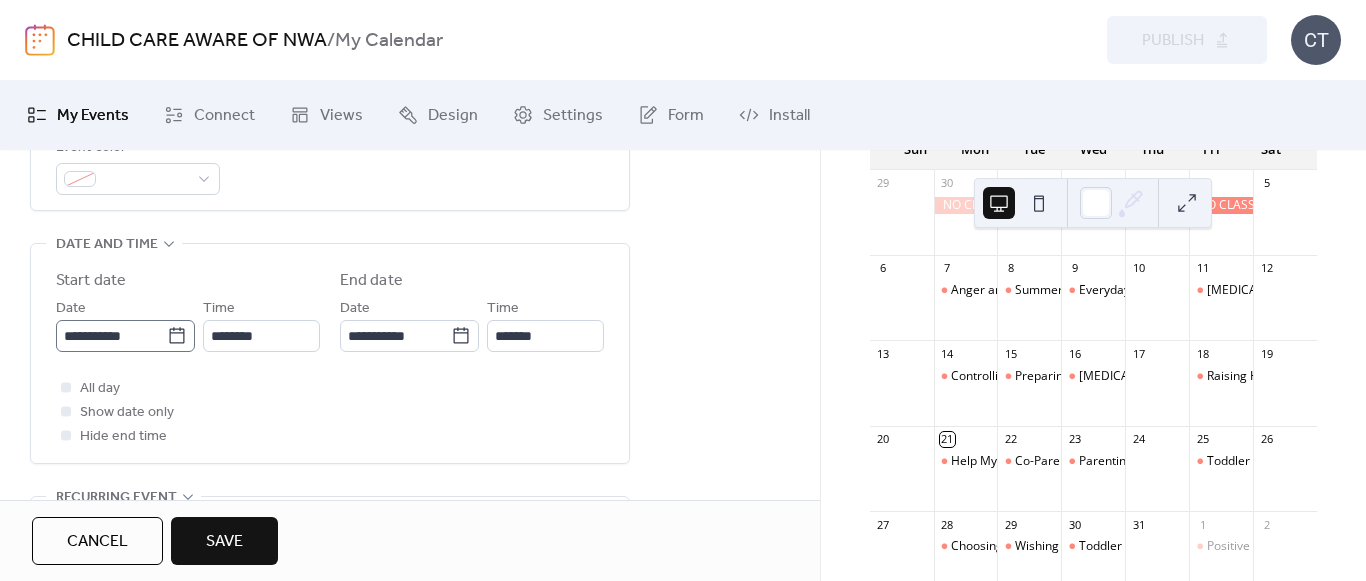type on "**********" 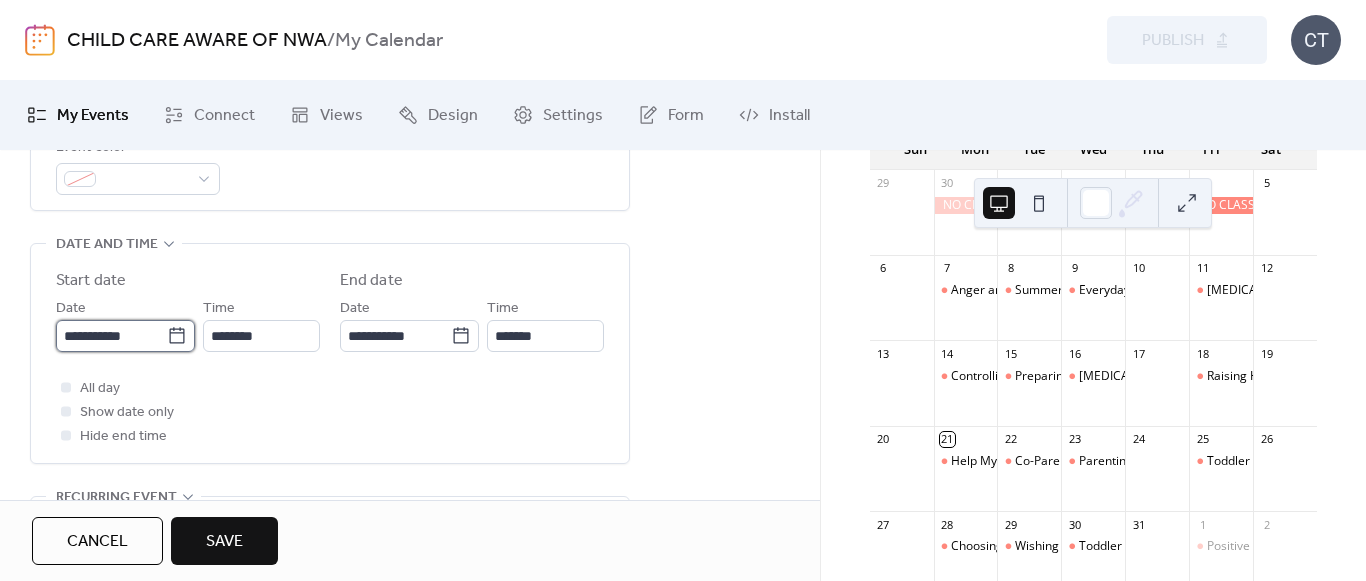 click on "**********" at bounding box center [111, 336] 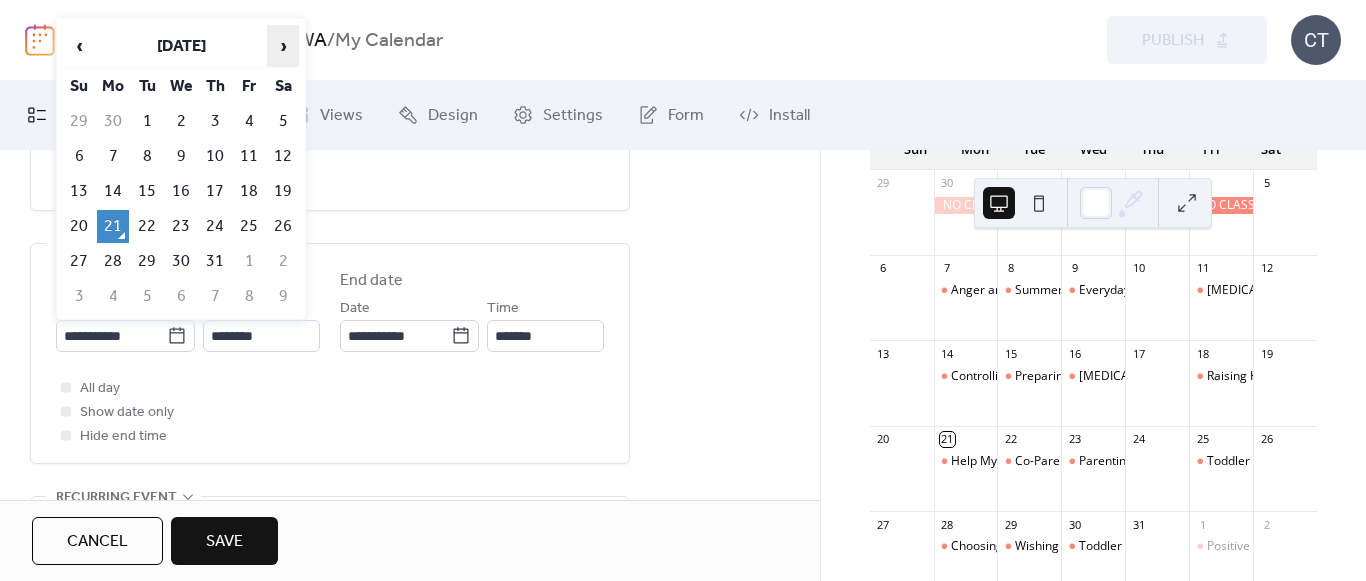 click on "›" at bounding box center [283, 46] 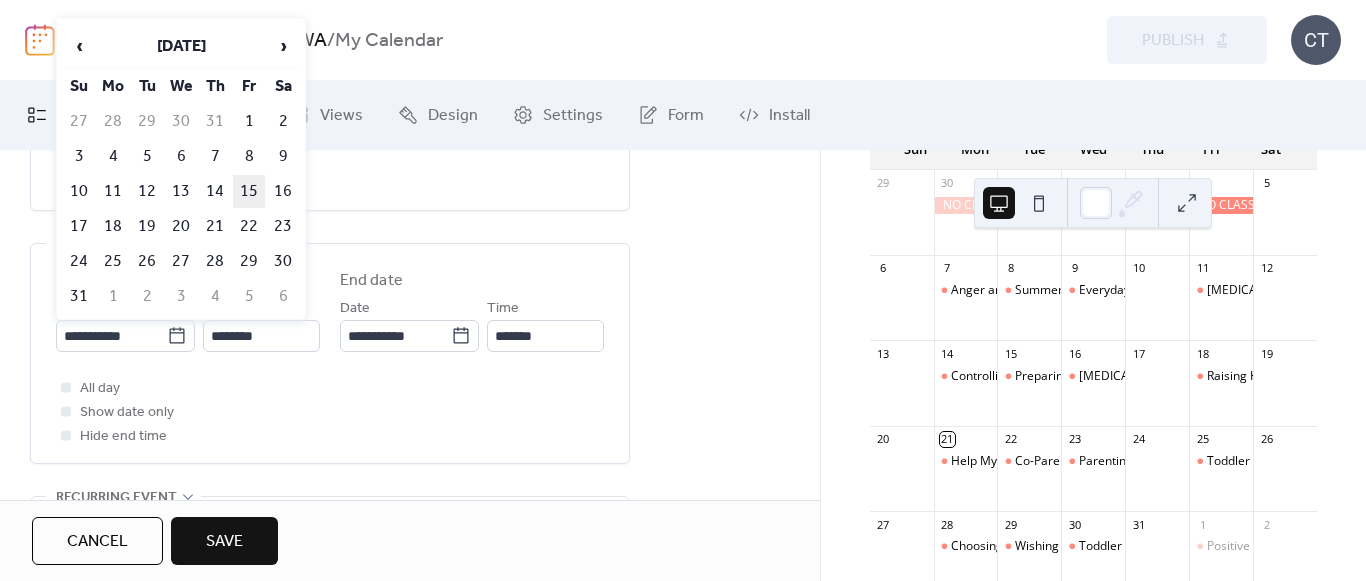 click on "15" at bounding box center (249, 191) 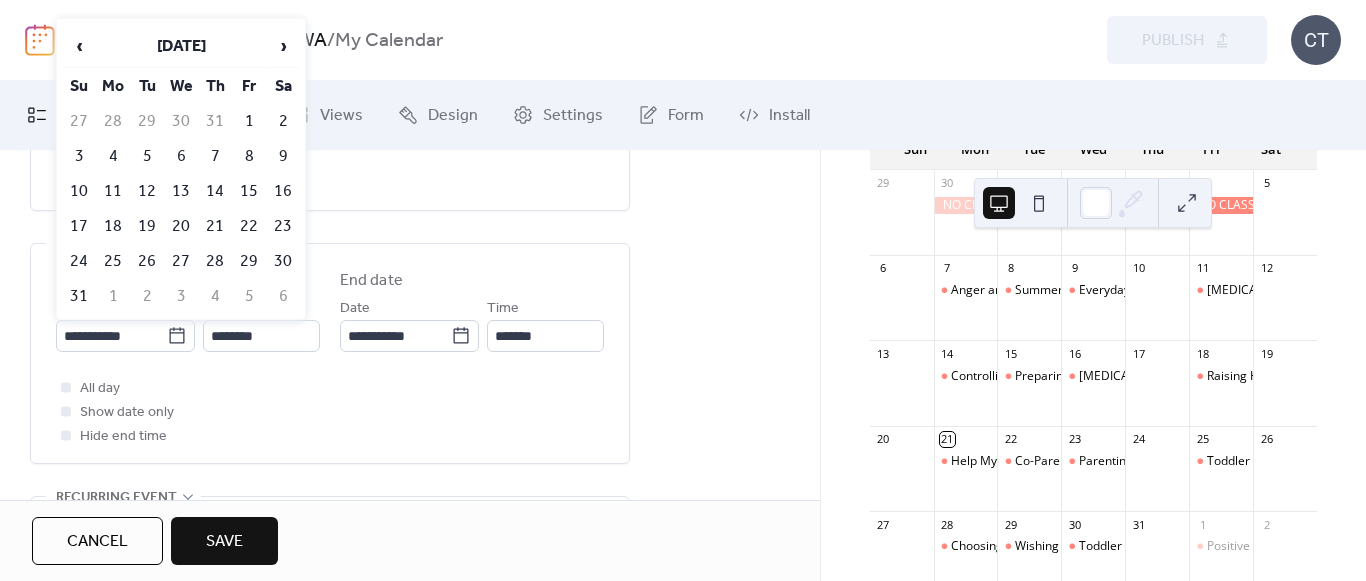 type on "**********" 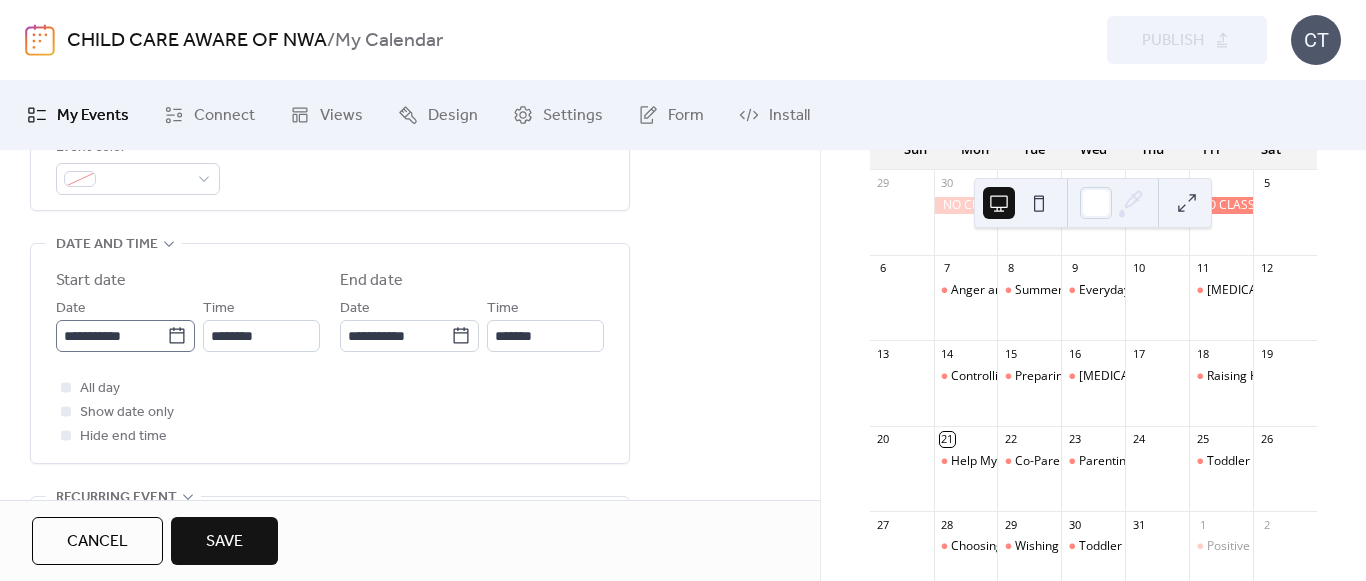 click 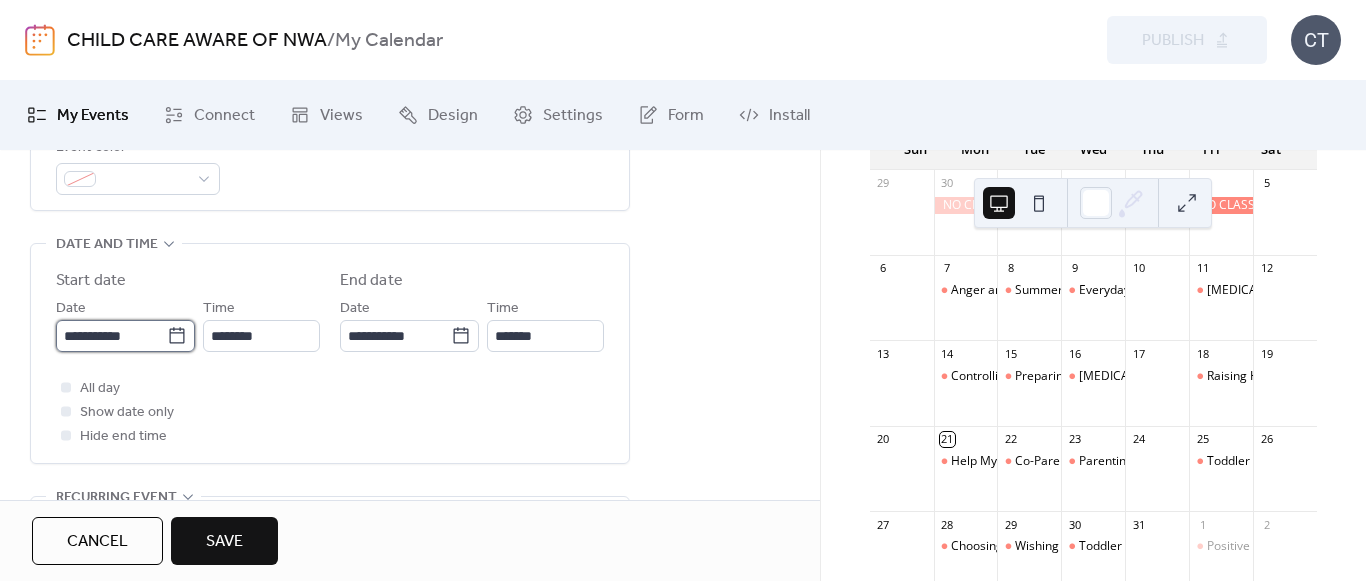 click on "**********" at bounding box center [111, 336] 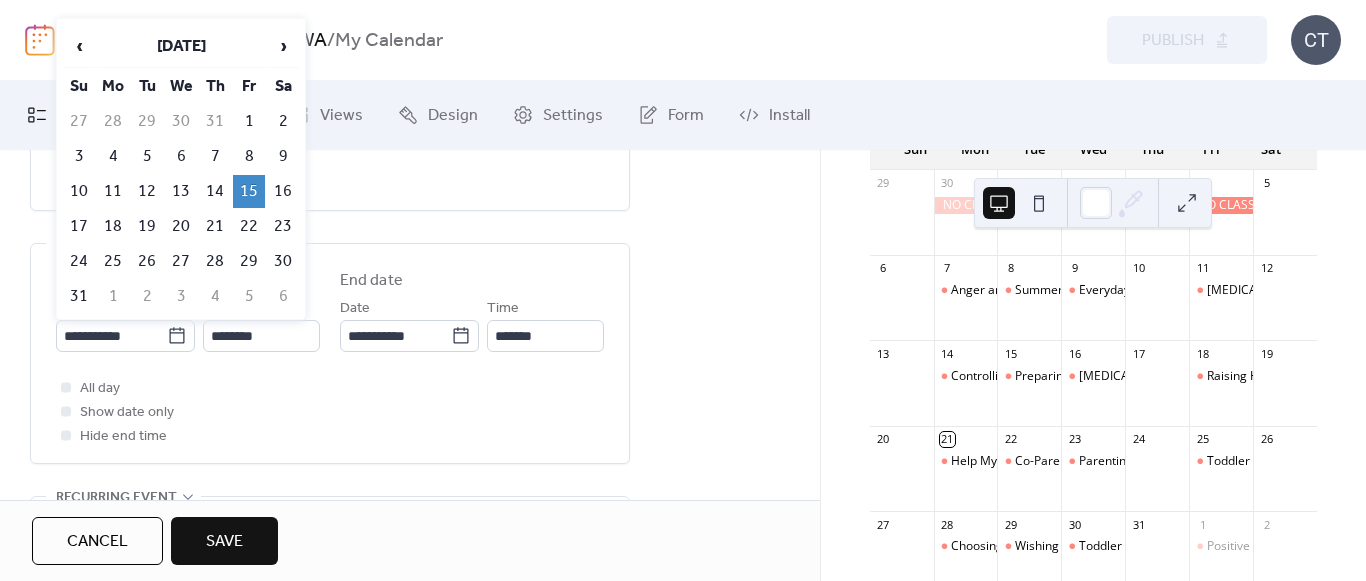 click on "8" at bounding box center (249, 156) 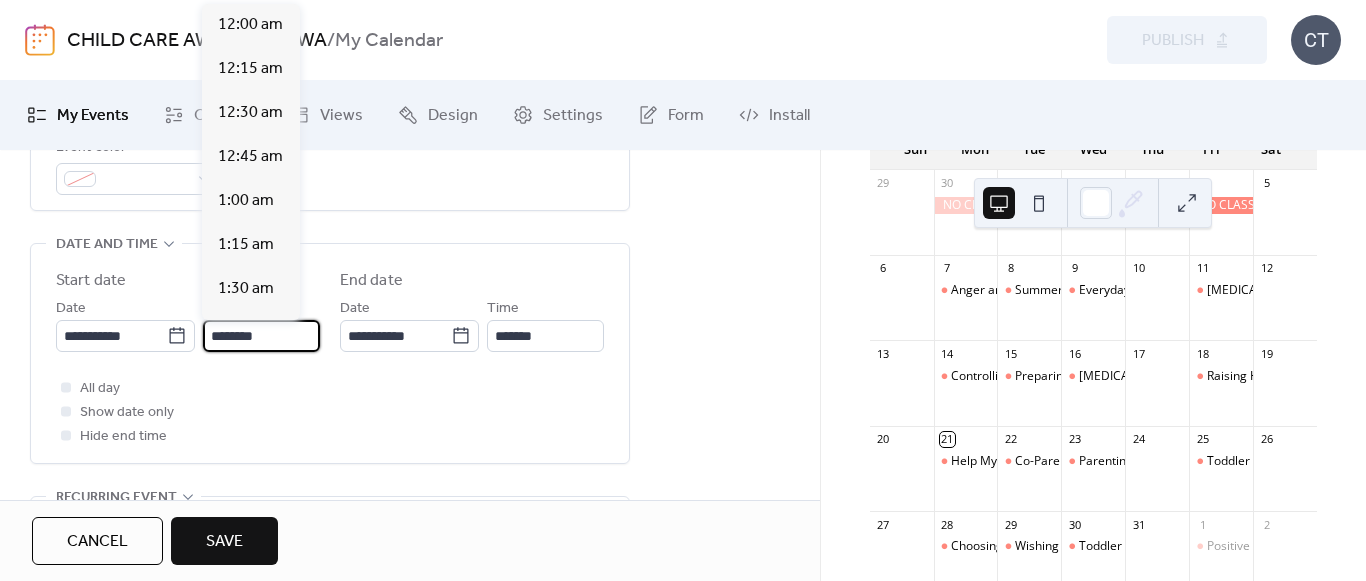 click on "********" at bounding box center [261, 336] 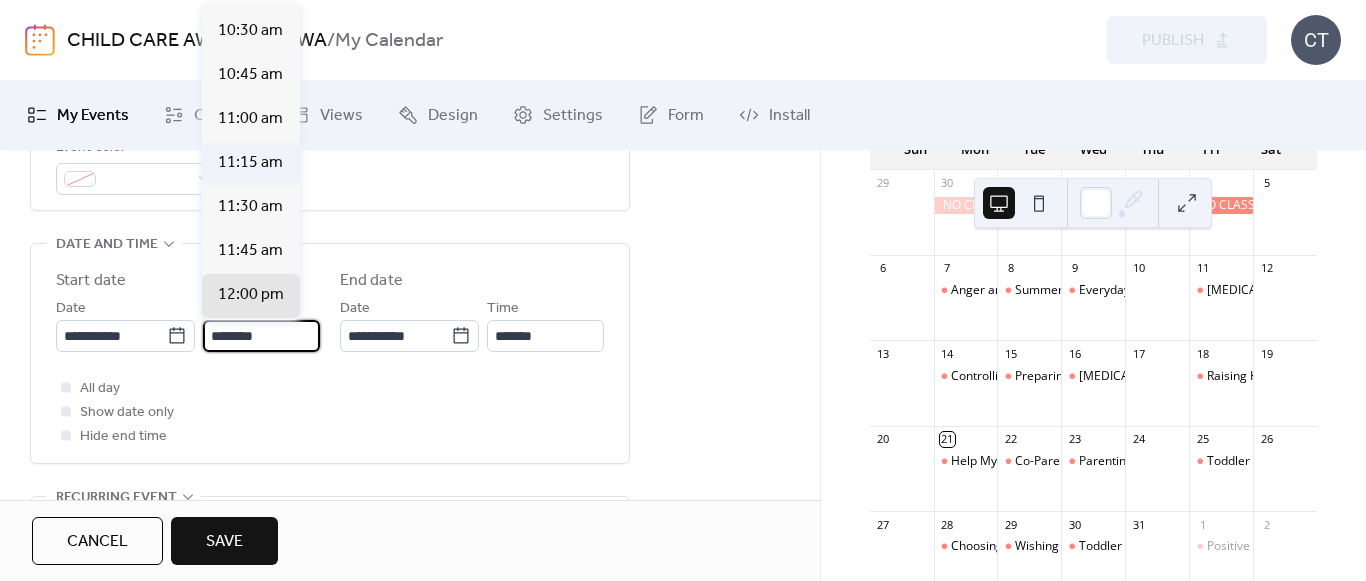 scroll, scrollTop: 1812, scrollLeft: 0, axis: vertical 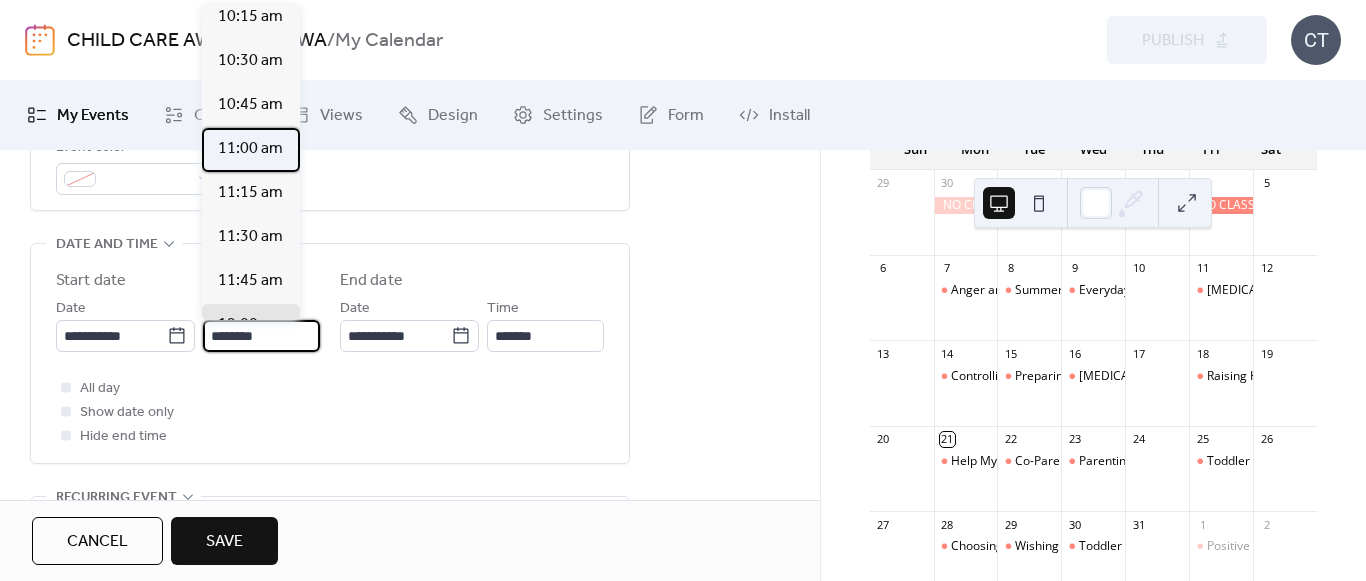 click on "11:00 am" at bounding box center [250, 149] 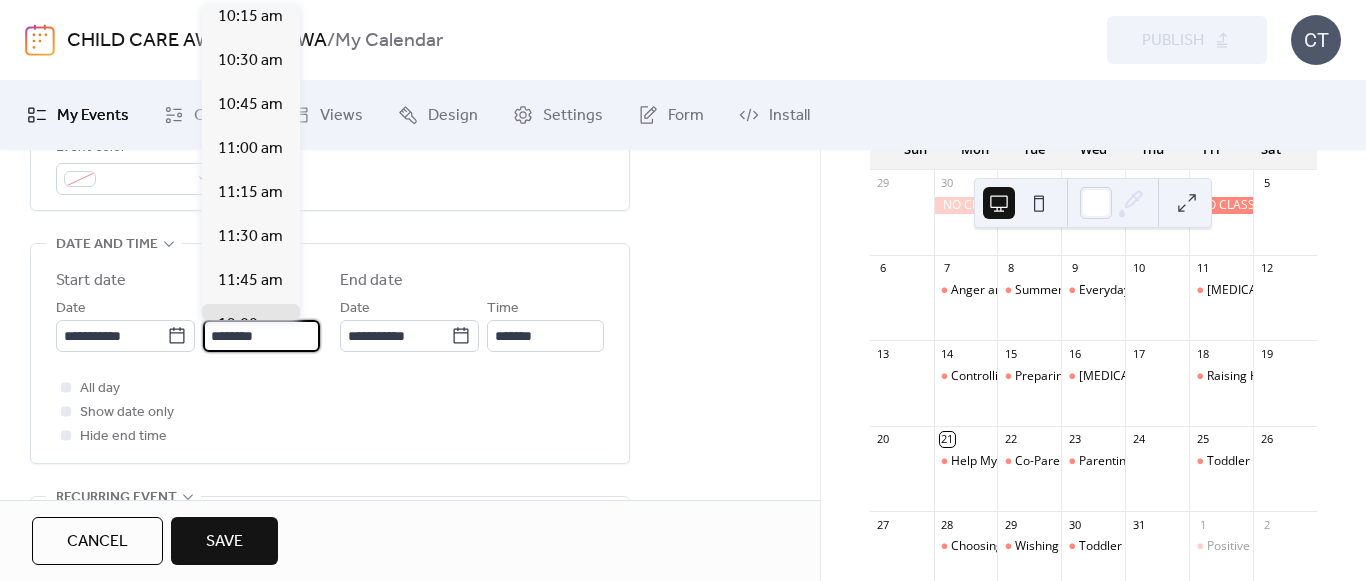 type on "********" 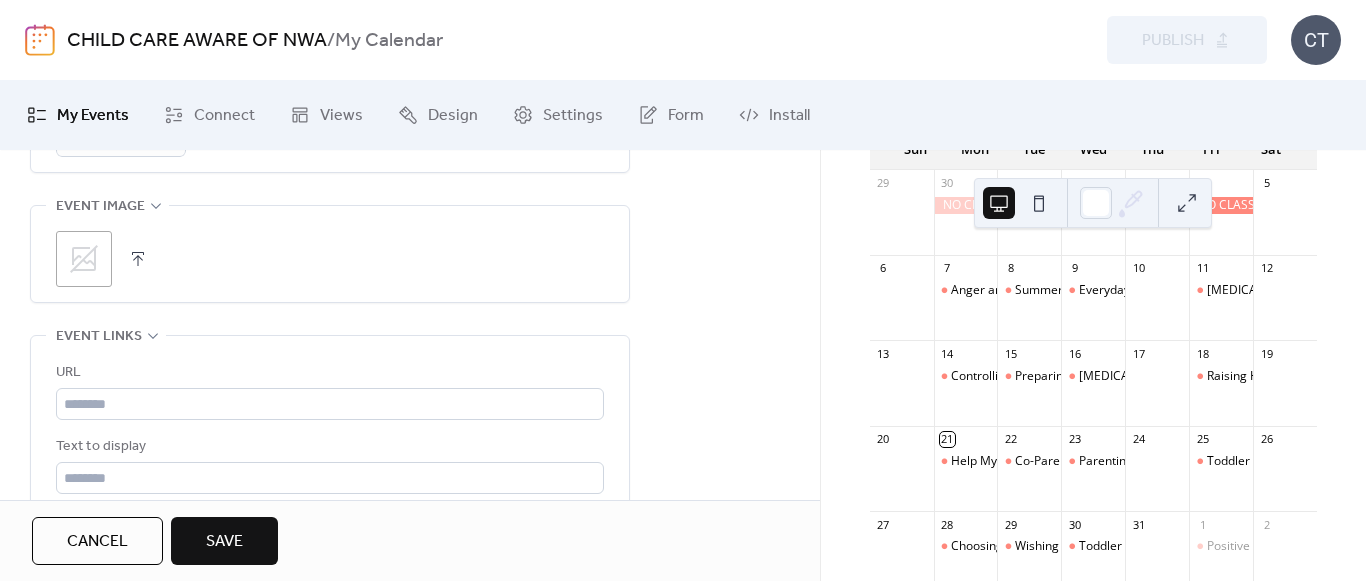 scroll, scrollTop: 1100, scrollLeft: 0, axis: vertical 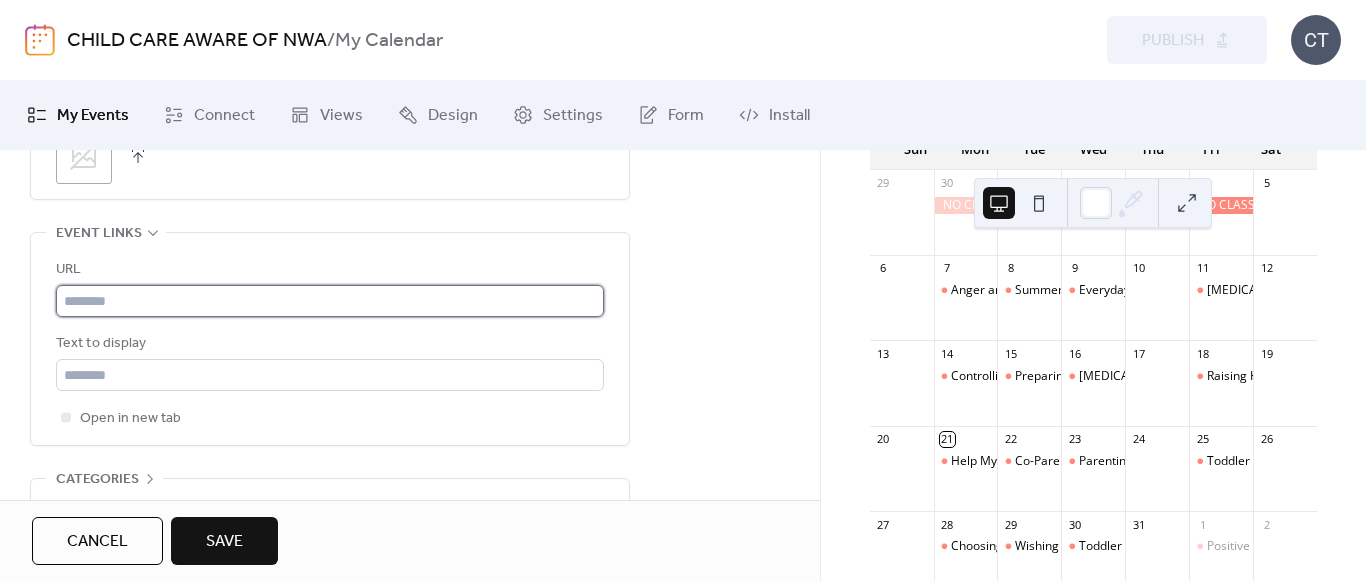 click at bounding box center [330, 301] 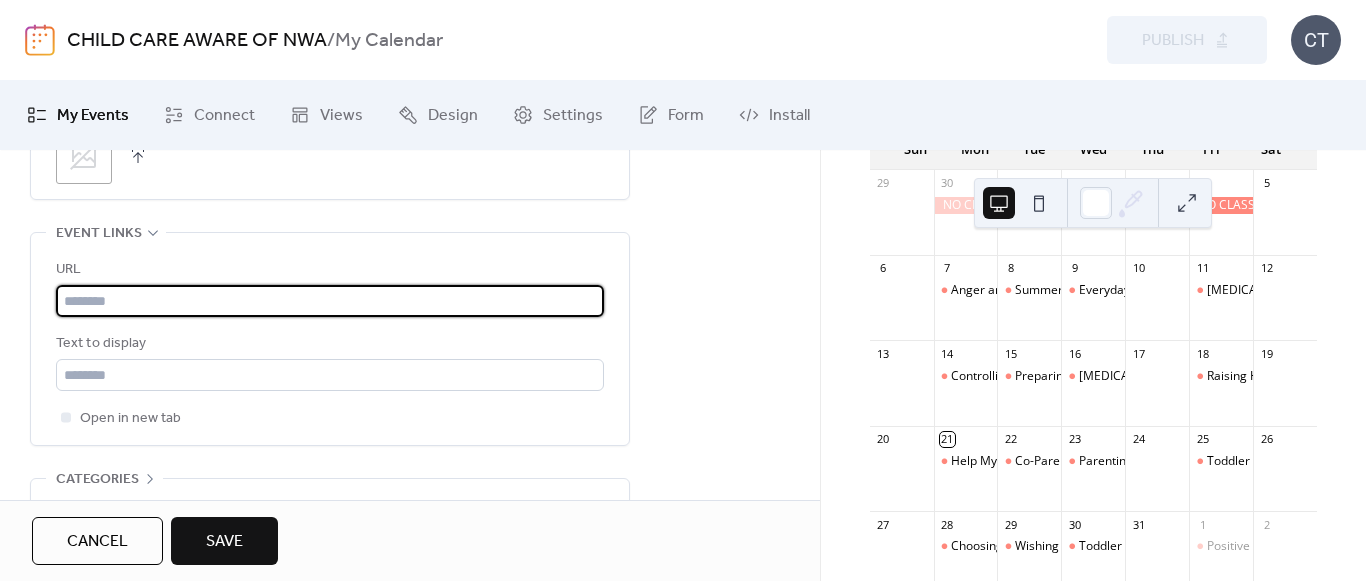 type on "**********" 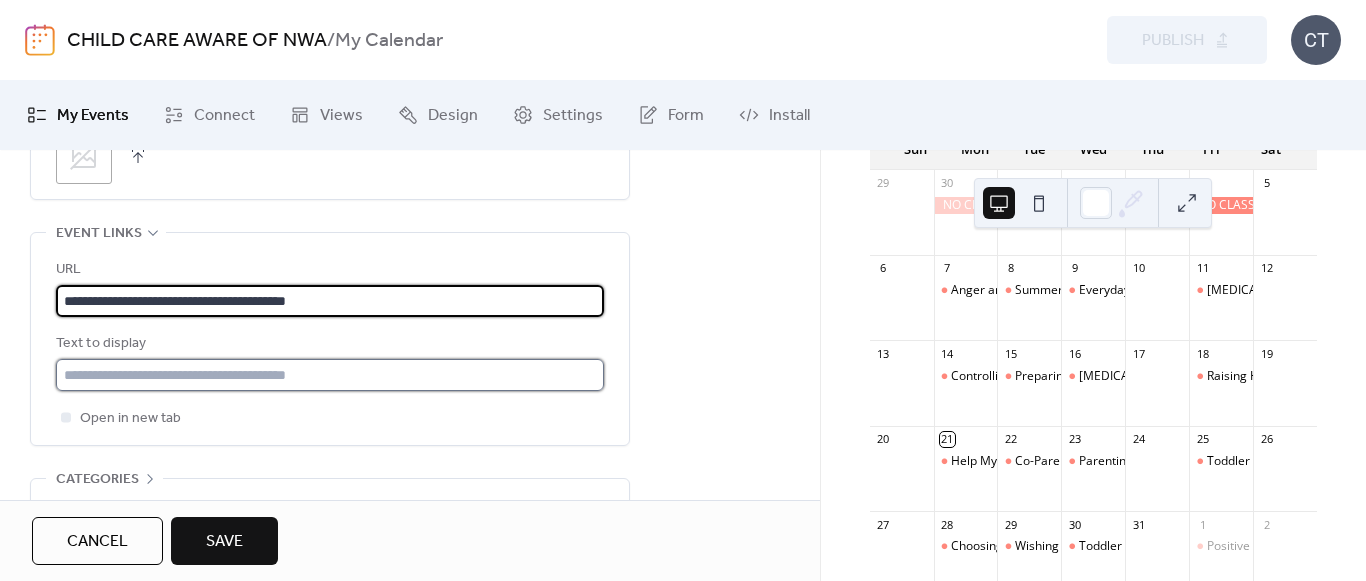 click at bounding box center [330, 375] 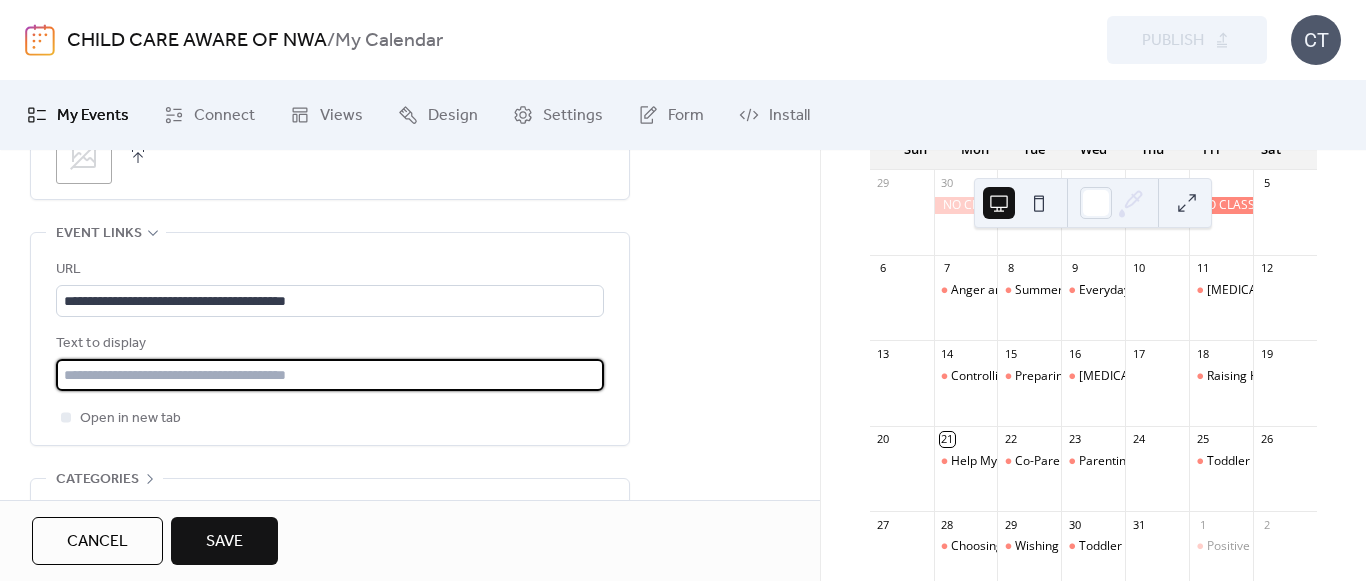 type on "**********" 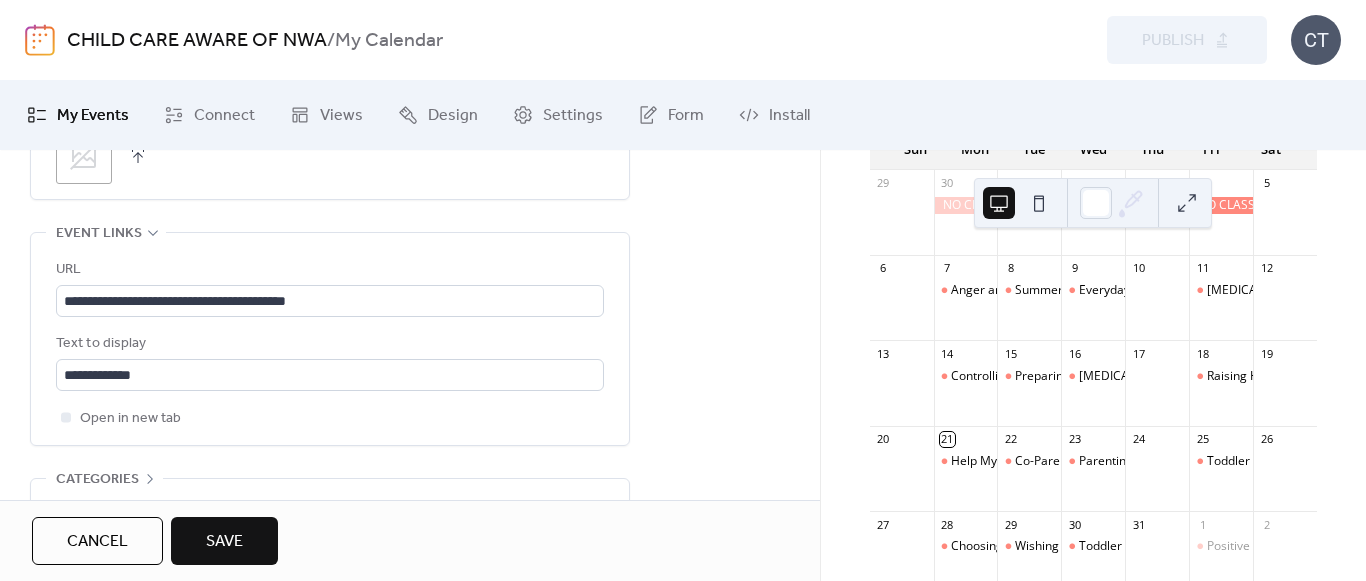 drag, startPoint x: 241, startPoint y: 540, endPoint x: 626, endPoint y: 556, distance: 385.33234 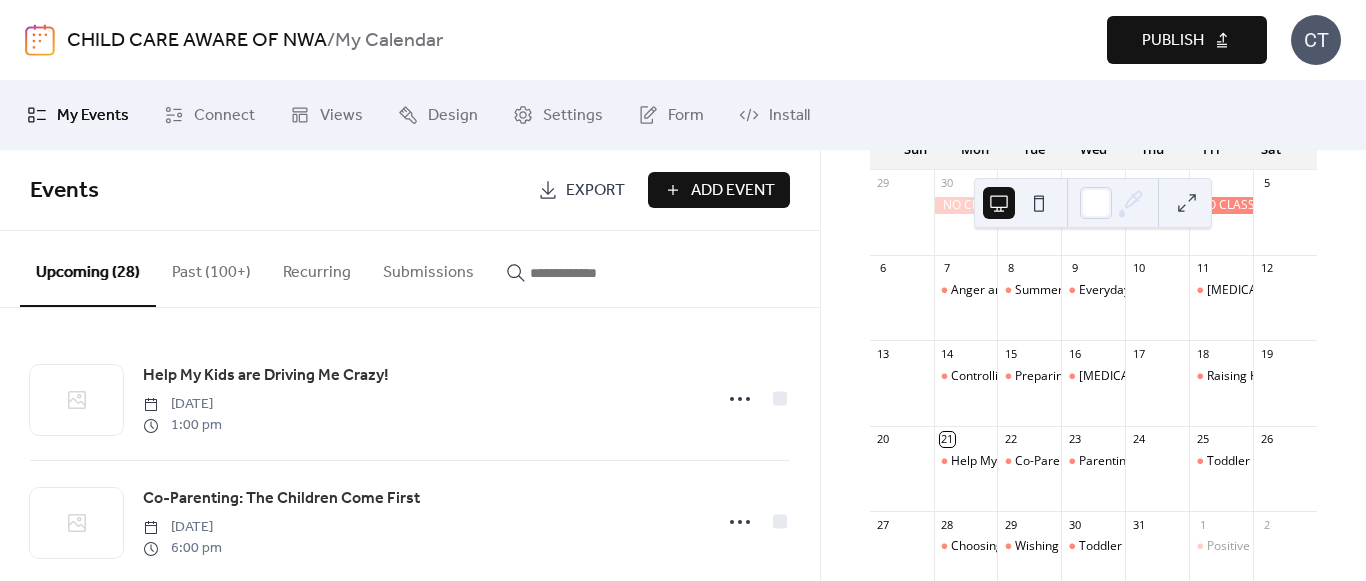 drag, startPoint x: 730, startPoint y: 196, endPoint x: 739, endPoint y: 227, distance: 32.280025 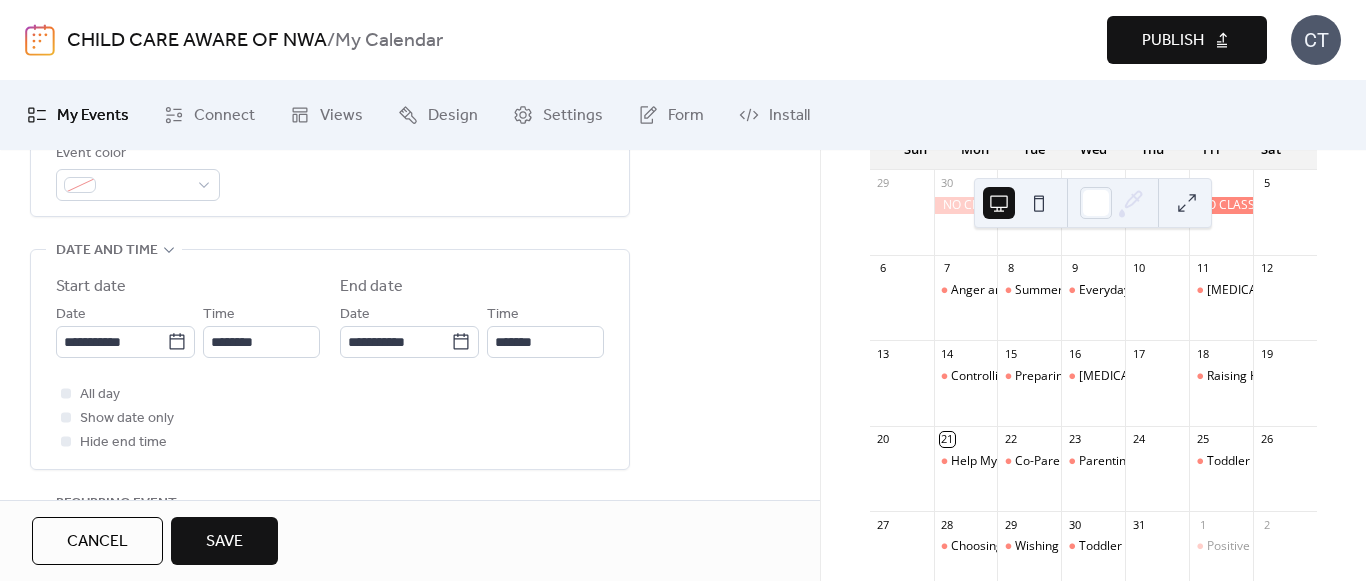 scroll, scrollTop: 600, scrollLeft: 0, axis: vertical 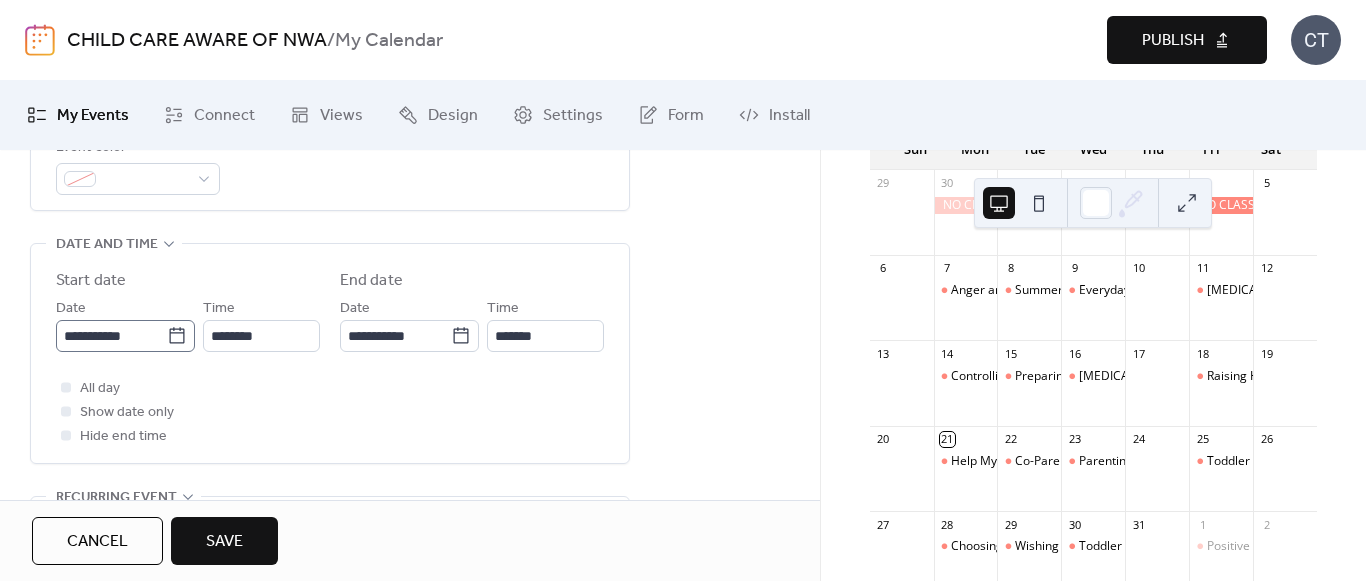 type on "********" 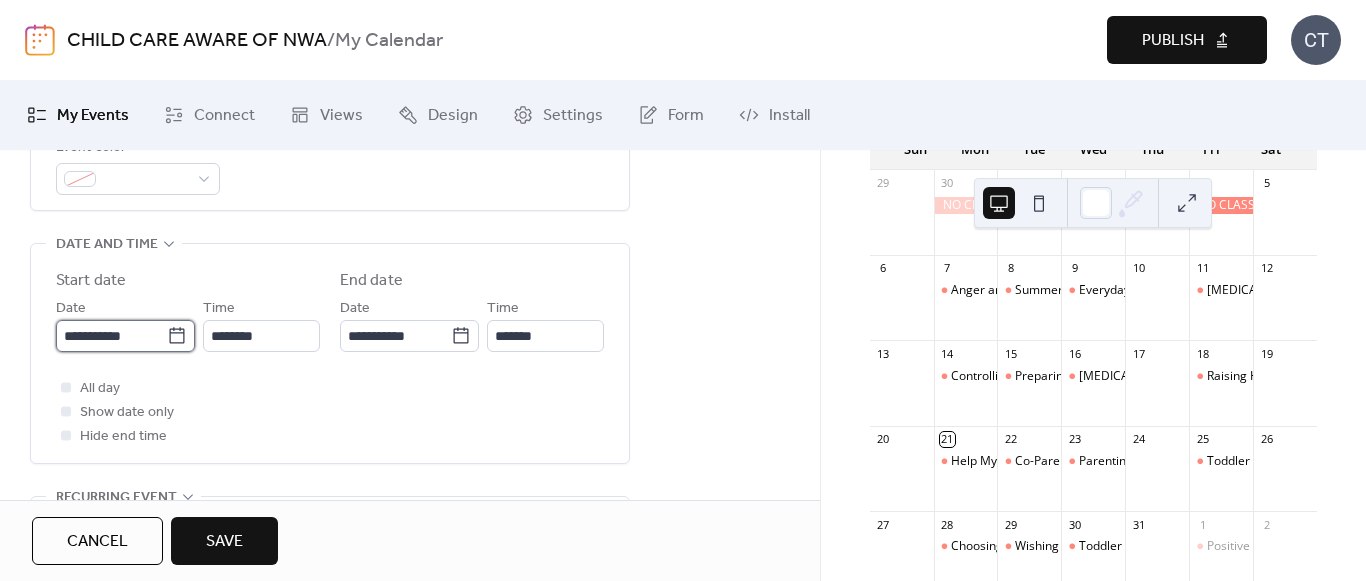click on "**********" at bounding box center [111, 336] 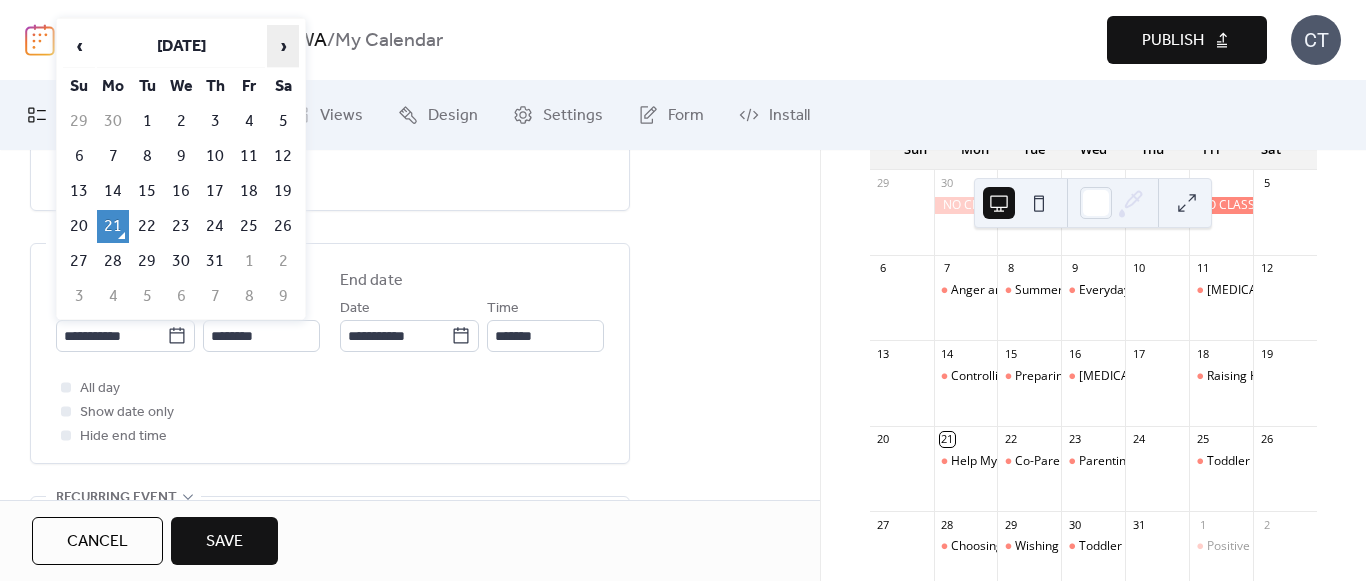 click on "›" at bounding box center [283, 46] 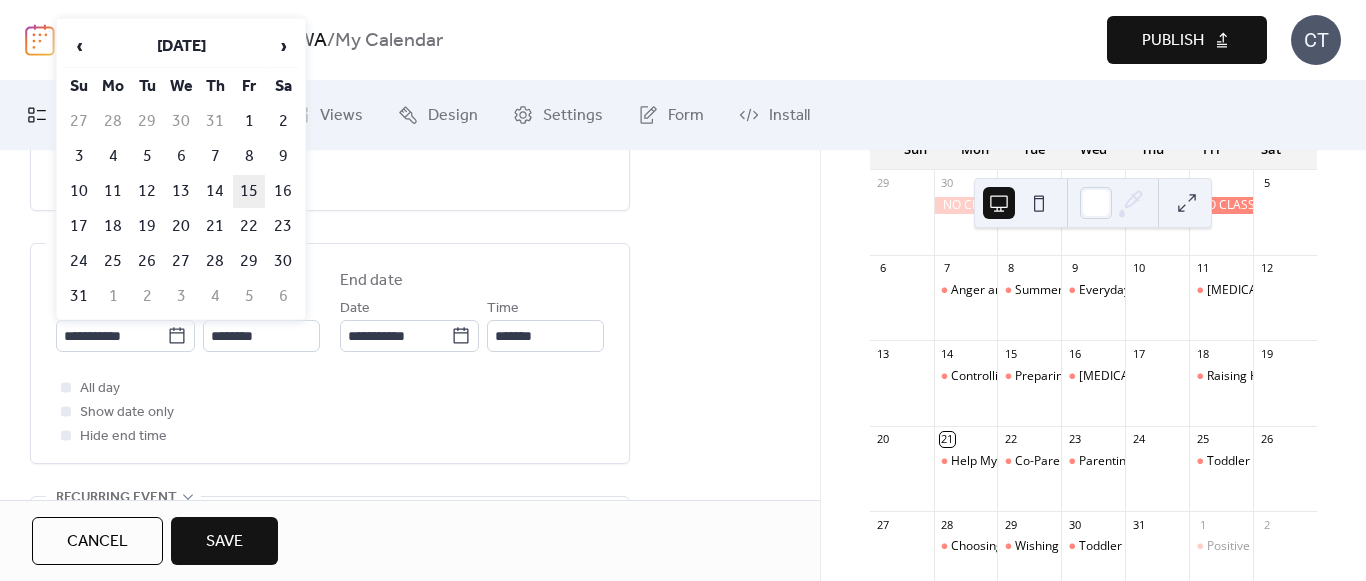 click on "15" at bounding box center [249, 191] 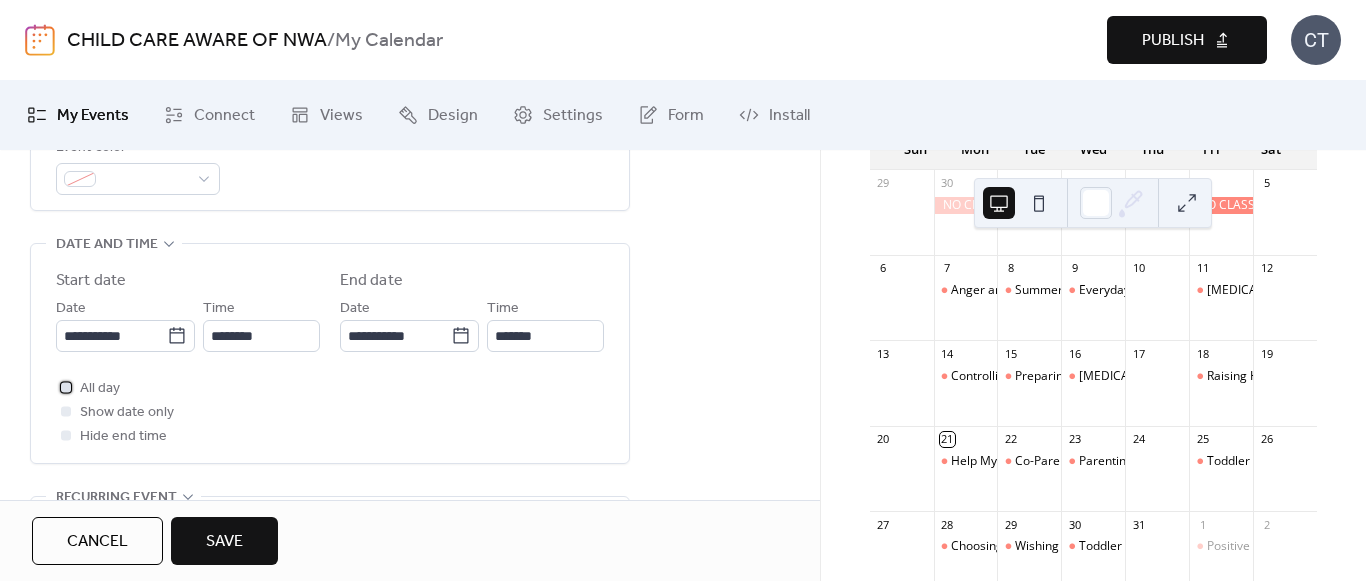 click at bounding box center (66, 387) 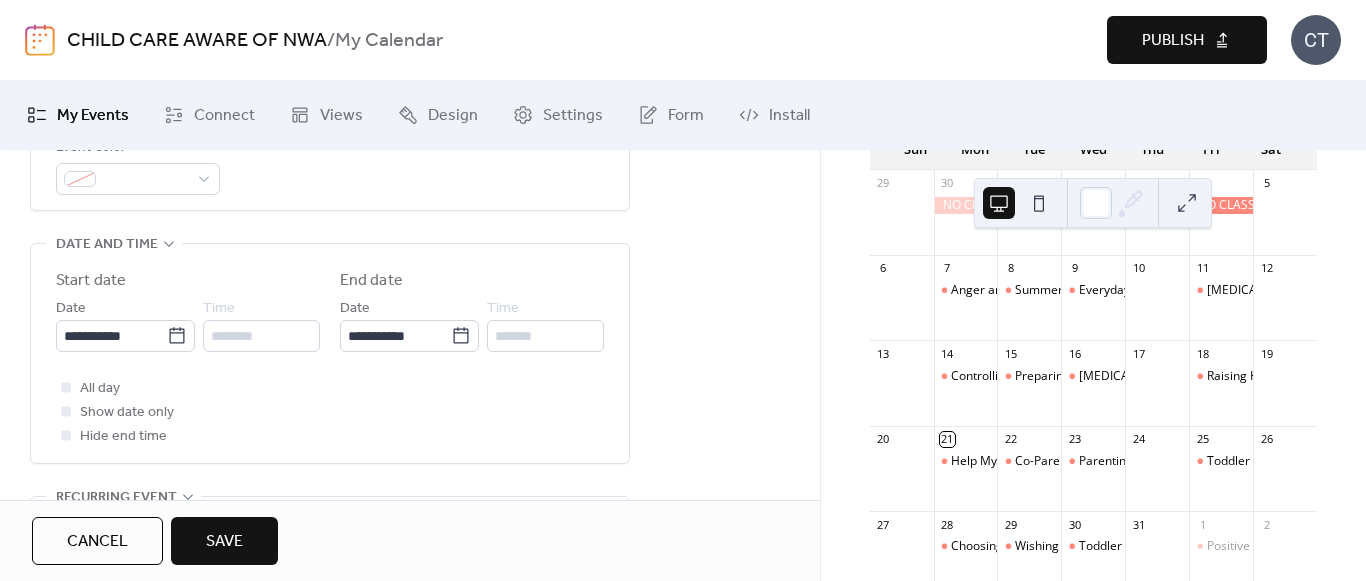 drag, startPoint x: 239, startPoint y: 535, endPoint x: 737, endPoint y: 297, distance: 551.9493 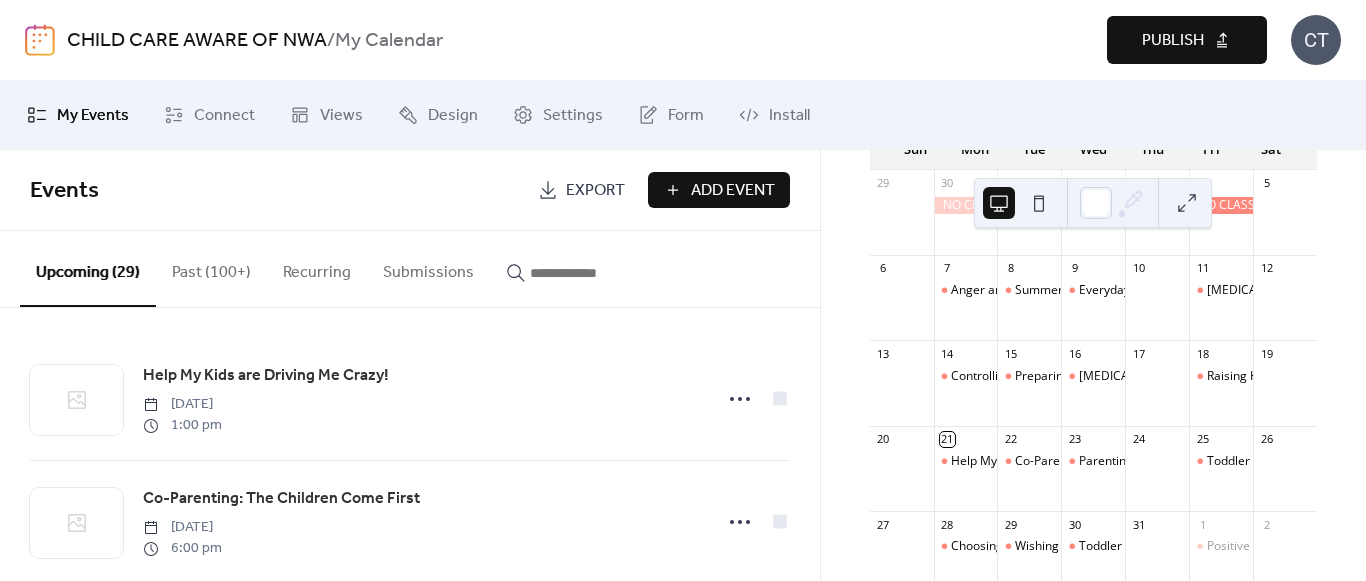 click on "Add Event" at bounding box center [733, 191] 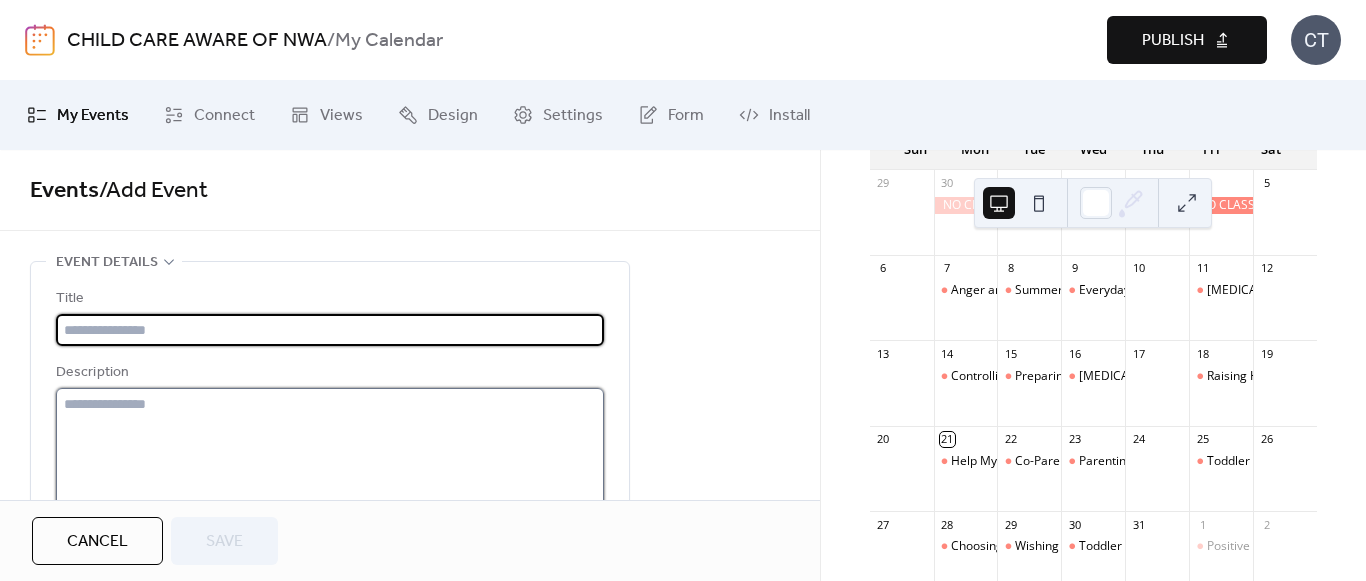 click at bounding box center [330, 464] 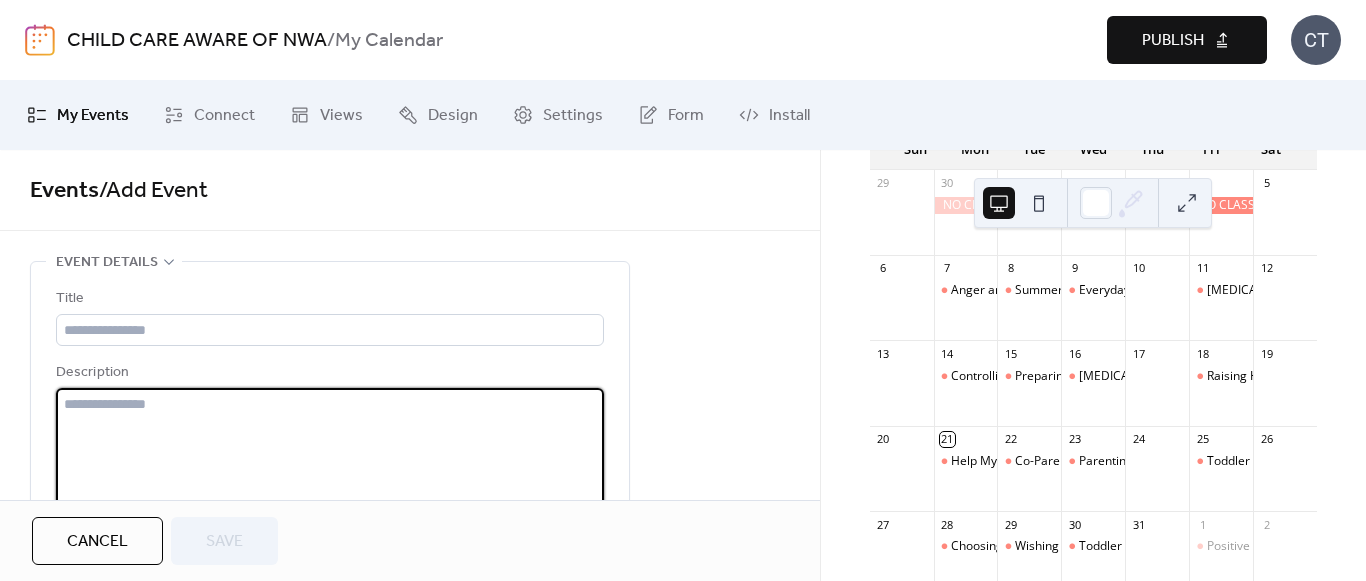paste on "**********" 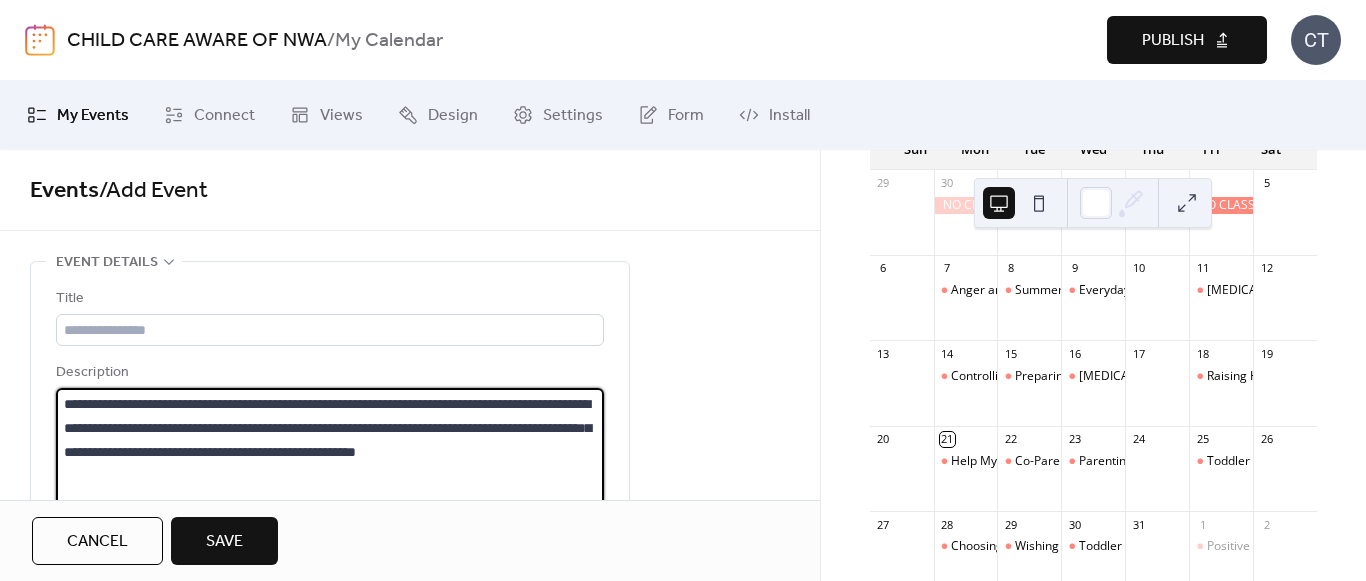 drag, startPoint x: 234, startPoint y: 404, endPoint x: 43, endPoint y: 400, distance: 191.04189 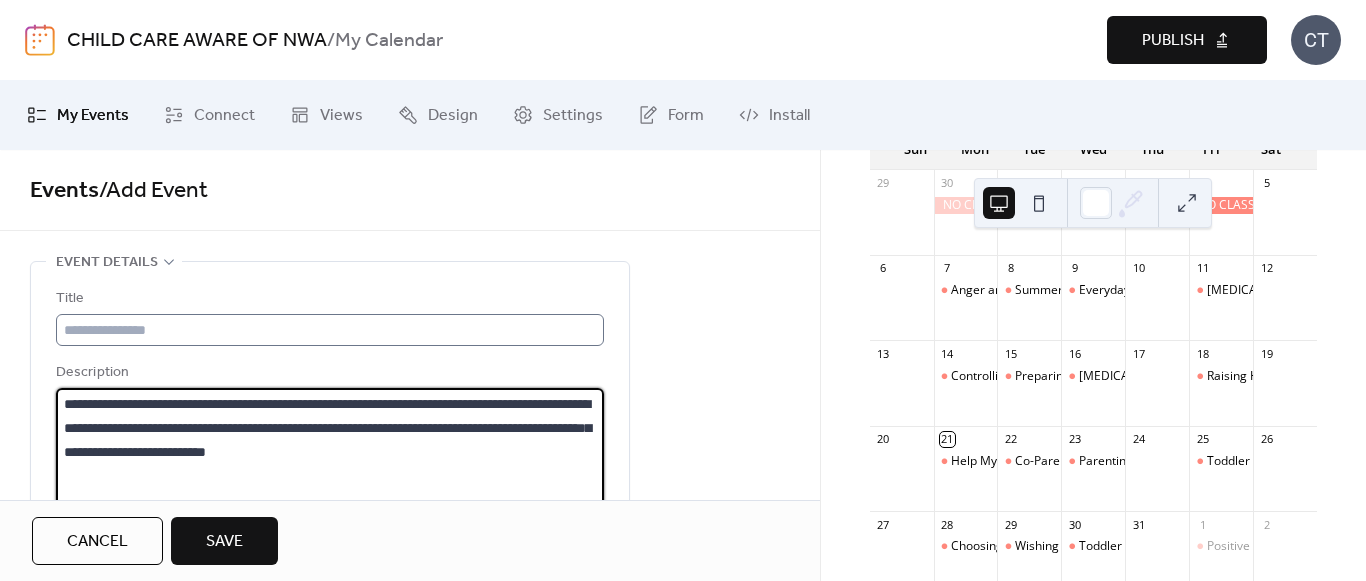 type on "**********" 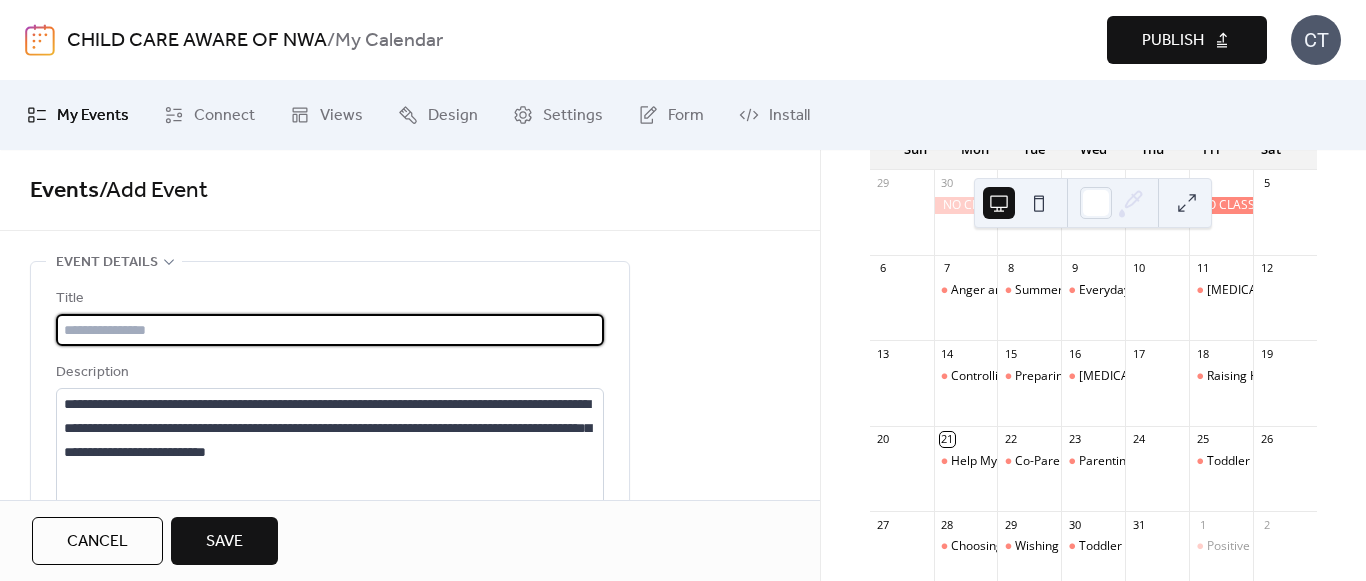 click at bounding box center [330, 330] 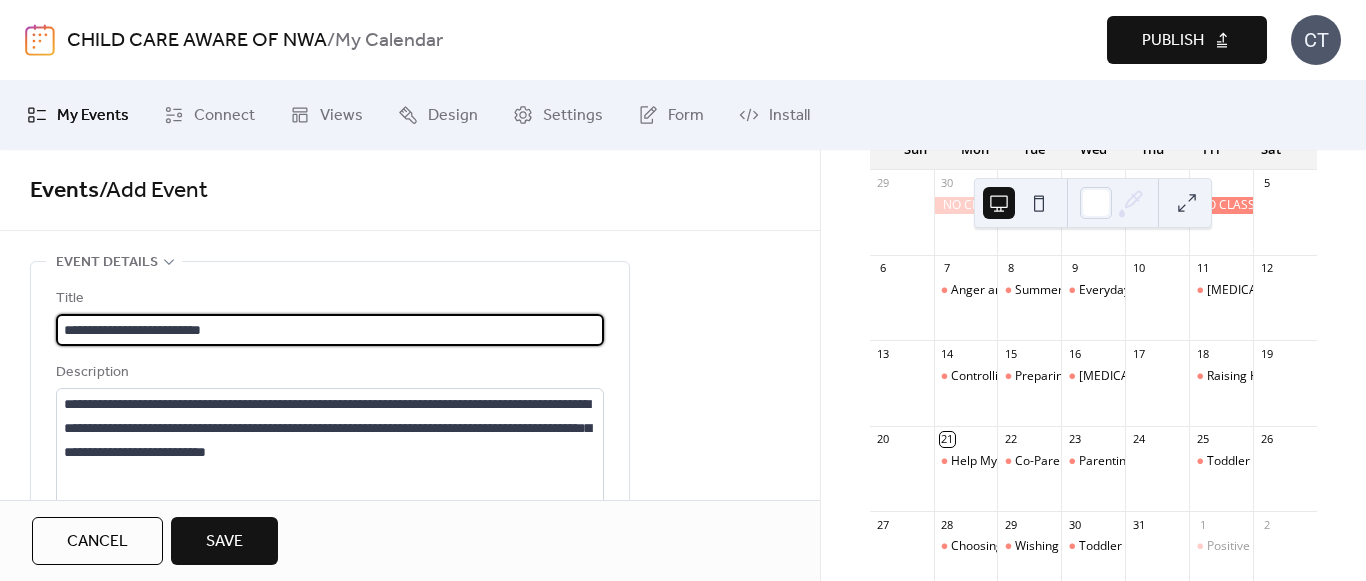 drag, startPoint x: 134, startPoint y: 323, endPoint x: 18, endPoint y: 314, distance: 116.34862 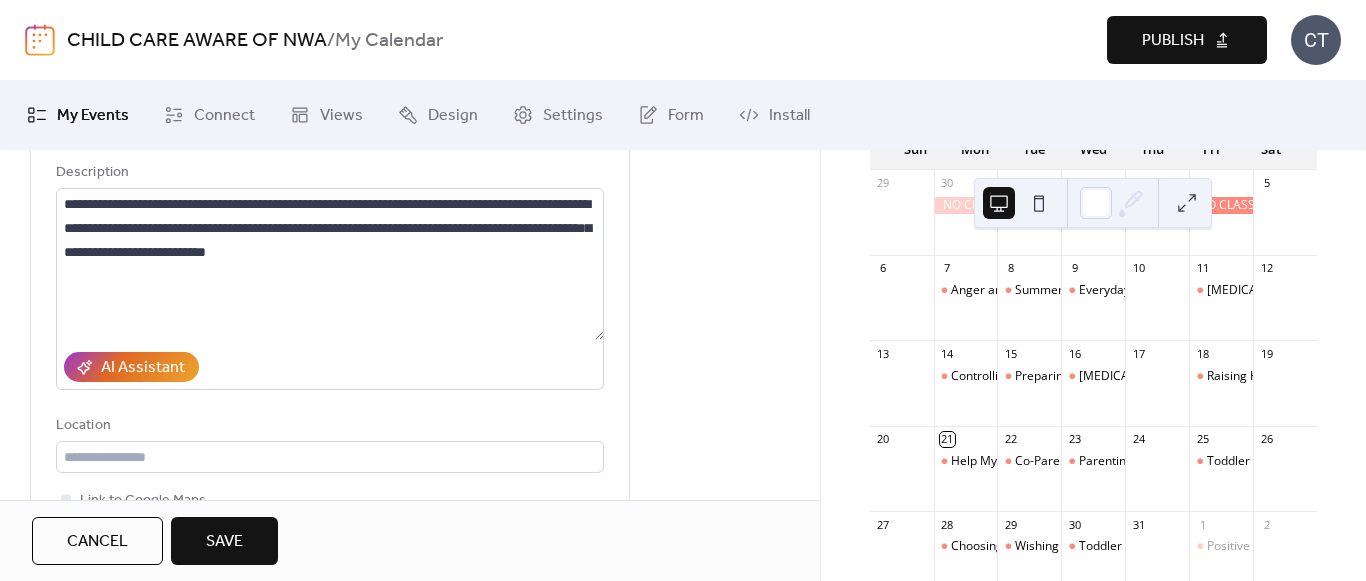 scroll, scrollTop: 0, scrollLeft: 0, axis: both 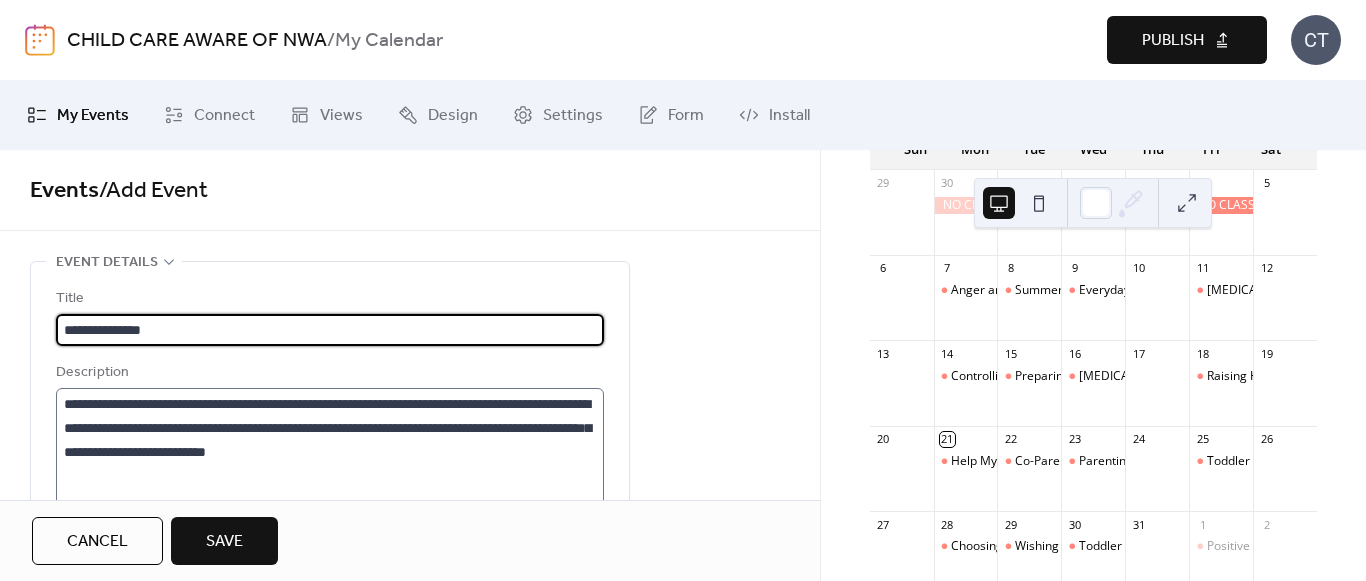 type on "**********" 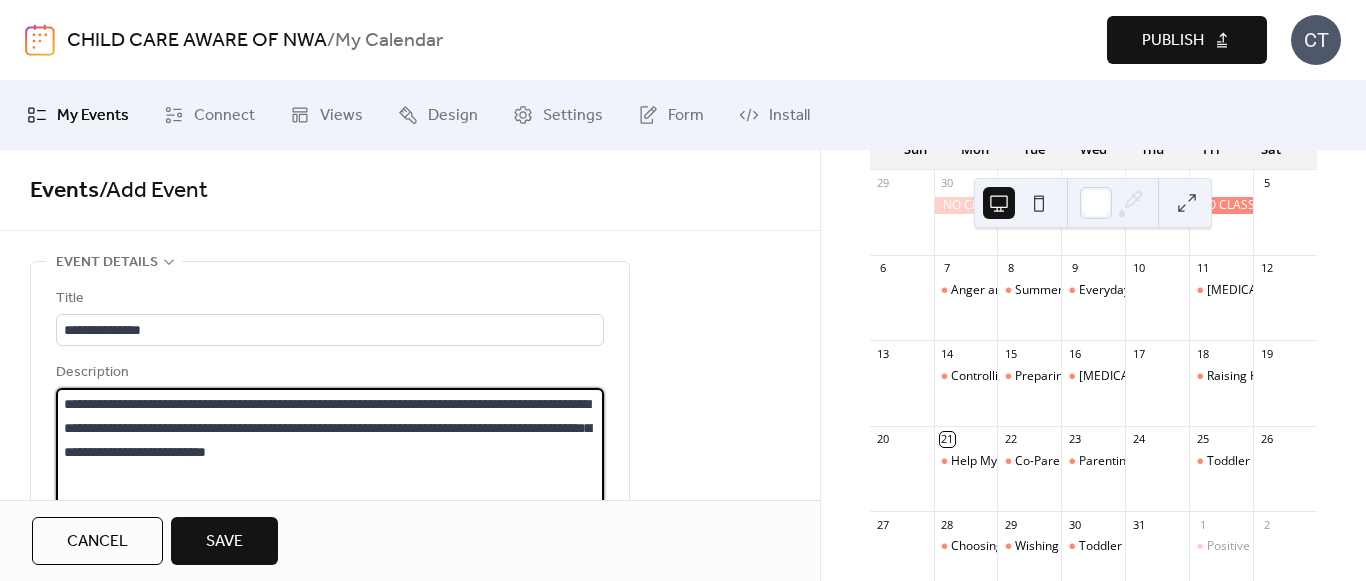 drag, startPoint x: 431, startPoint y: 457, endPoint x: 13, endPoint y: 399, distance: 422.00473 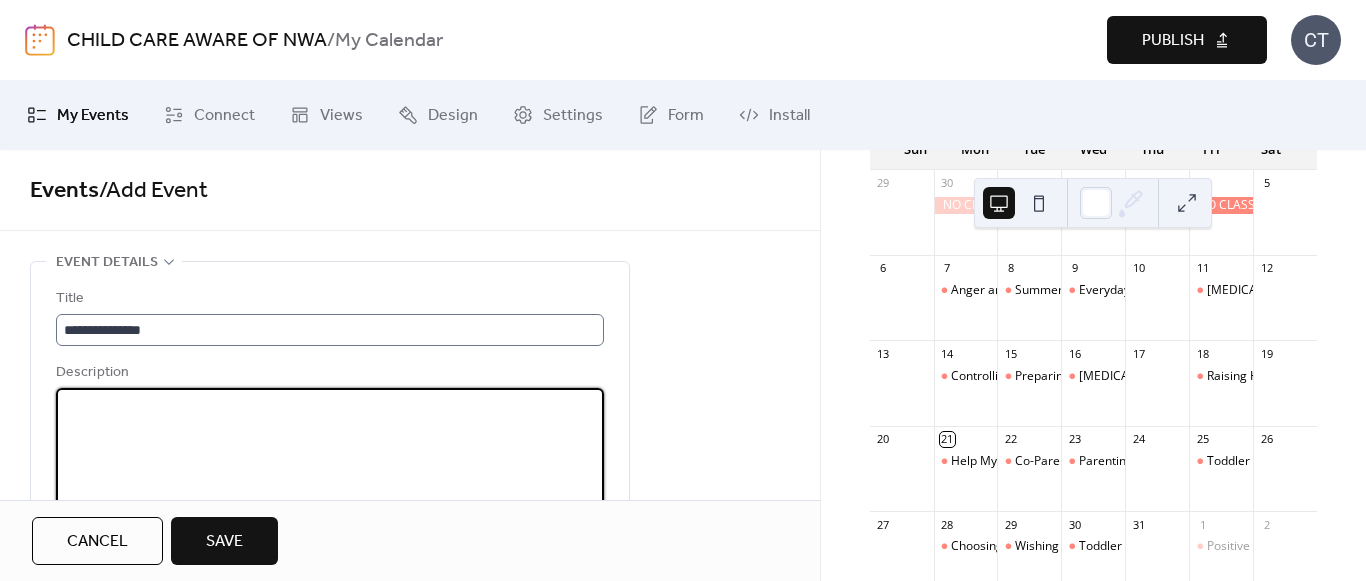 type 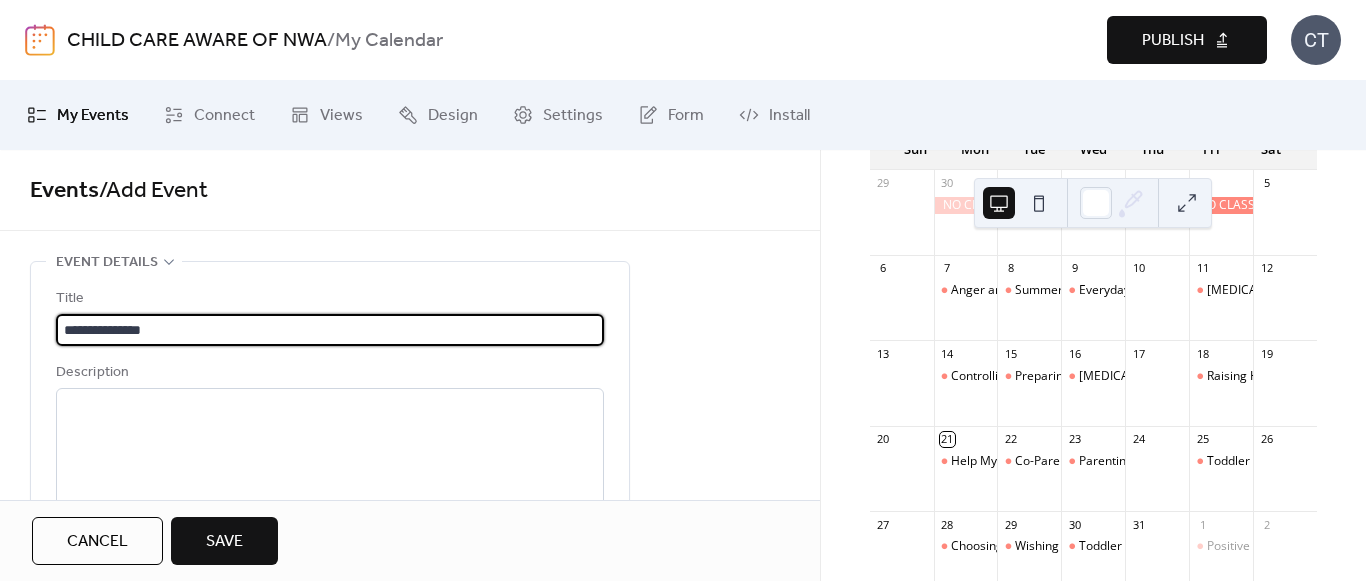 click on "**********" at bounding box center (330, 330) 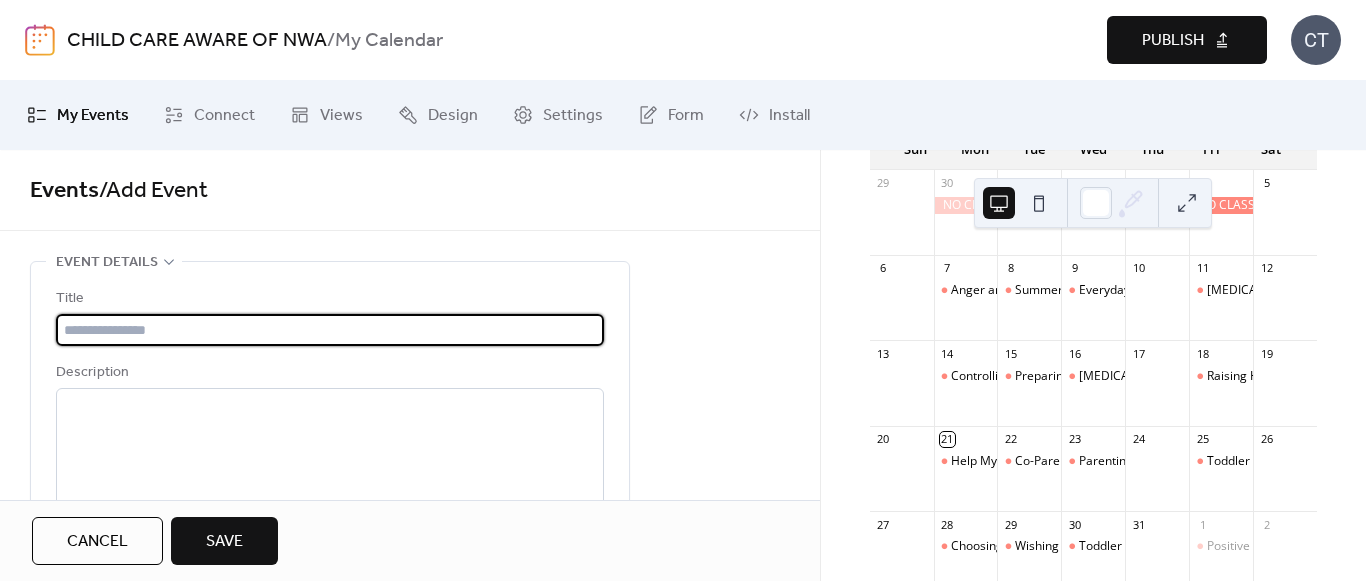 type 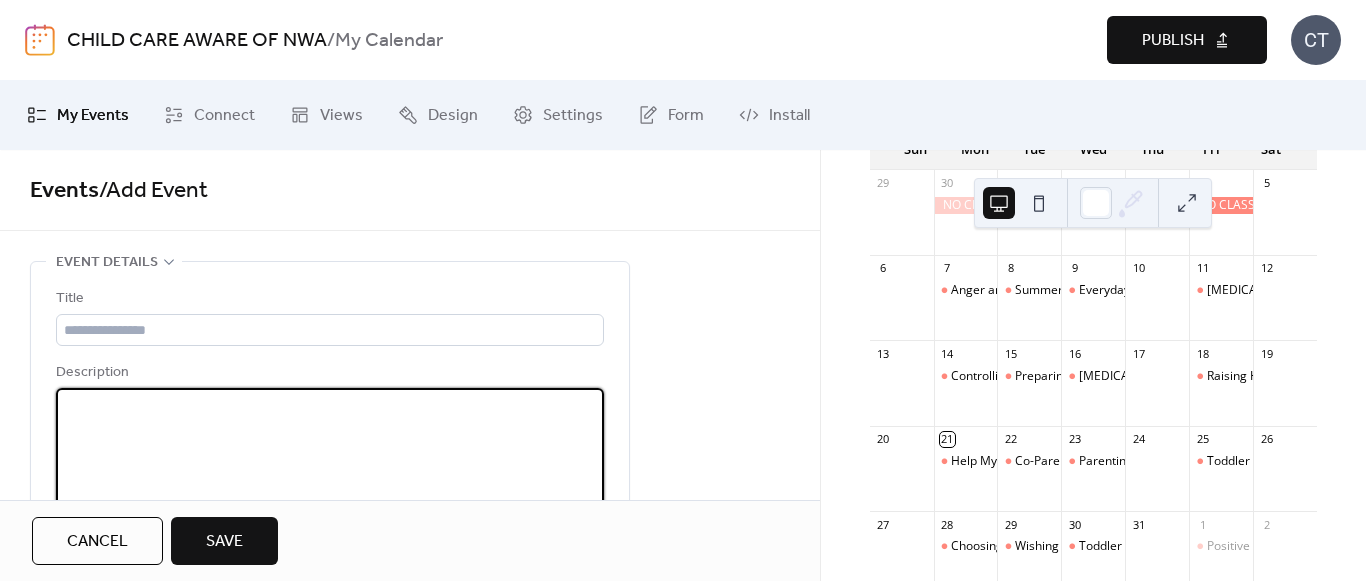 click at bounding box center [330, 464] 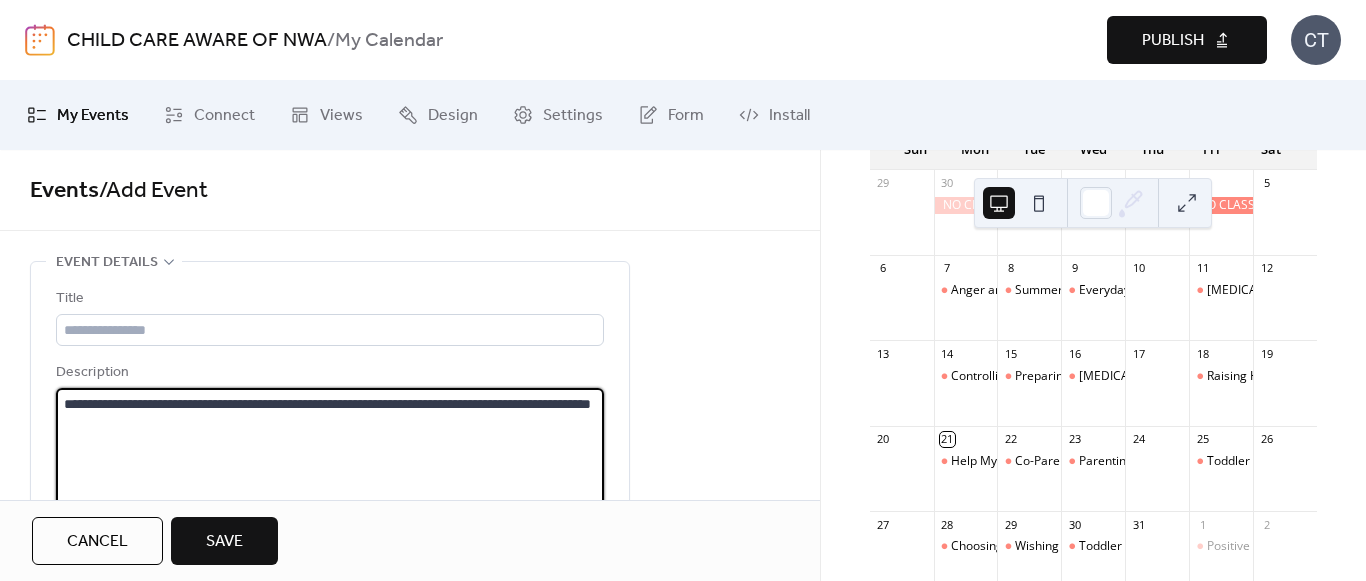 drag, startPoint x: 200, startPoint y: 408, endPoint x: 284, endPoint y: 470, distance: 104.40307 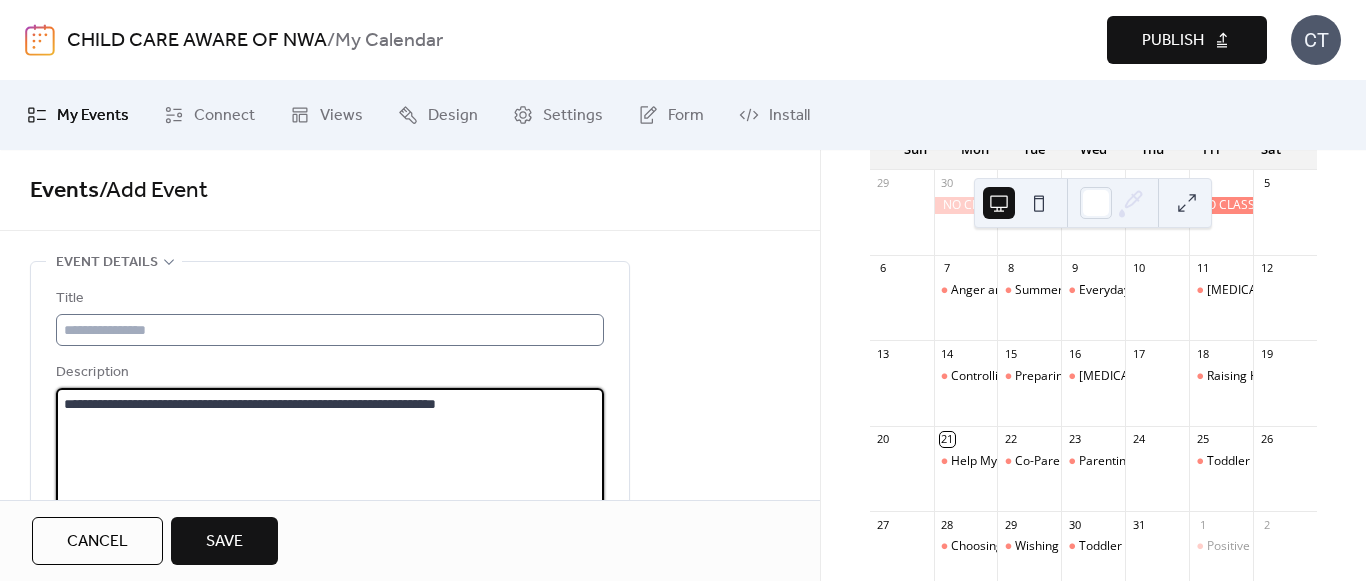 type on "**********" 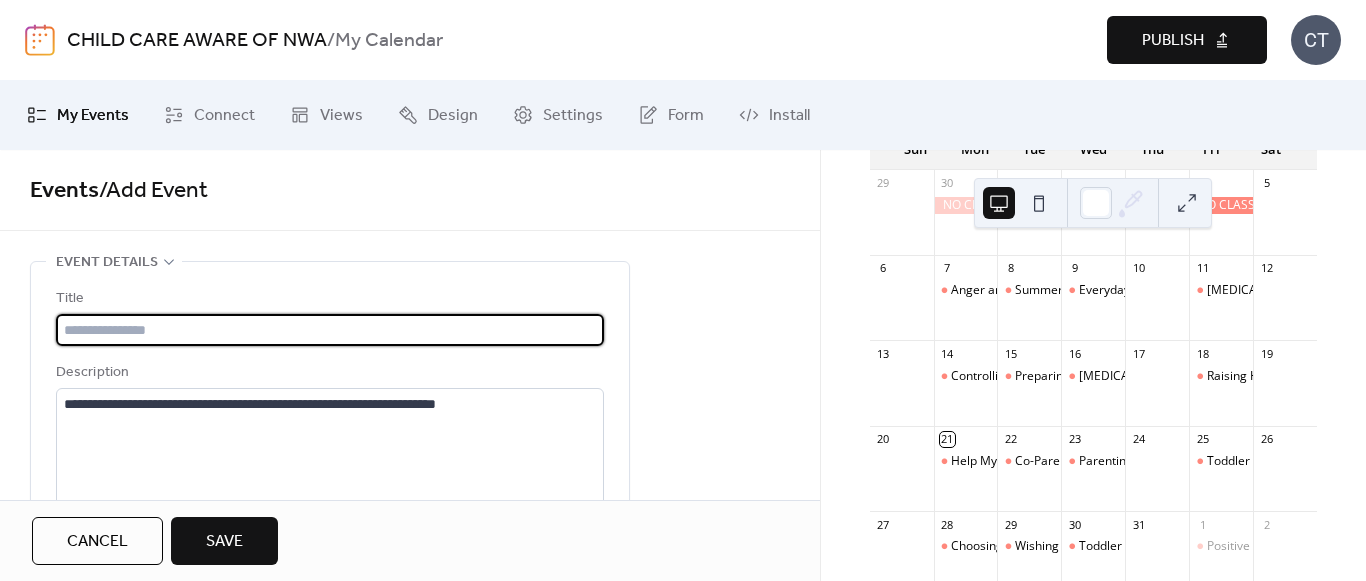 click at bounding box center [330, 330] 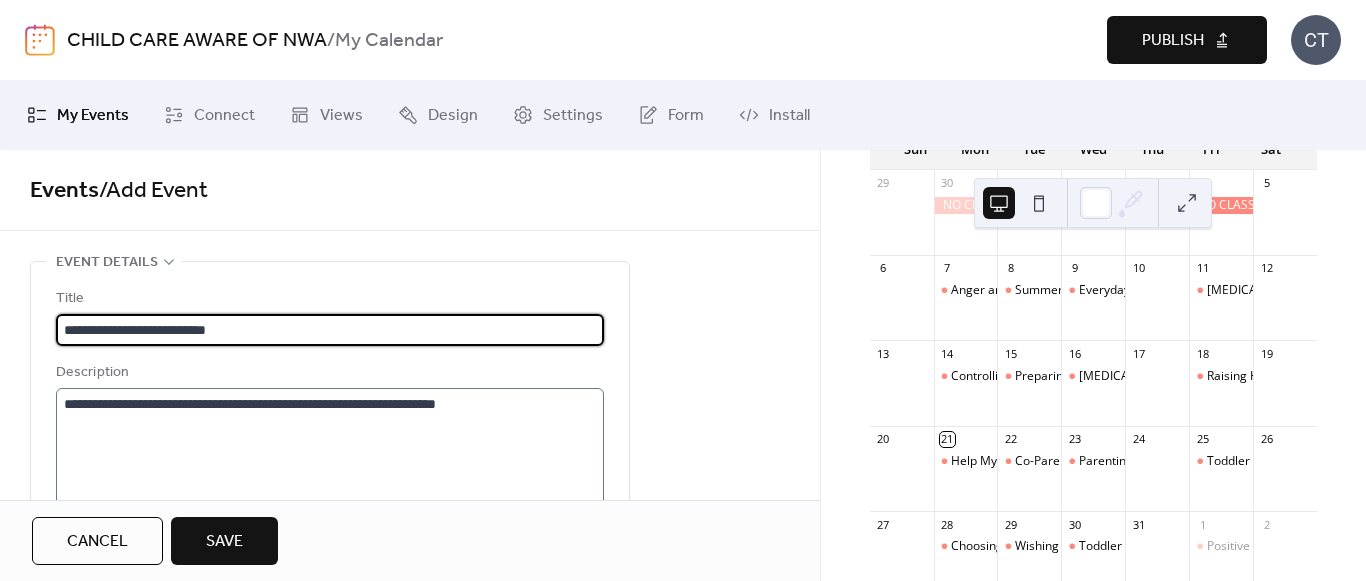 type on "**********" 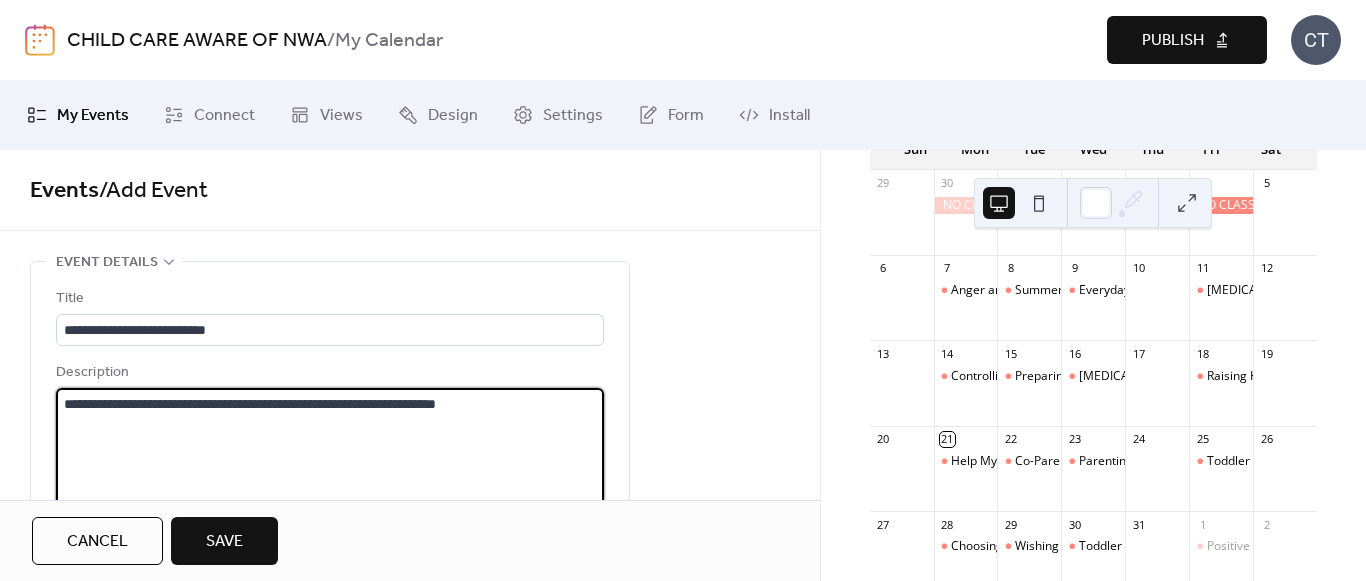 drag, startPoint x: 132, startPoint y: 400, endPoint x: 35, endPoint y: 396, distance: 97.082436 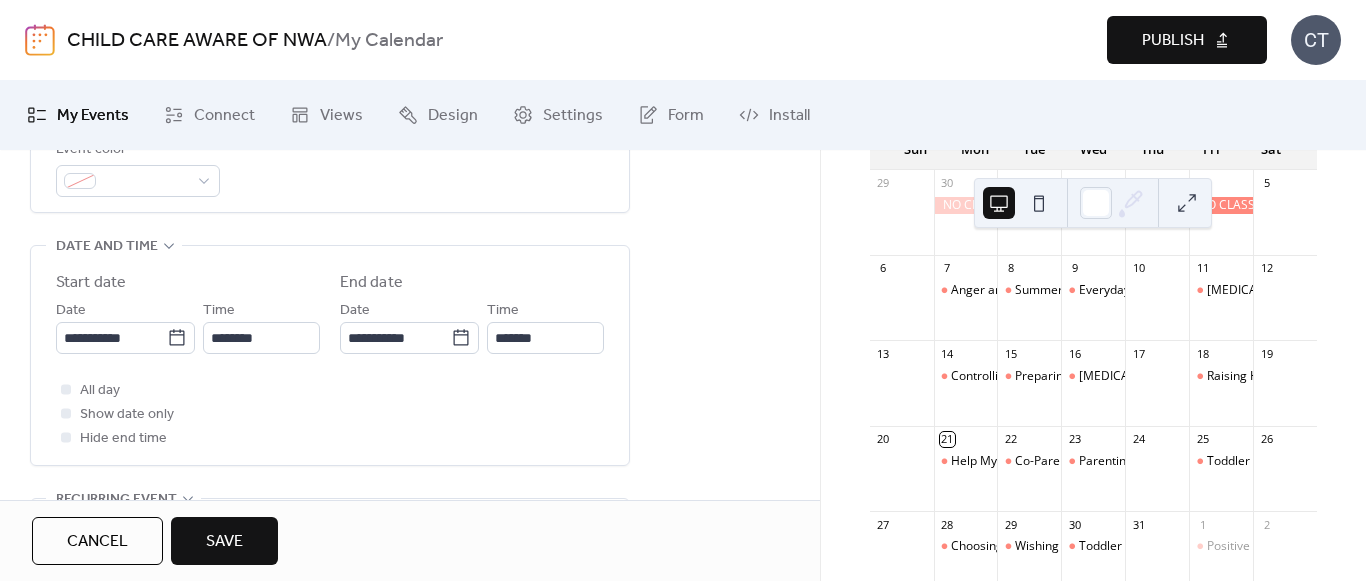 scroll, scrollTop: 600, scrollLeft: 0, axis: vertical 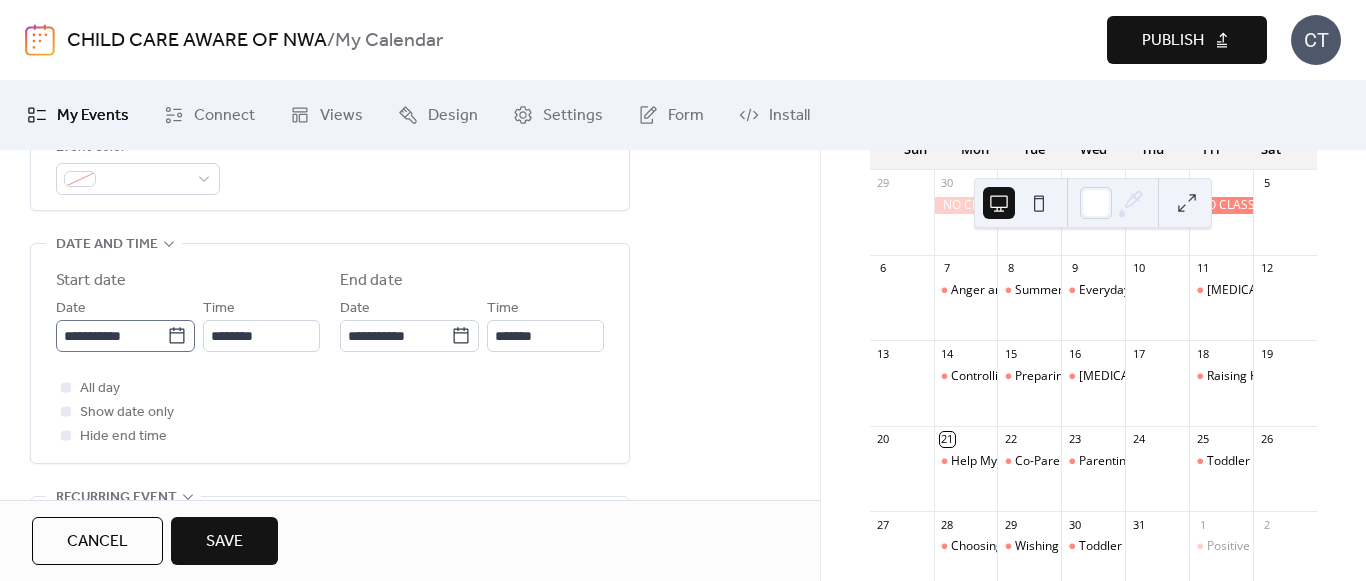 type on "**********" 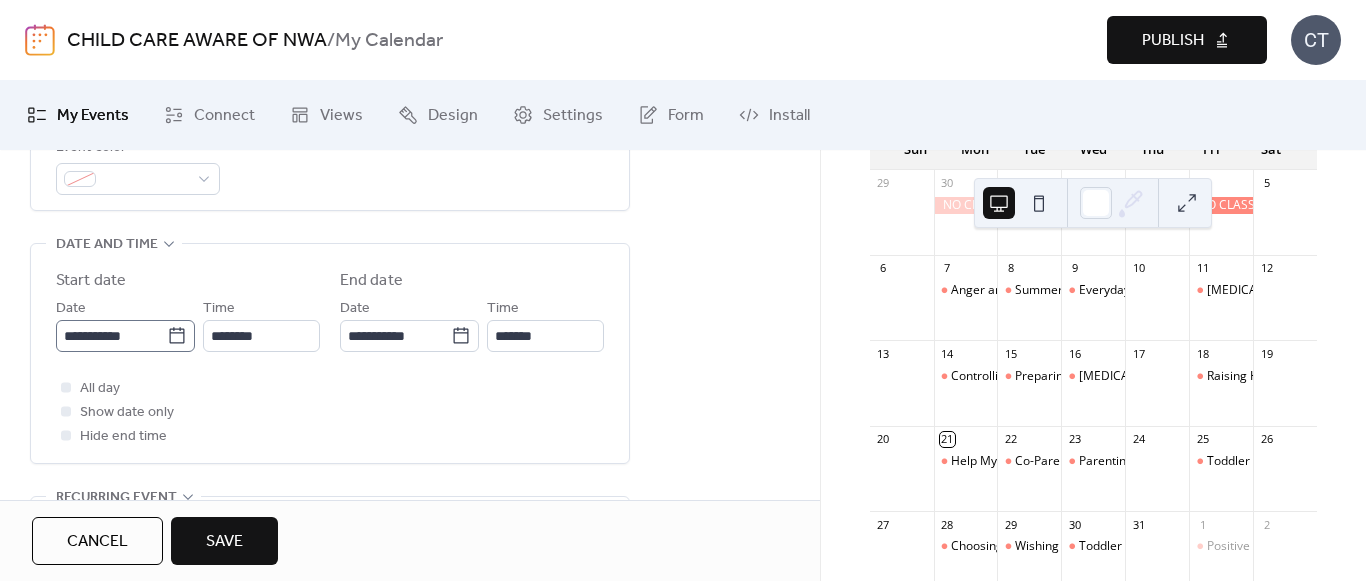 click 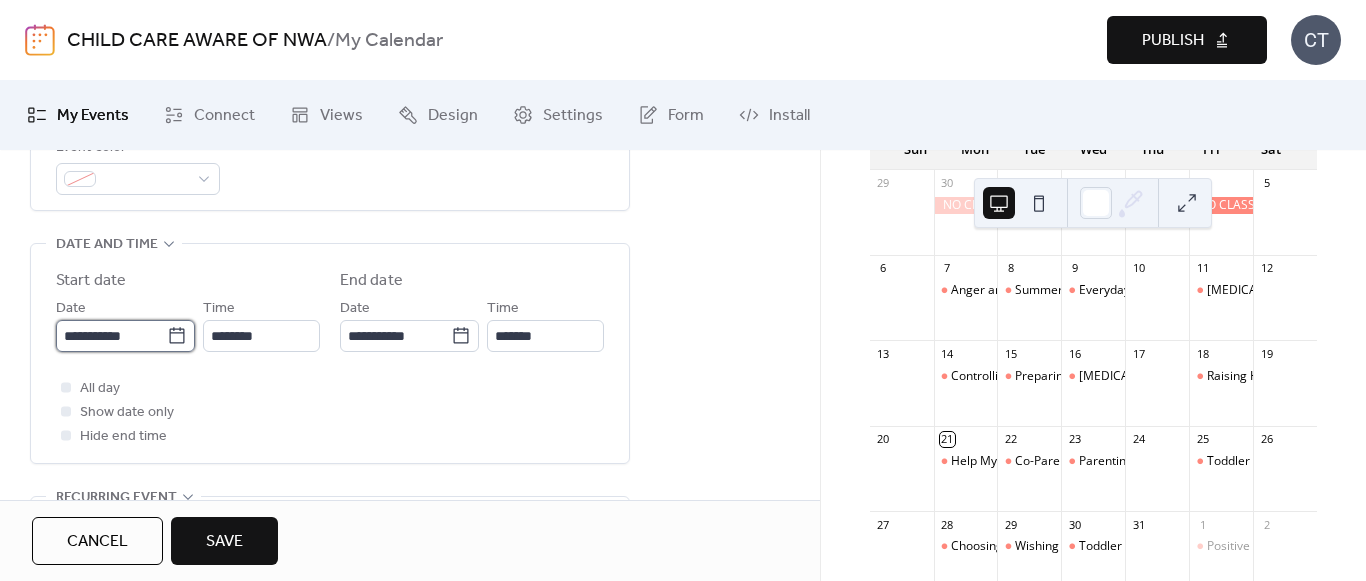 click on "**********" at bounding box center (111, 336) 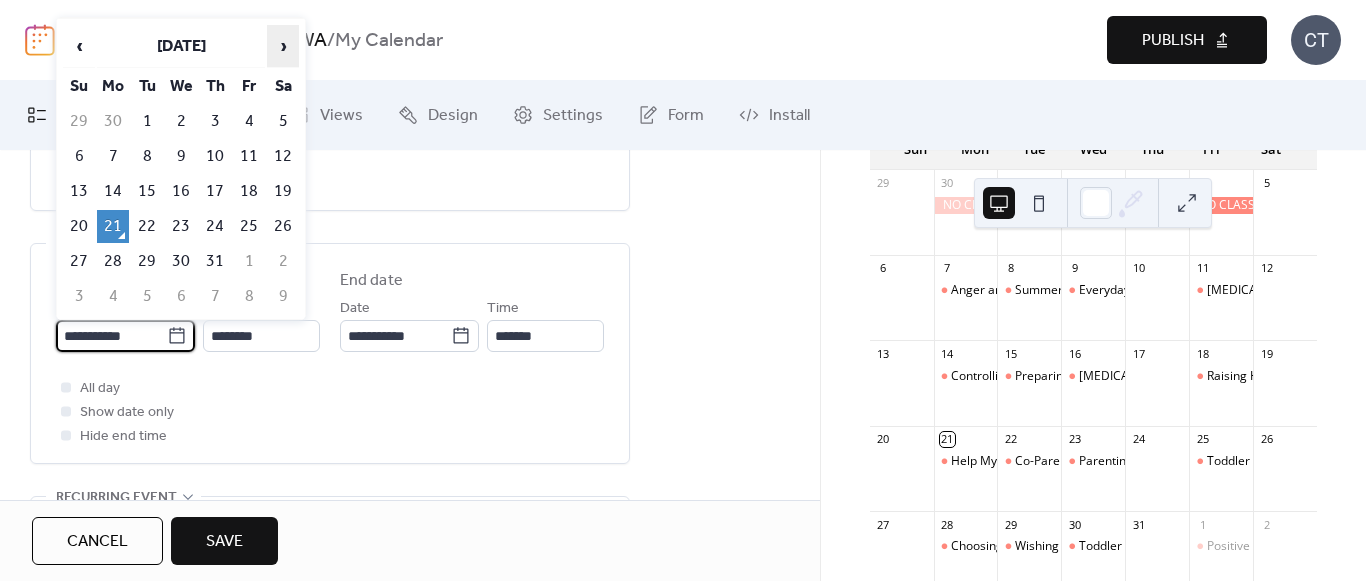 click on "›" at bounding box center [283, 46] 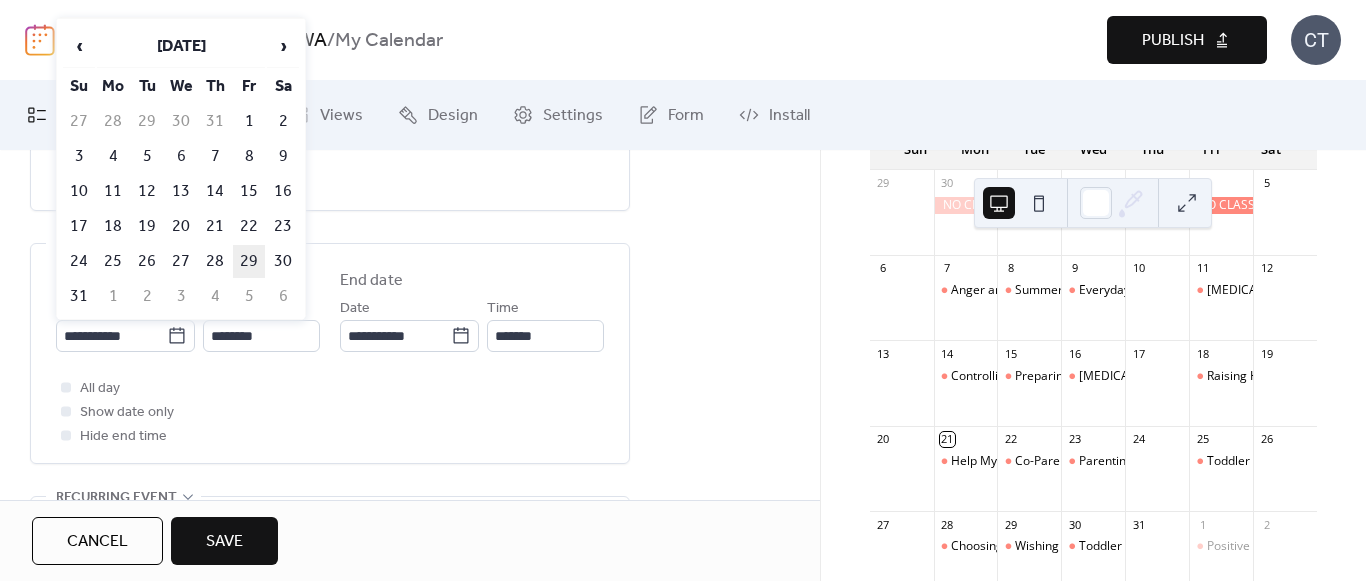 click on "29" at bounding box center (249, 261) 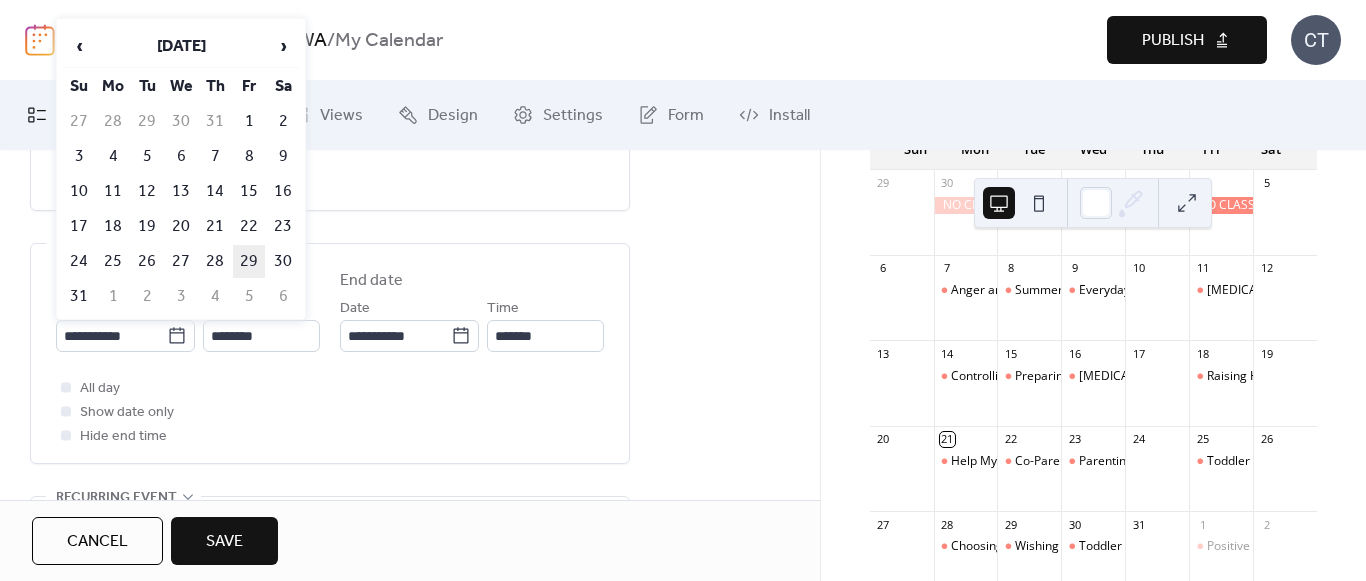 type on "**********" 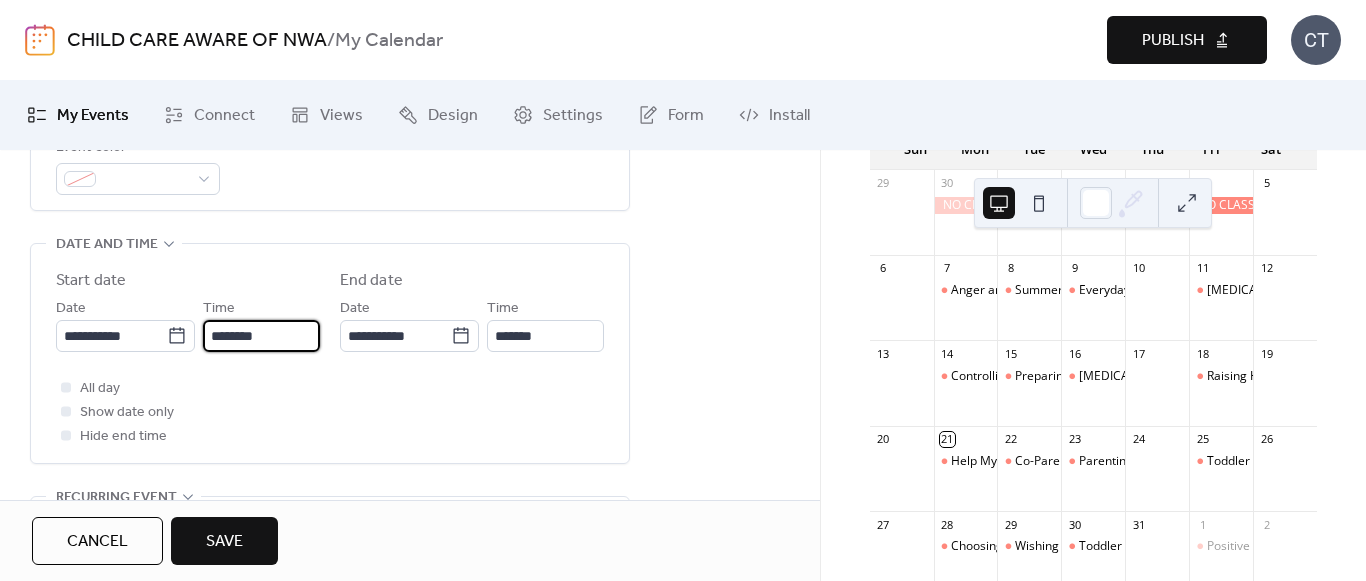 click on "********" at bounding box center [261, 336] 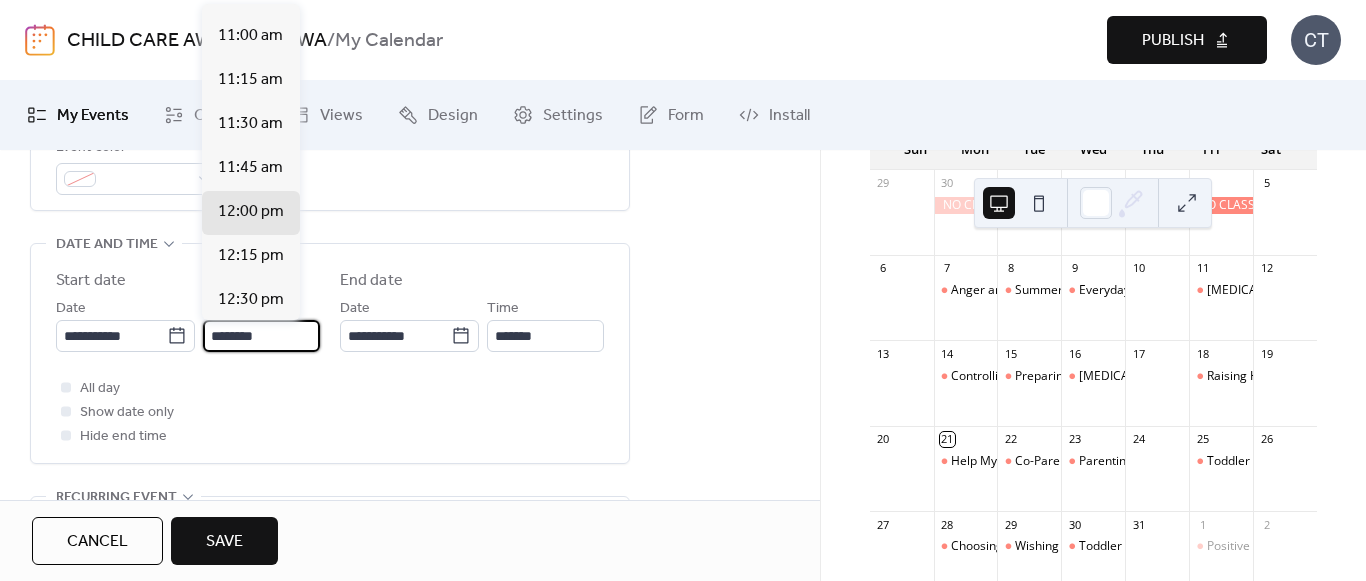 scroll, scrollTop: 1912, scrollLeft: 0, axis: vertical 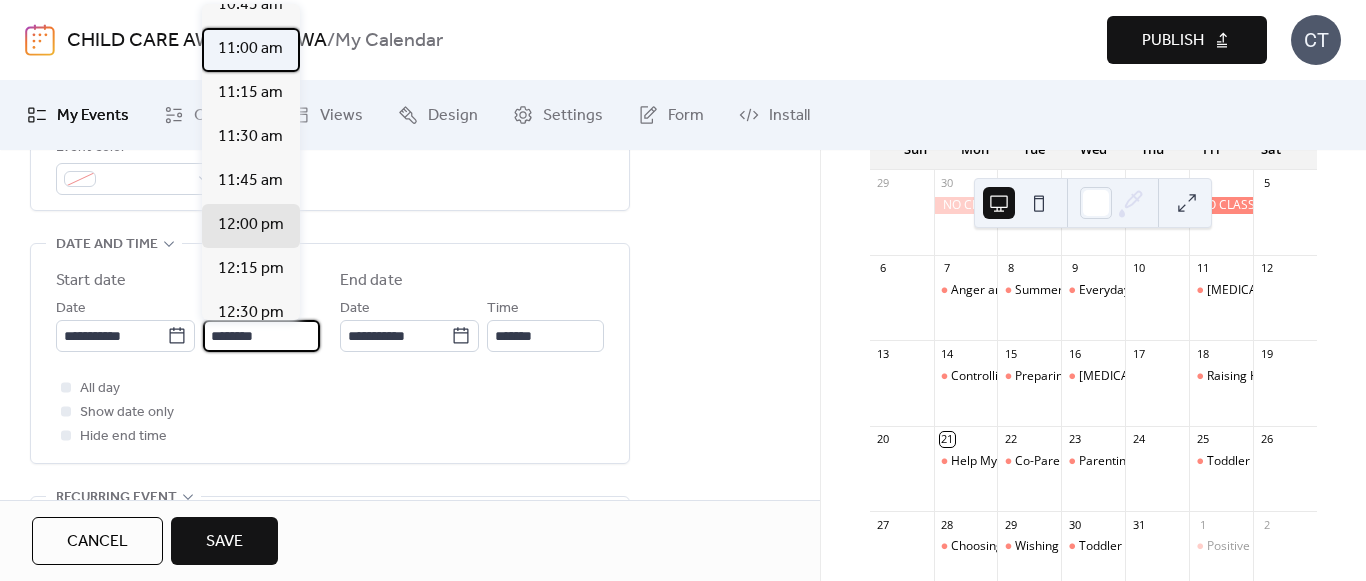 click on "11:00 am" at bounding box center (250, 49) 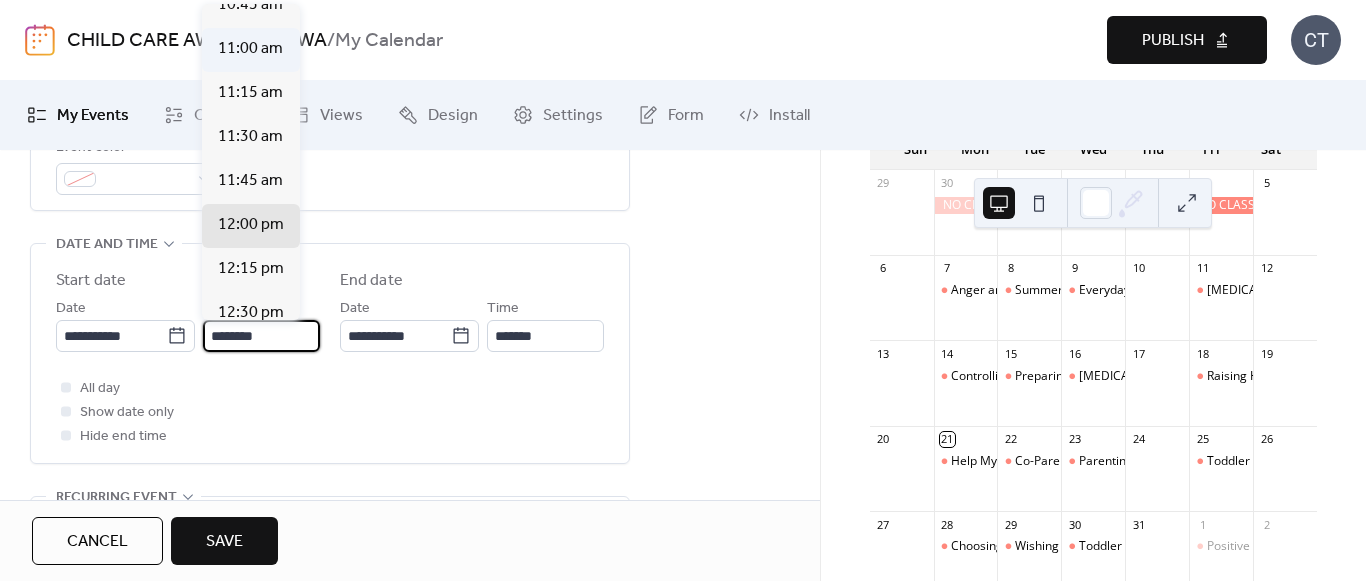 type on "********" 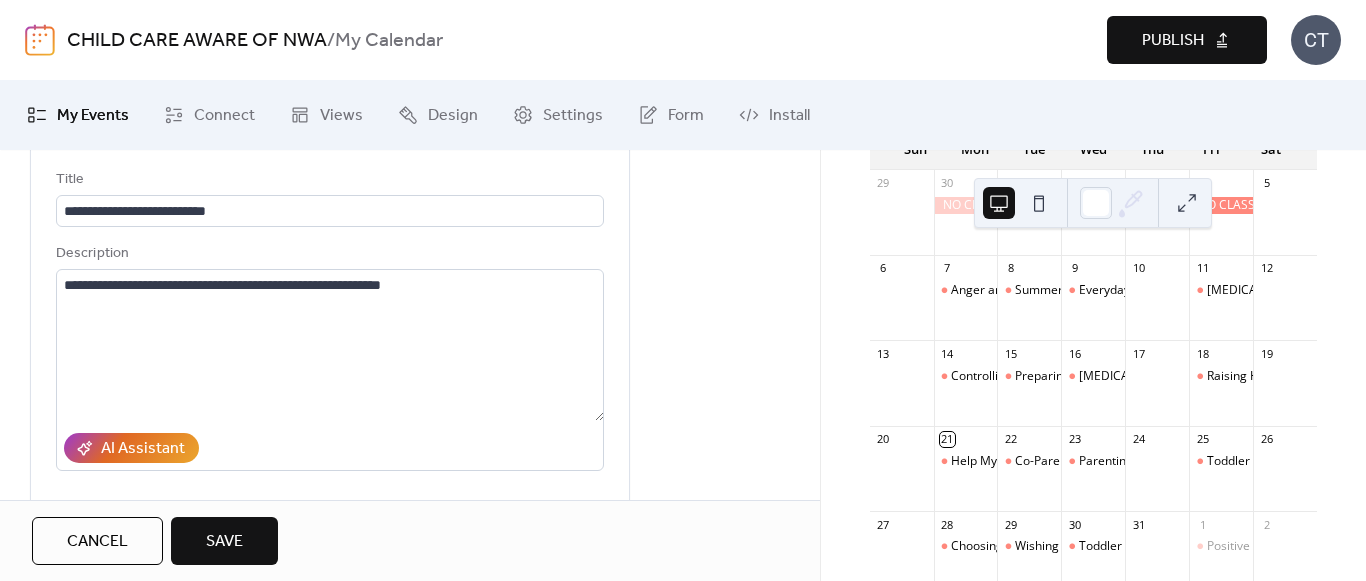 scroll, scrollTop: 0, scrollLeft: 0, axis: both 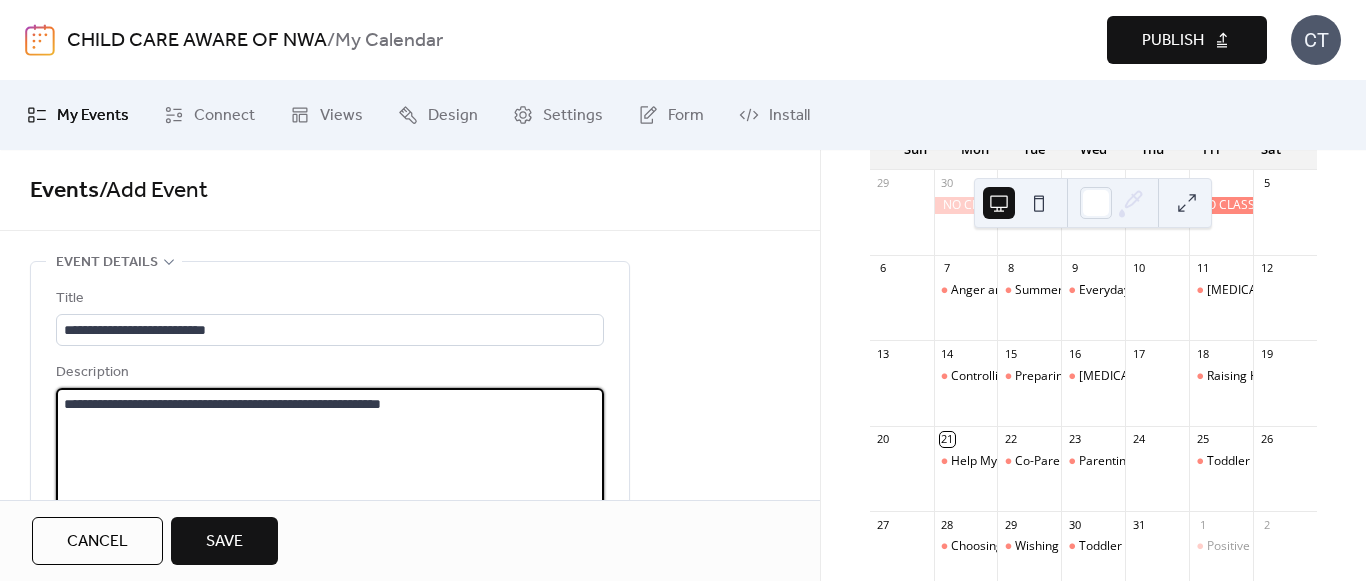 click on "**********" at bounding box center [330, 464] 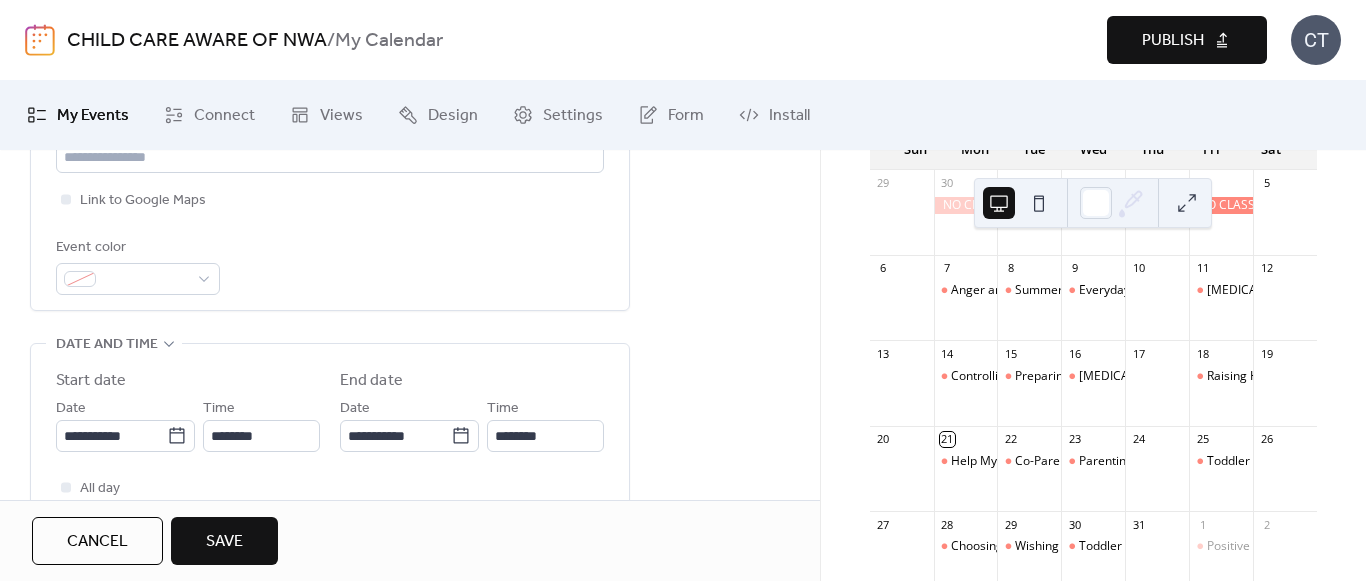 scroll, scrollTop: 100, scrollLeft: 0, axis: vertical 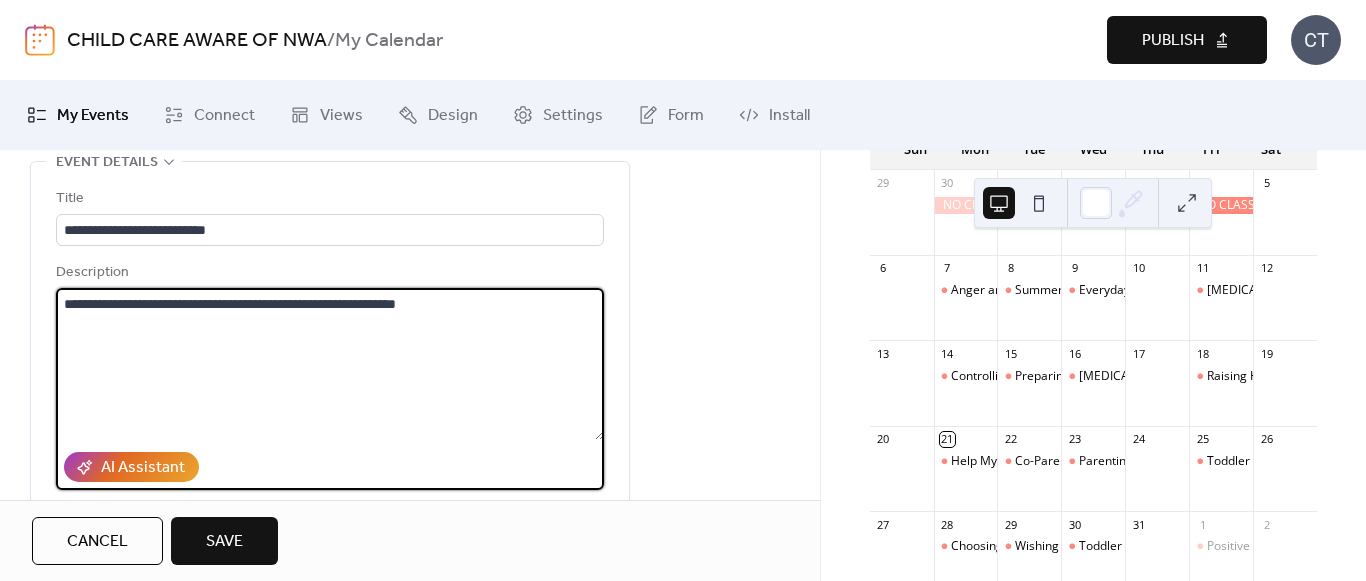 paste on "**********" 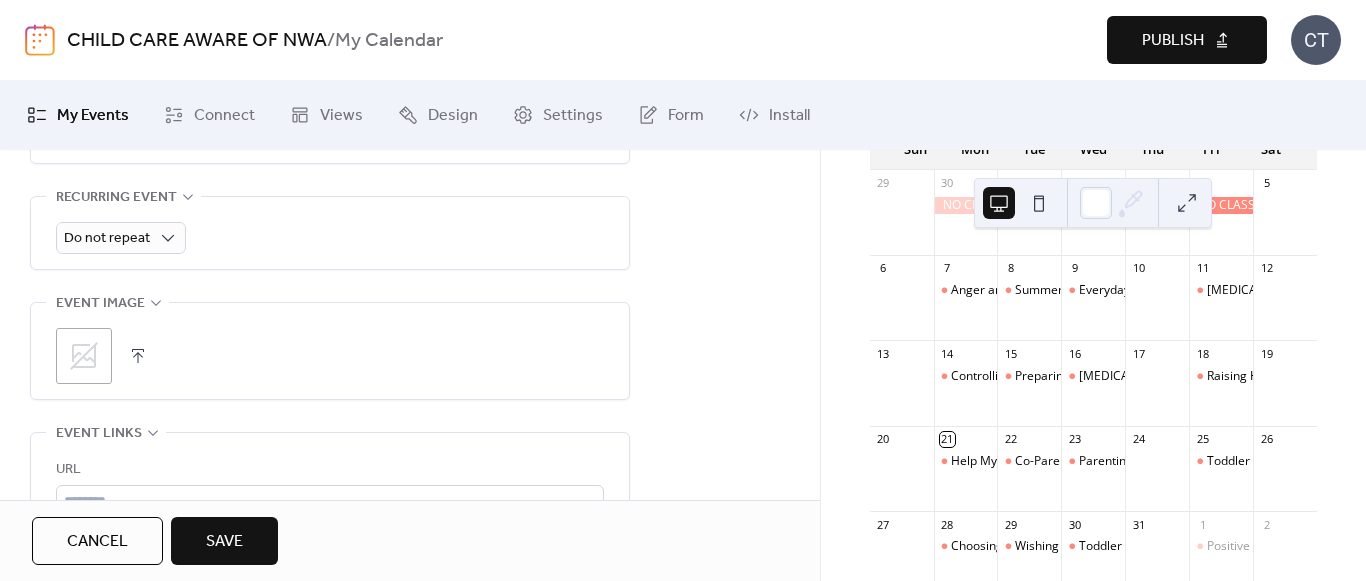 scroll, scrollTop: 1100, scrollLeft: 0, axis: vertical 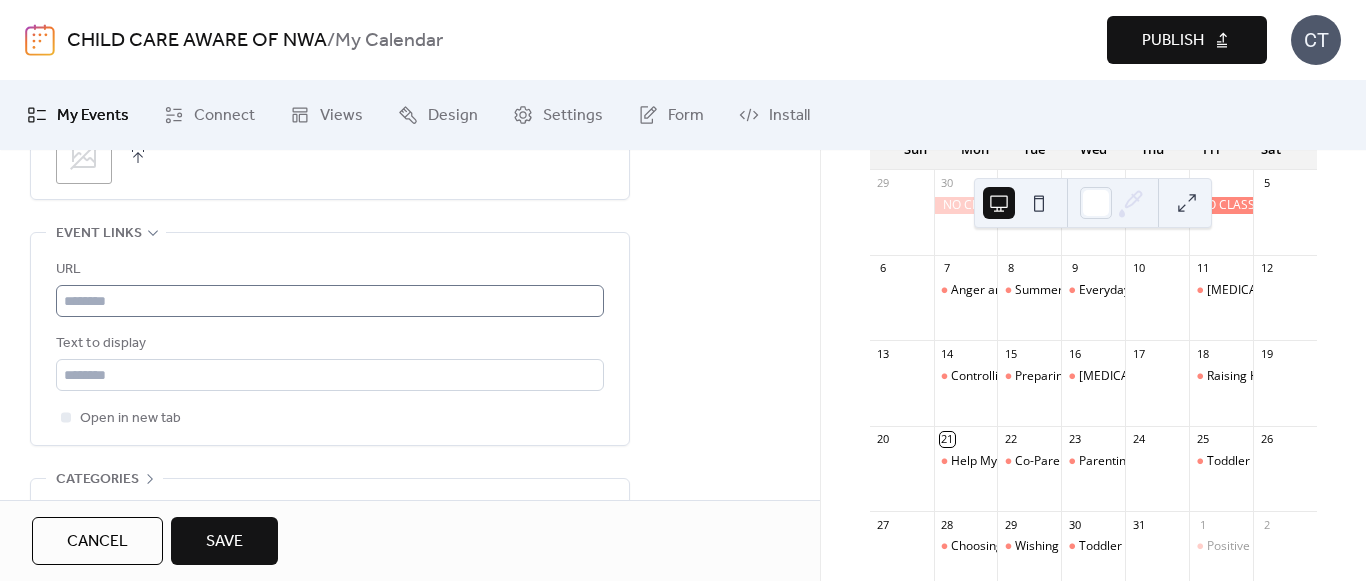 type on "**********" 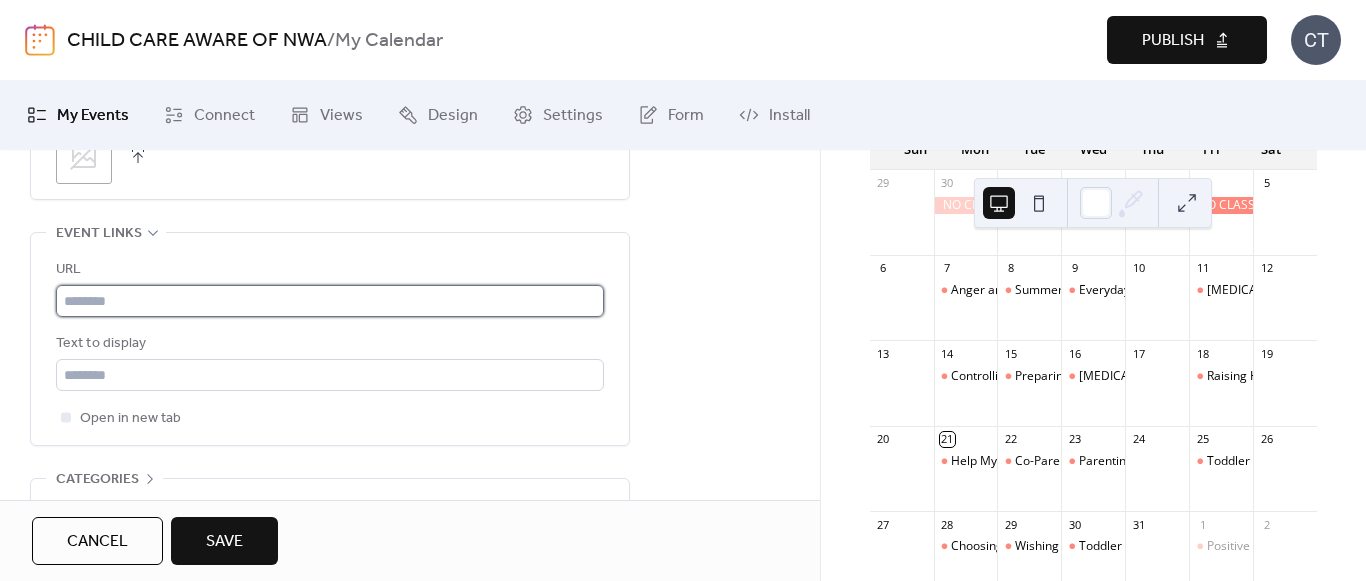 click at bounding box center [330, 301] 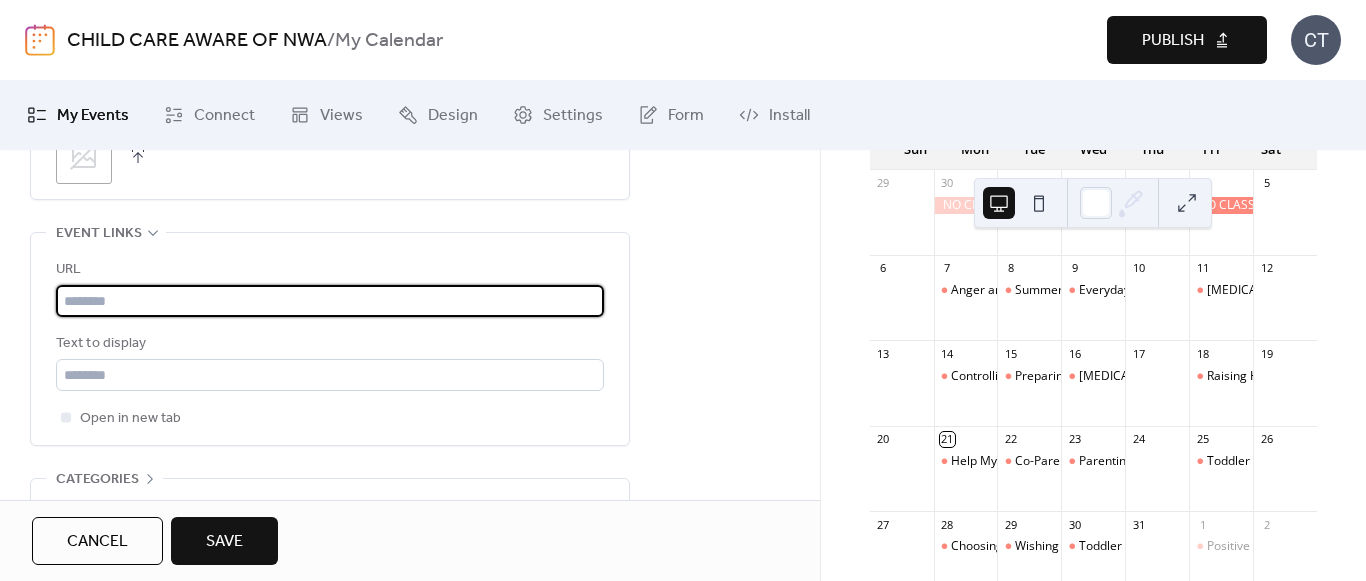 type on "**********" 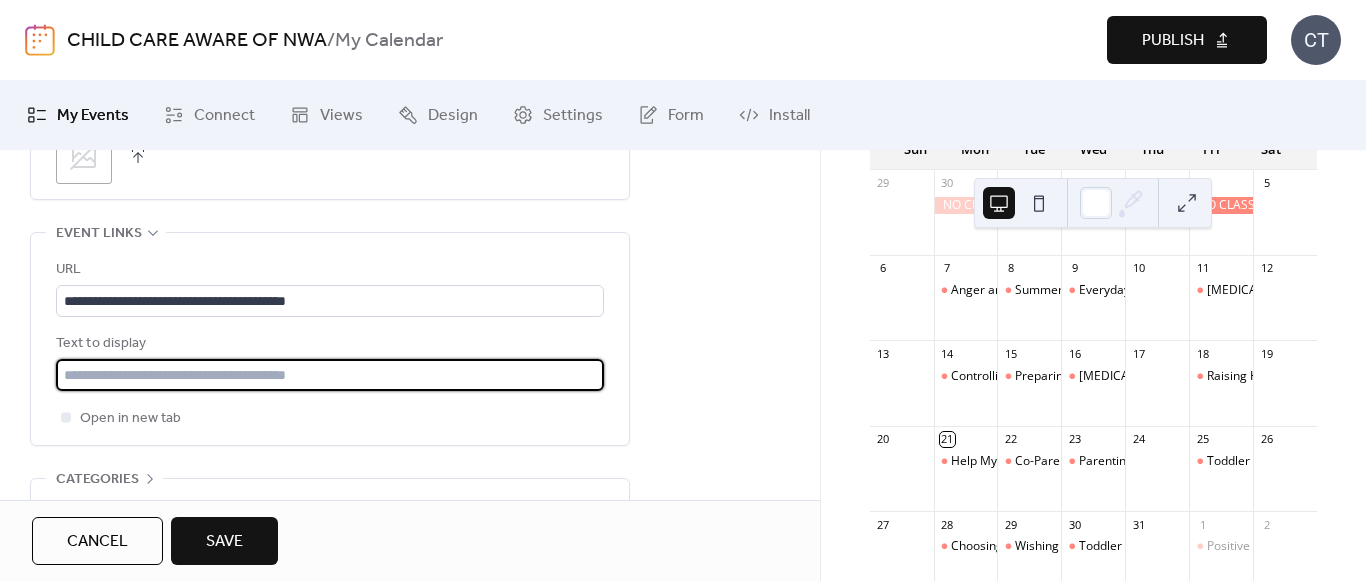 click at bounding box center [330, 375] 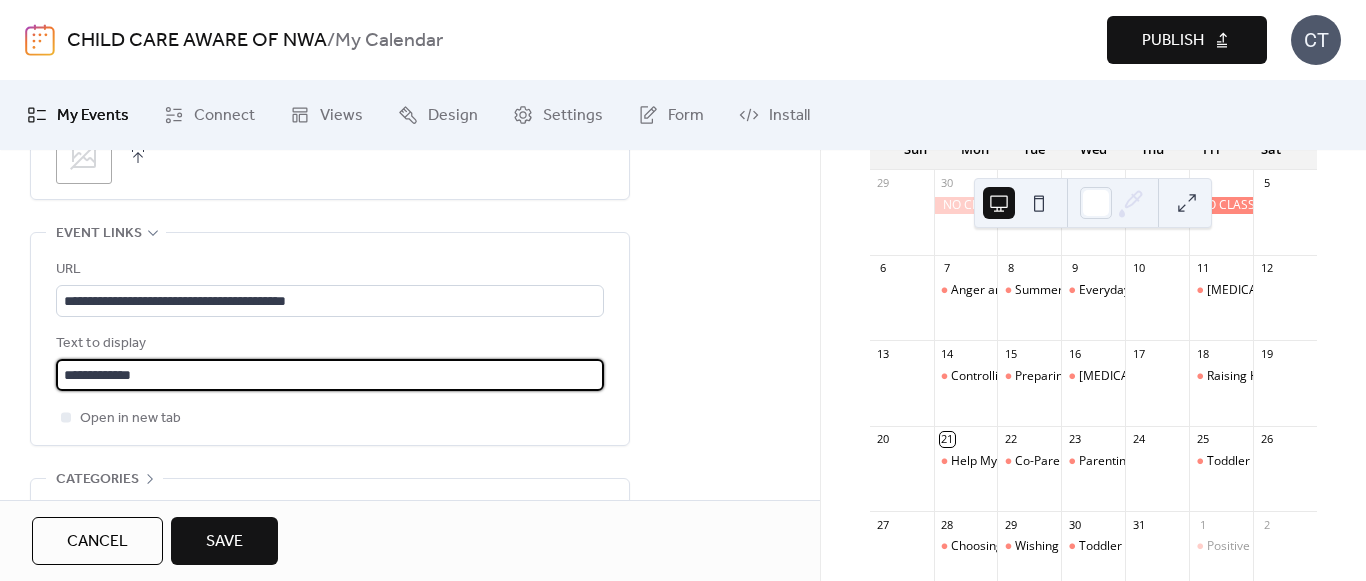 click on "Save" at bounding box center (224, 542) 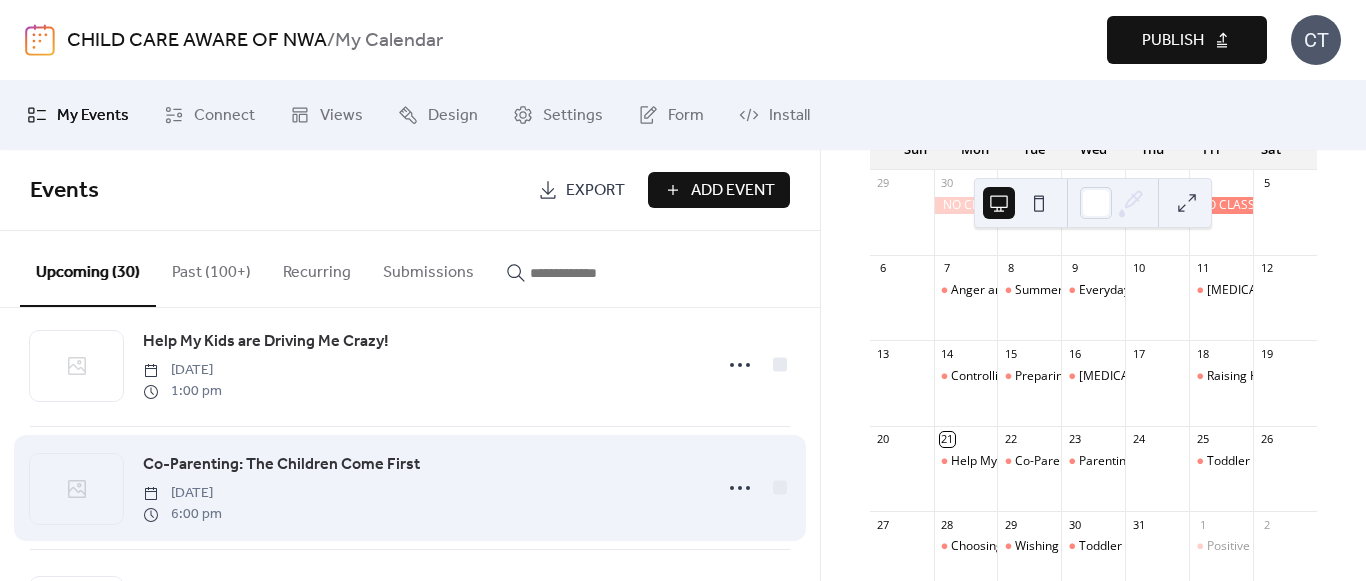 scroll, scrollTop: 0, scrollLeft: 0, axis: both 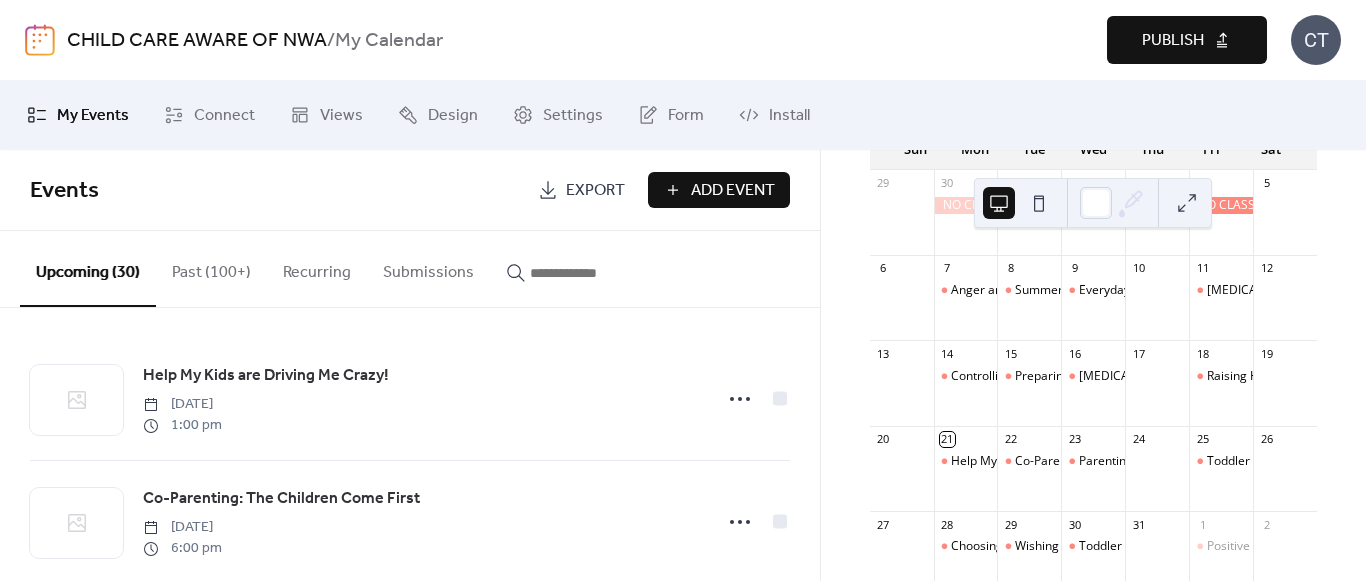 drag, startPoint x: 718, startPoint y: 198, endPoint x: 749, endPoint y: 285, distance: 92.358 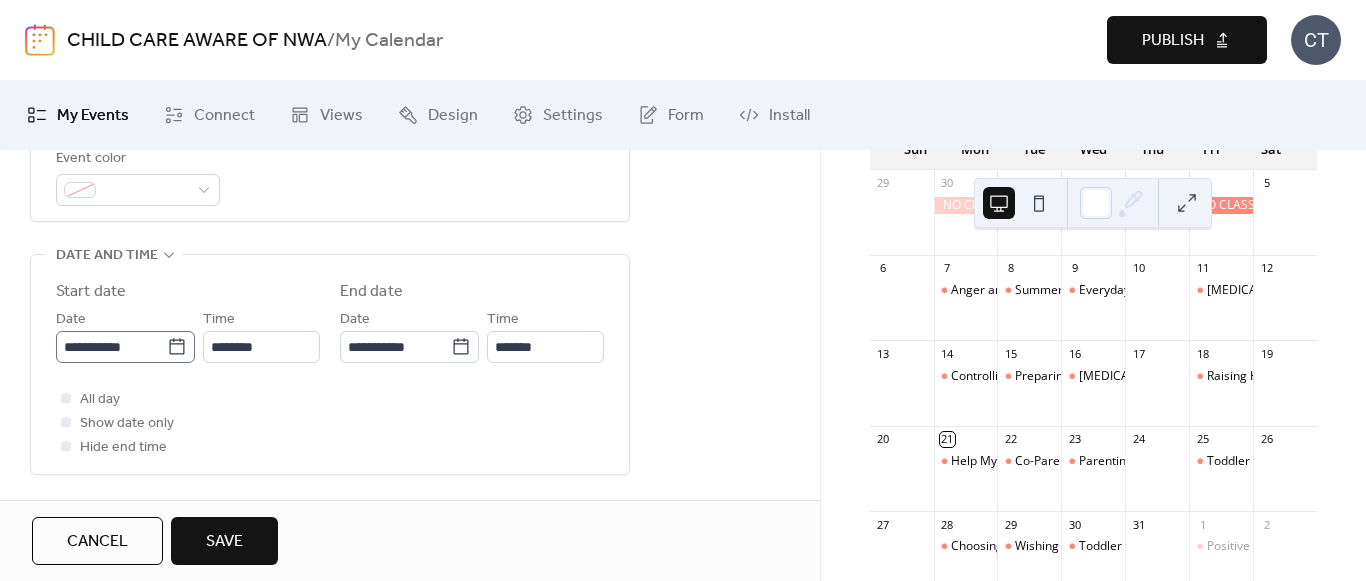 scroll, scrollTop: 600, scrollLeft: 0, axis: vertical 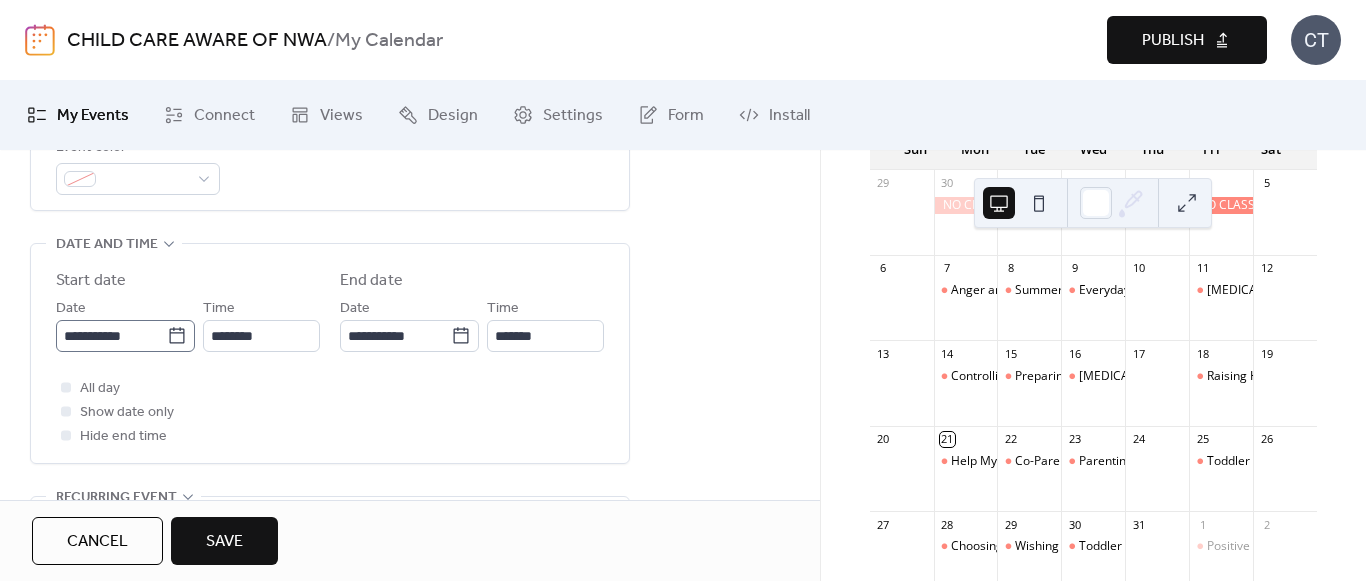 type on "********" 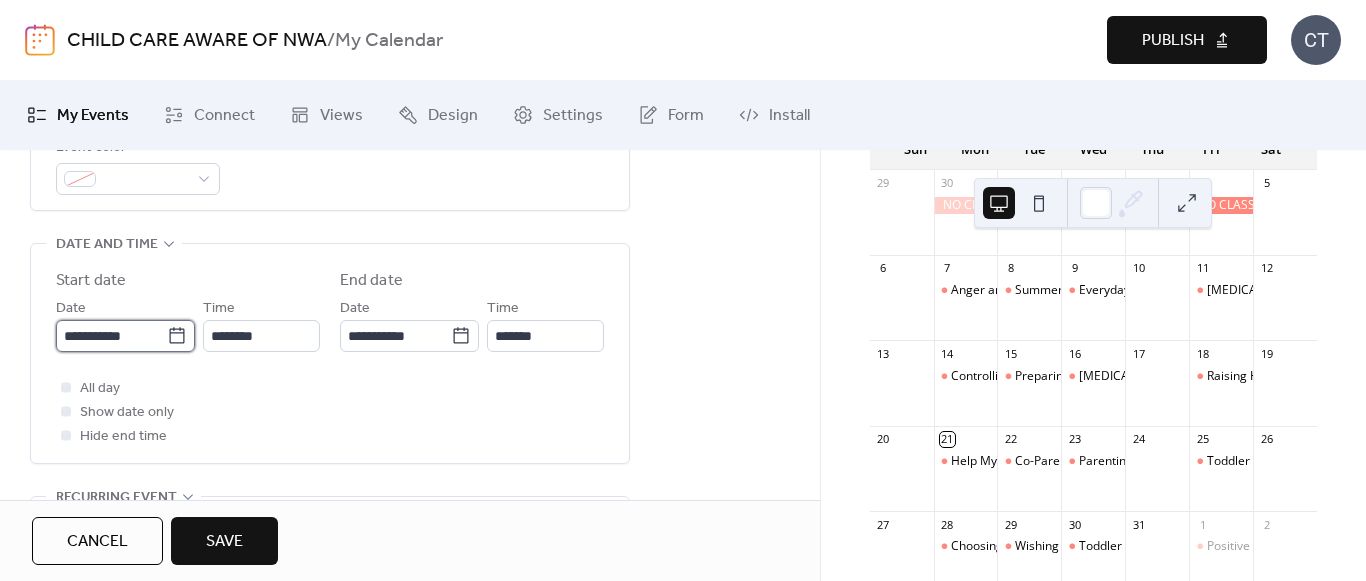 click on "**********" at bounding box center (111, 336) 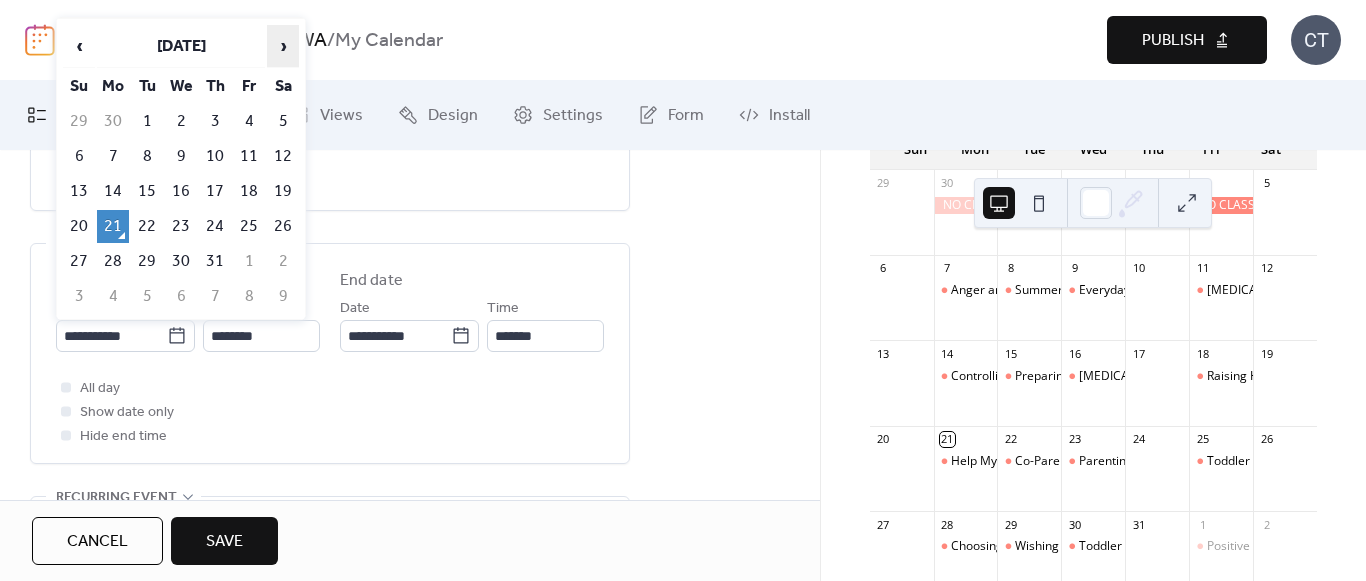 click on "›" at bounding box center [283, 46] 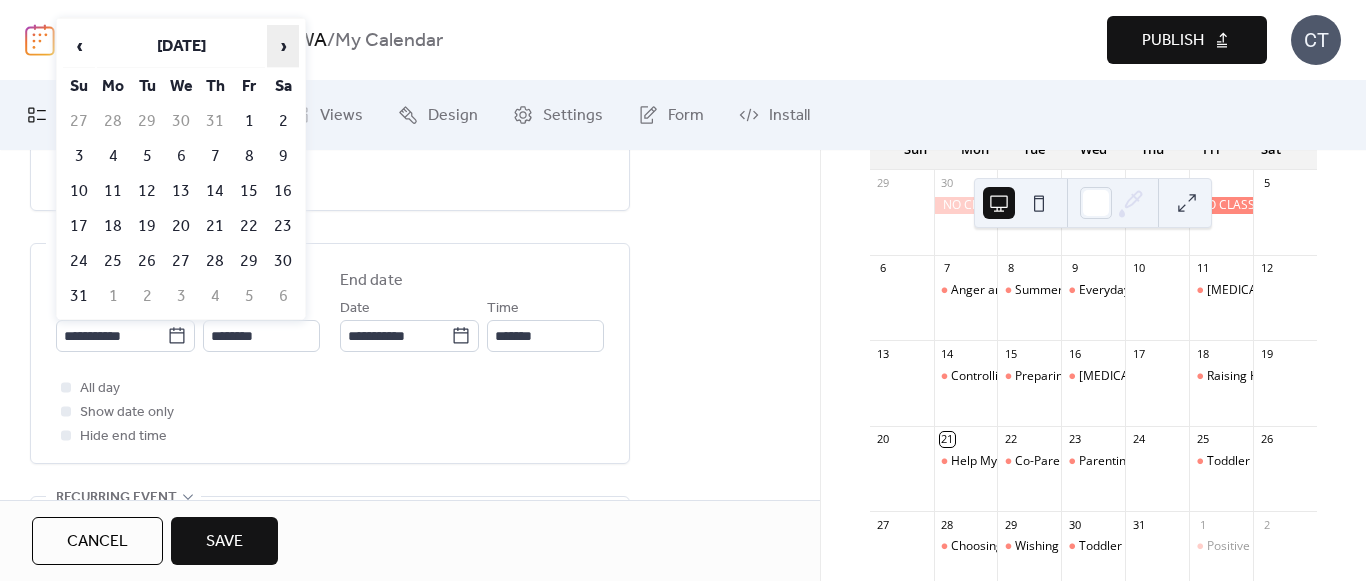 click on "›" at bounding box center [283, 46] 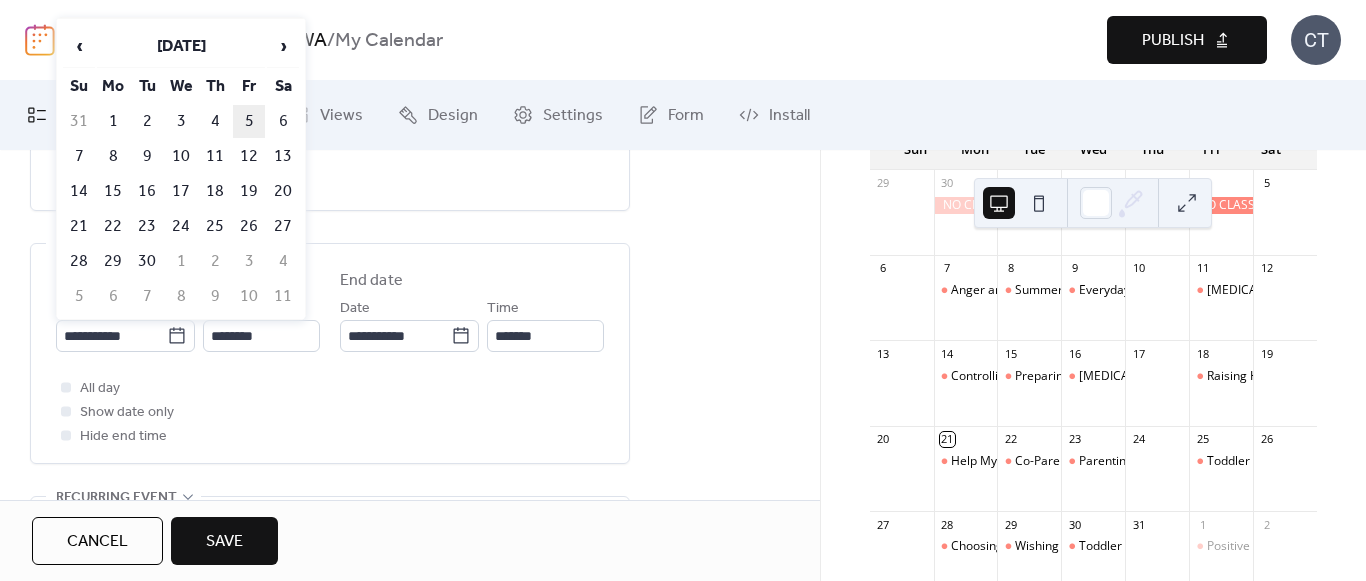 click on "5" at bounding box center (249, 121) 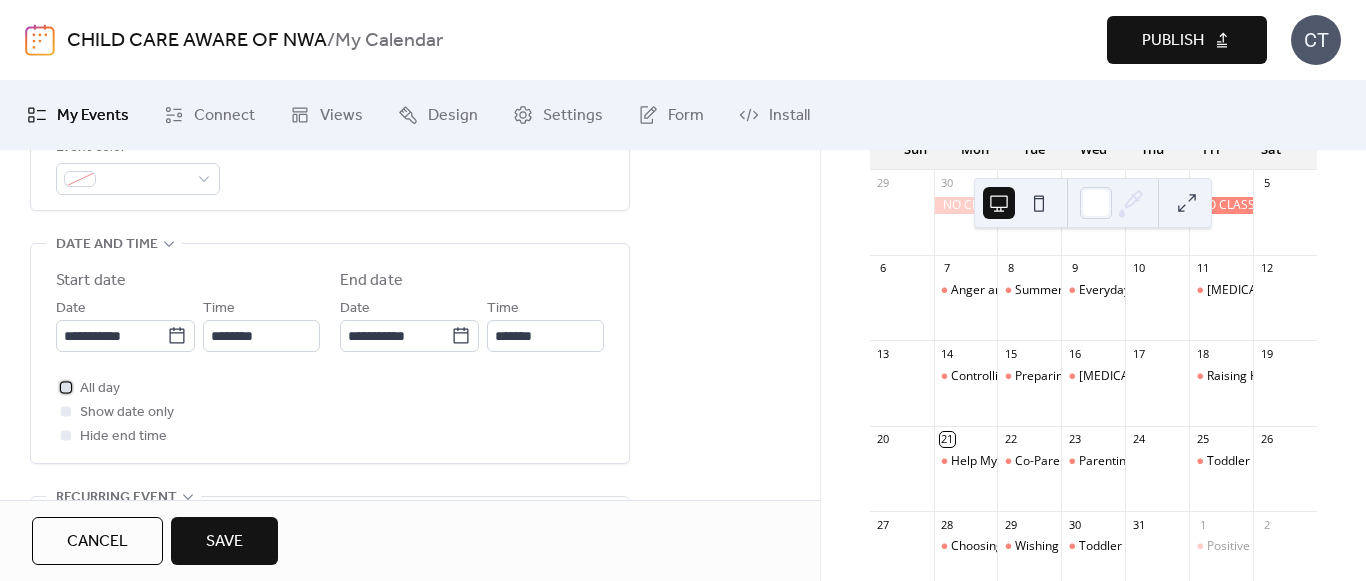 click at bounding box center (66, 387) 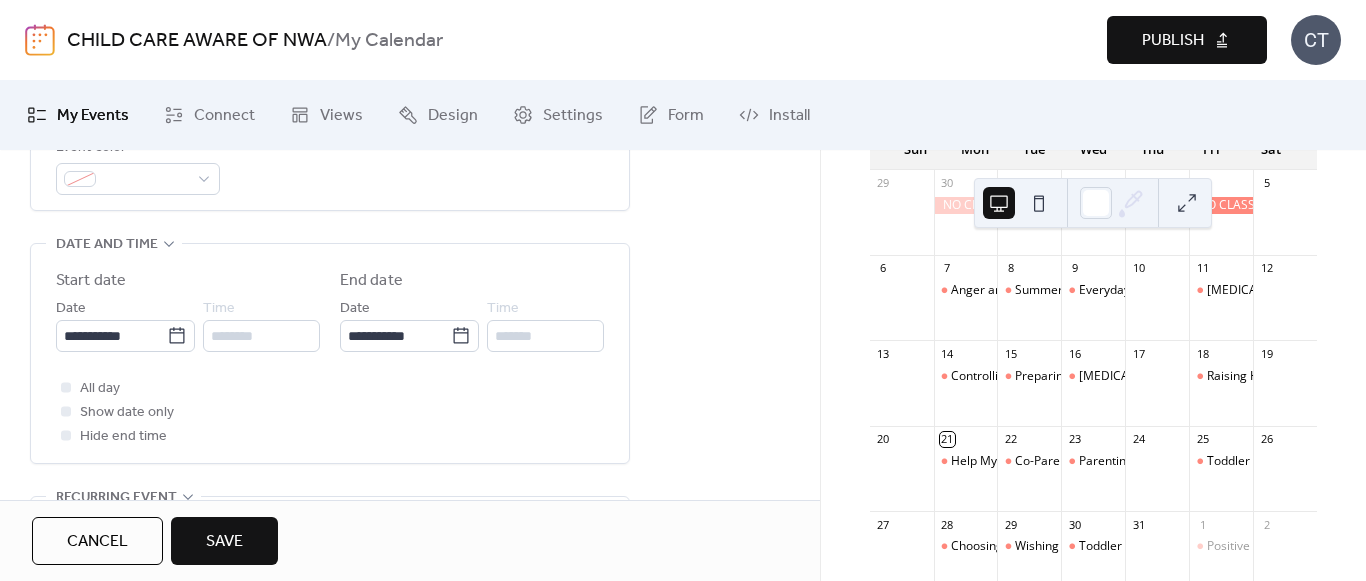 click on "Save" at bounding box center (224, 541) 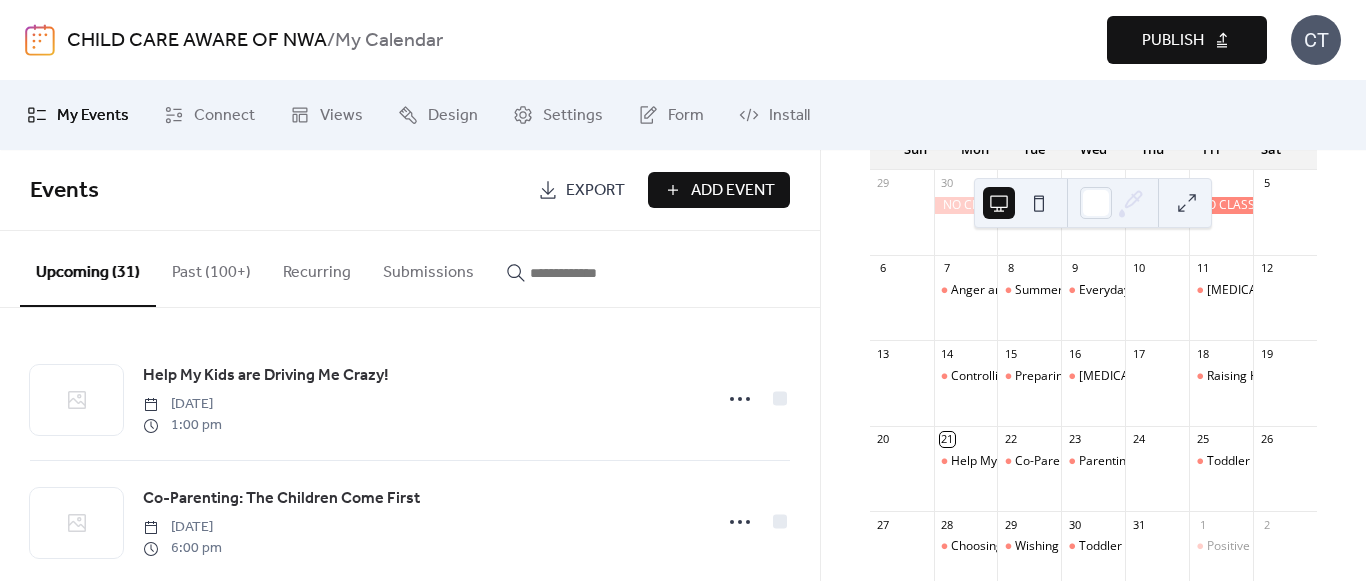 click on "Add Event" at bounding box center (733, 191) 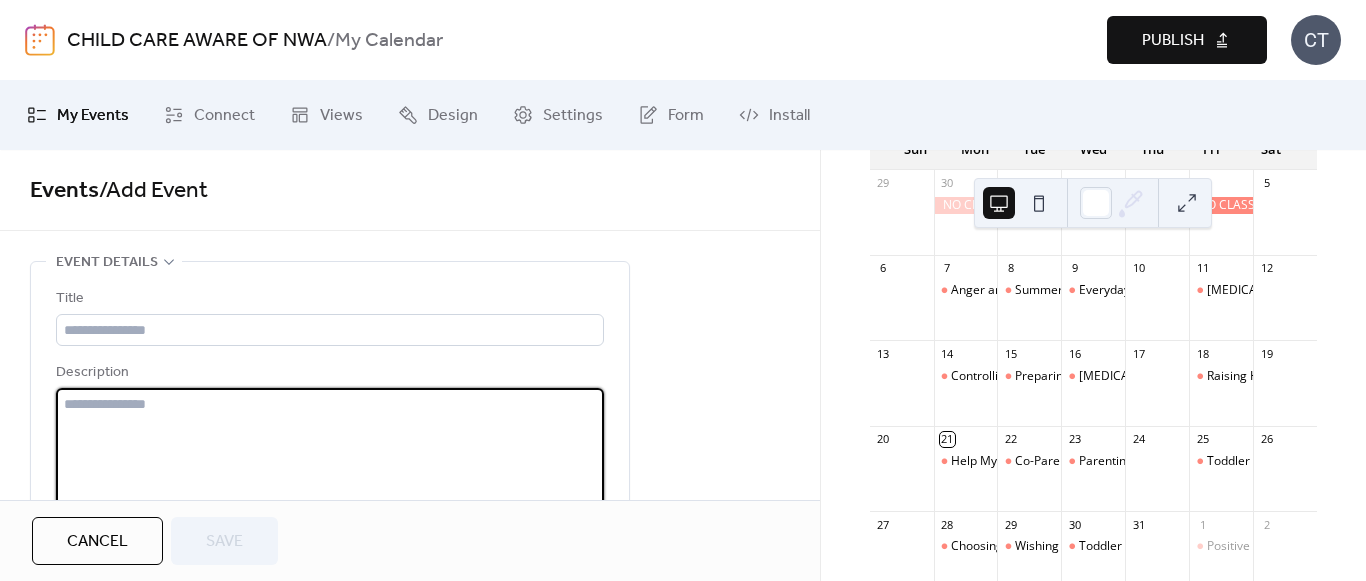 paste on "**********" 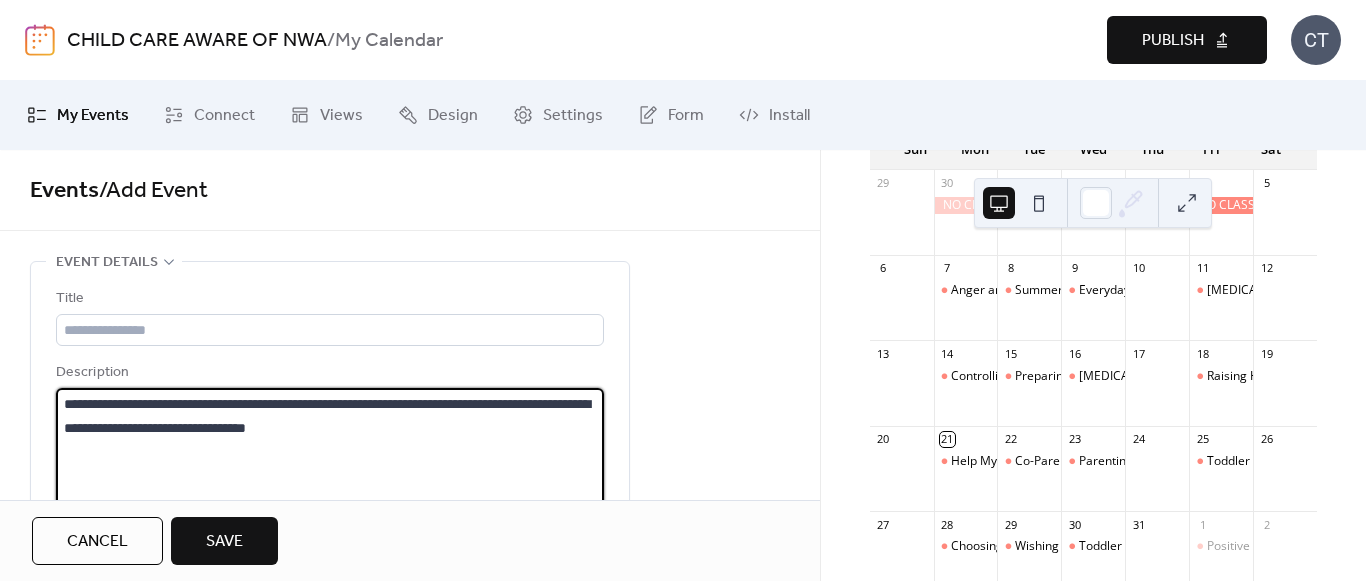 drag, startPoint x: 156, startPoint y: 398, endPoint x: 280, endPoint y: 405, distance: 124.197426 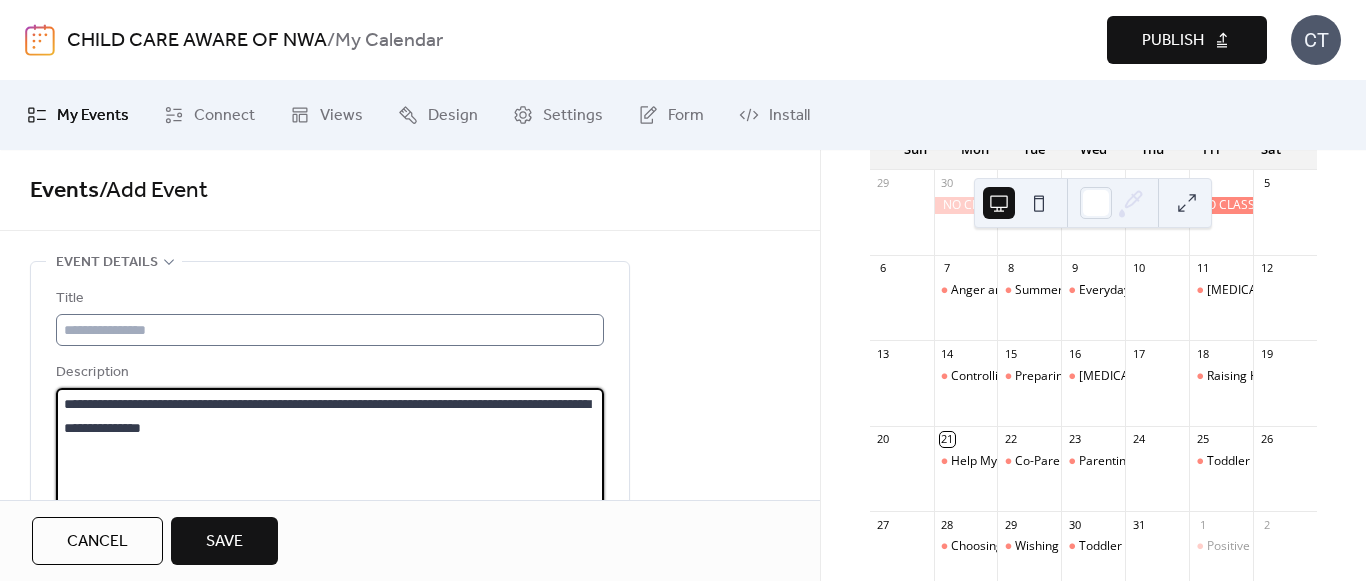 type on "**********" 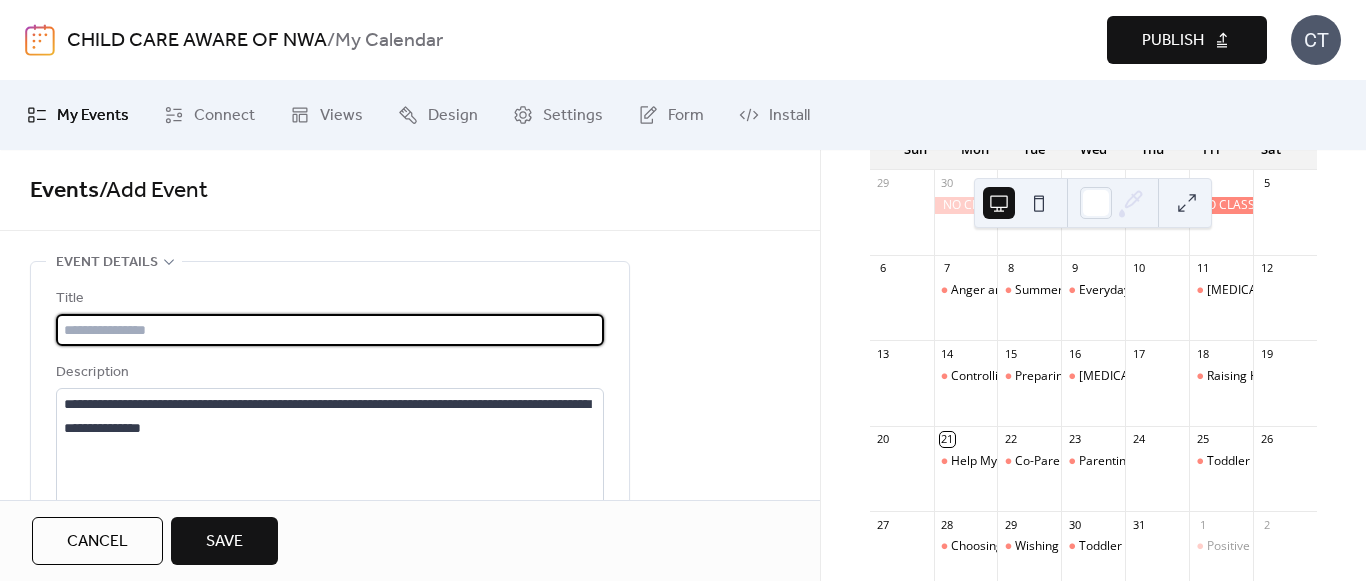 click at bounding box center (330, 330) 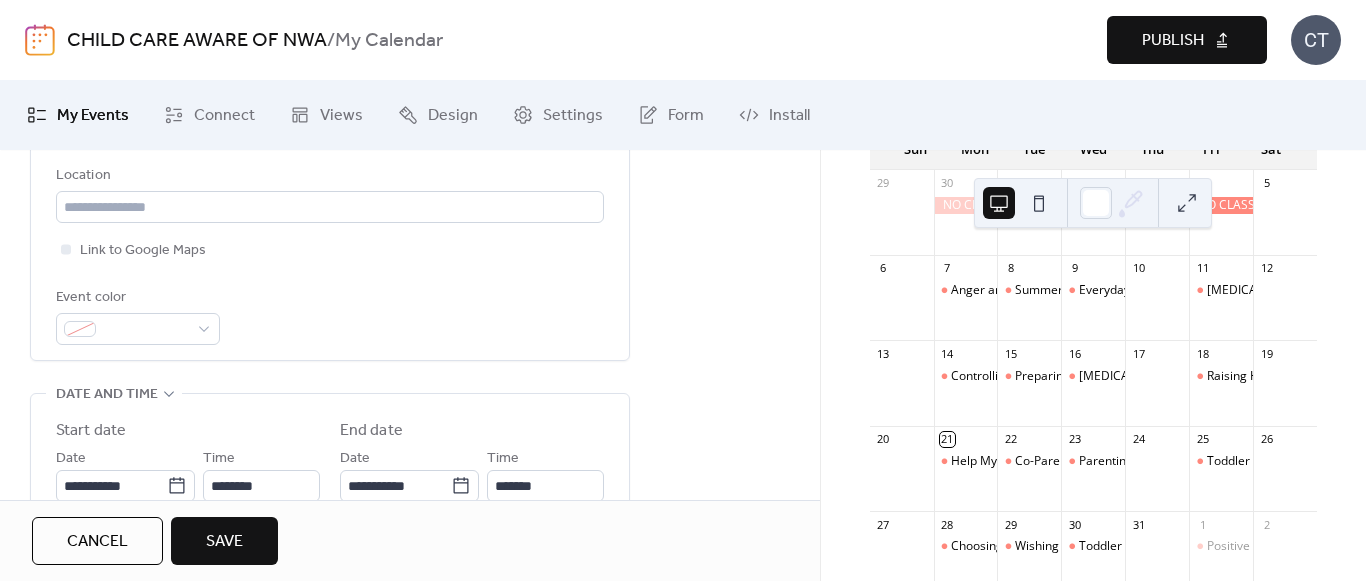 scroll, scrollTop: 500, scrollLeft: 0, axis: vertical 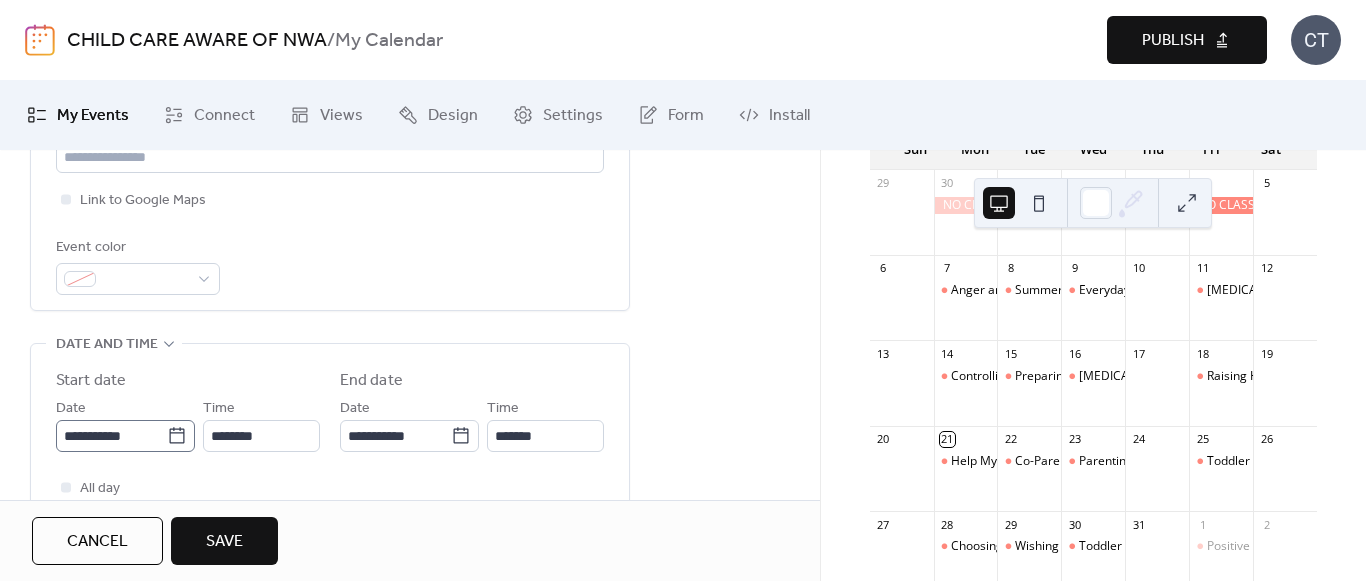 type on "**********" 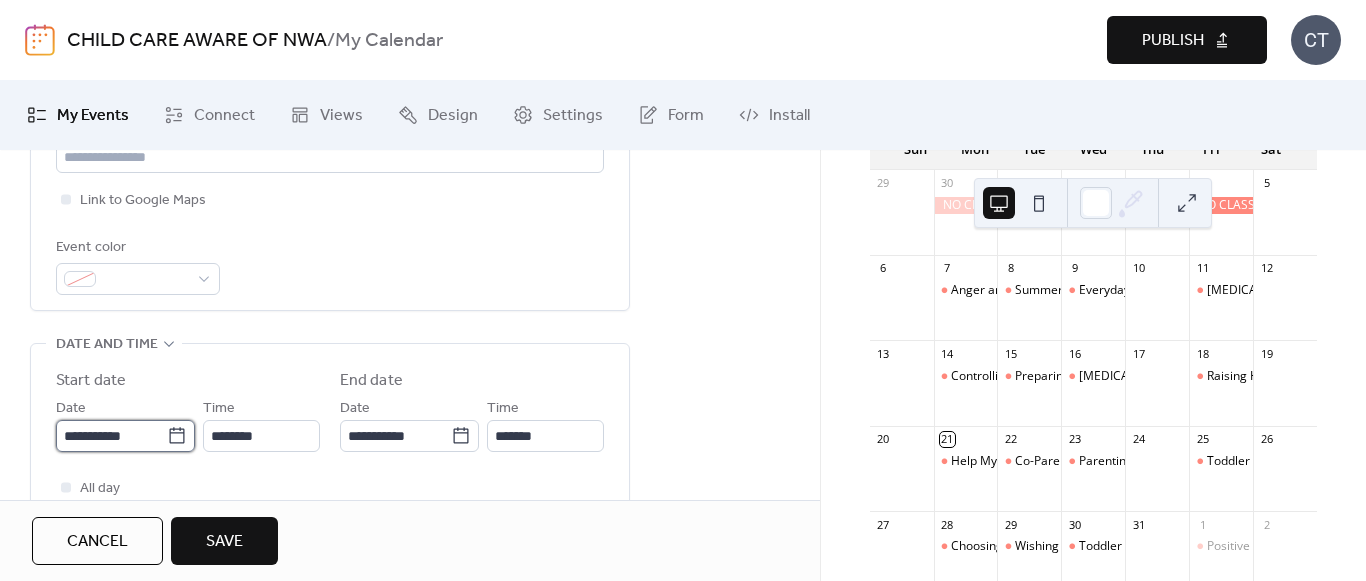 click on "**********" at bounding box center (111, 436) 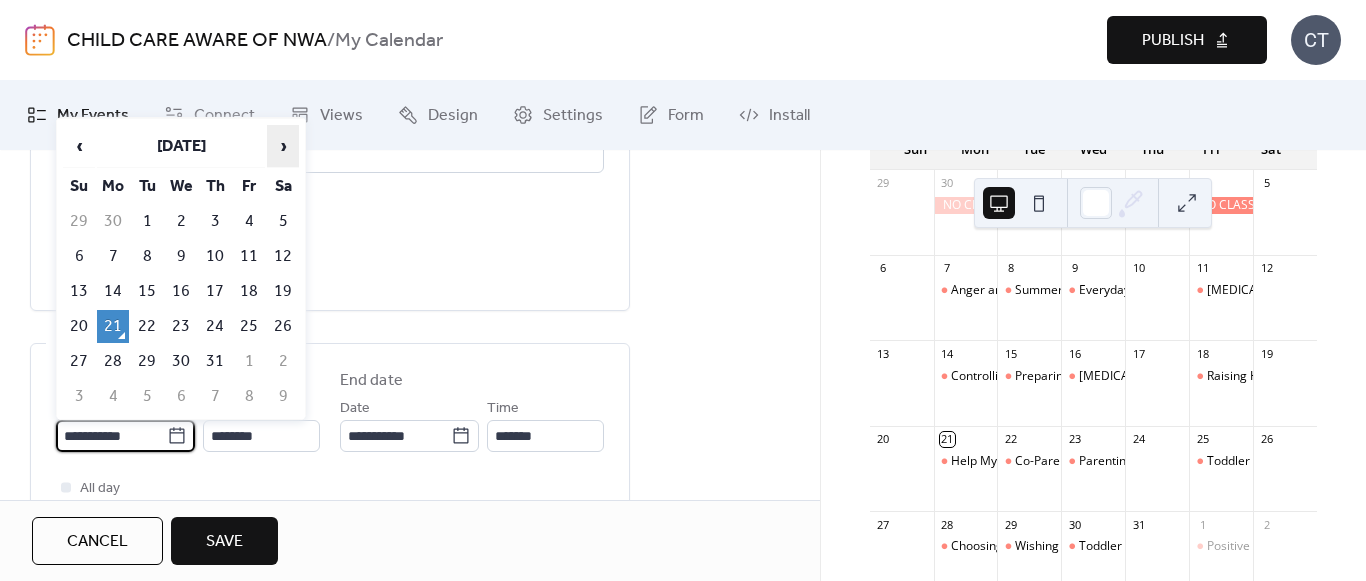 click on "›" at bounding box center (283, 146) 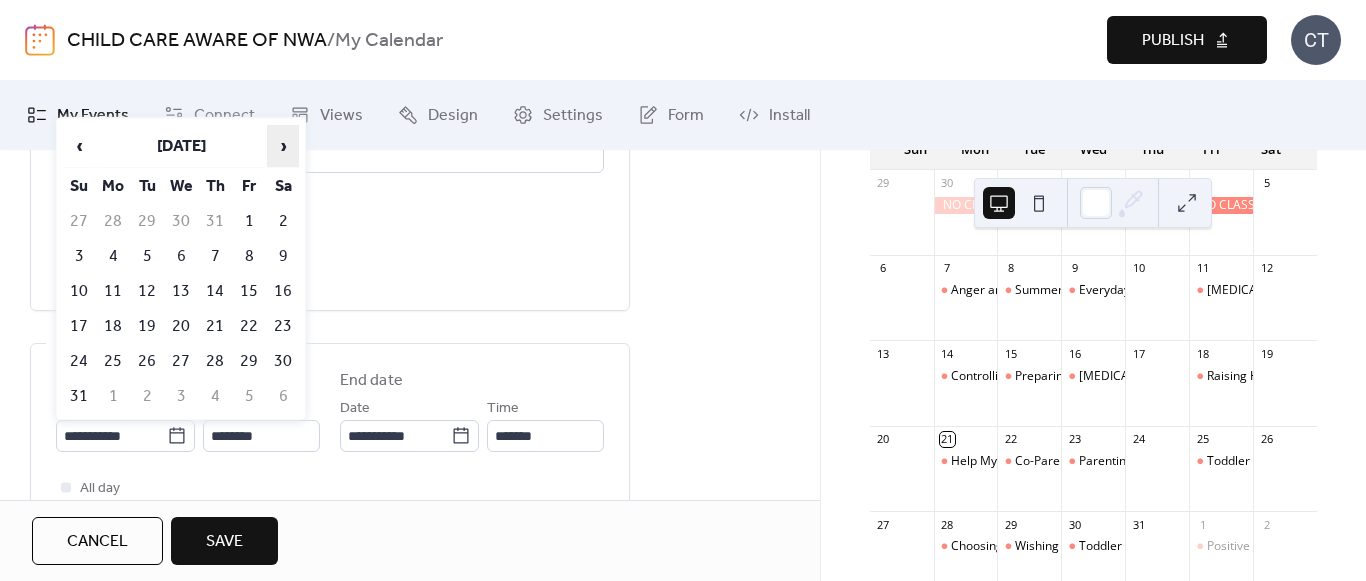 click on "›" at bounding box center (283, 146) 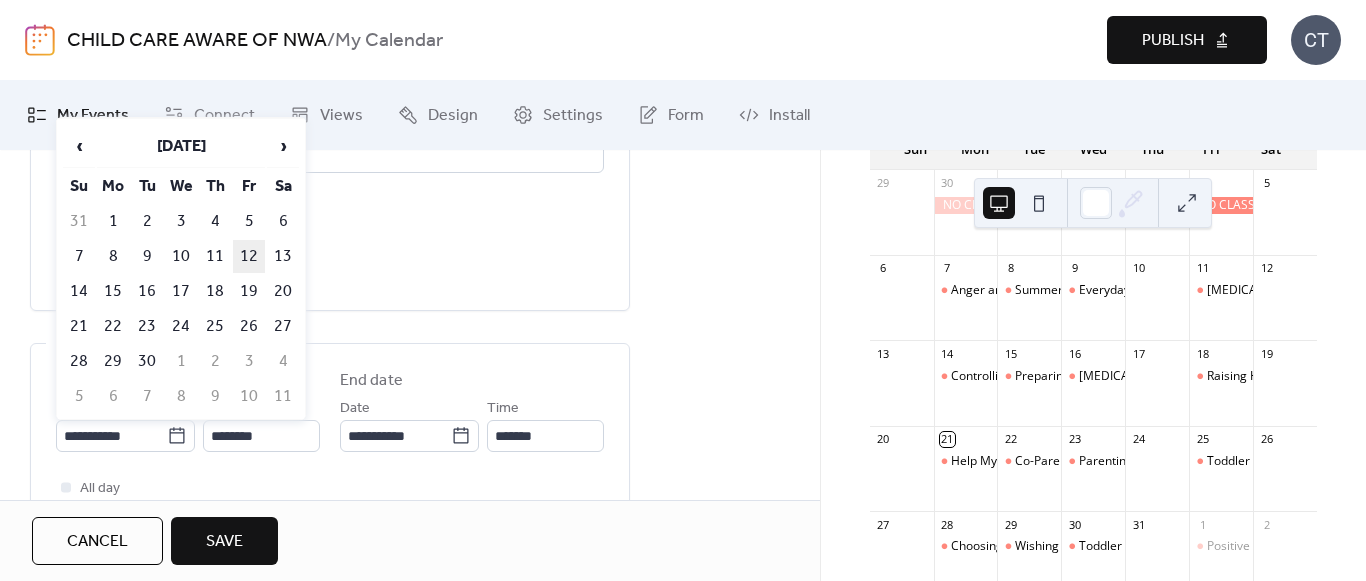 click on "12" at bounding box center [249, 256] 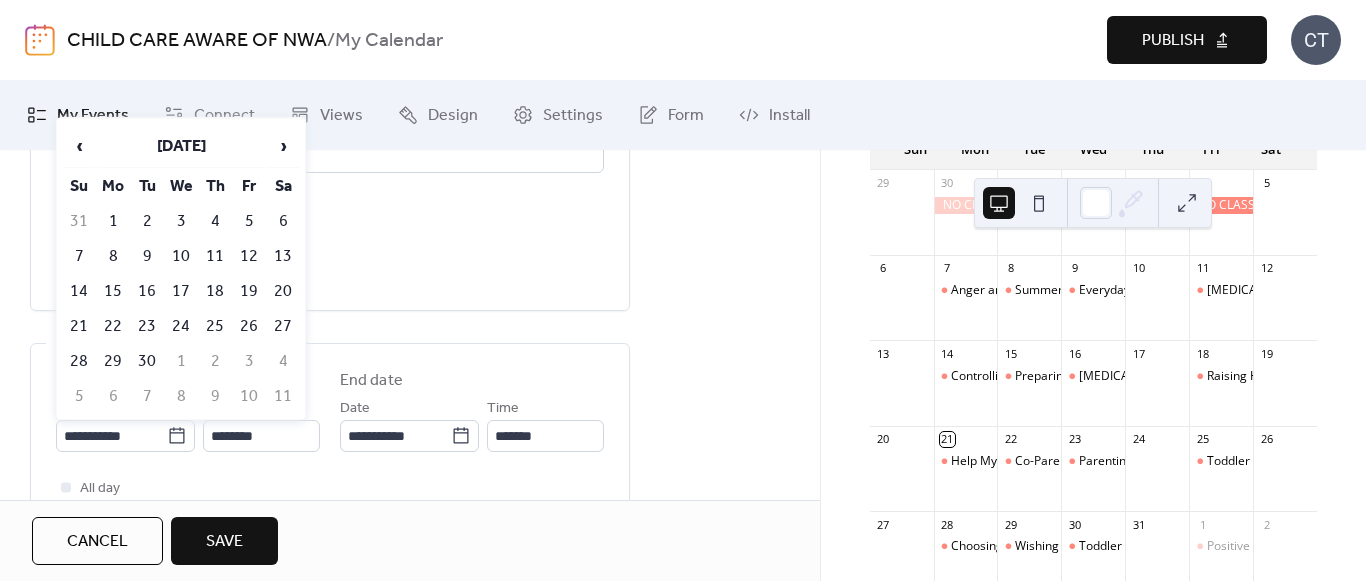 type on "**********" 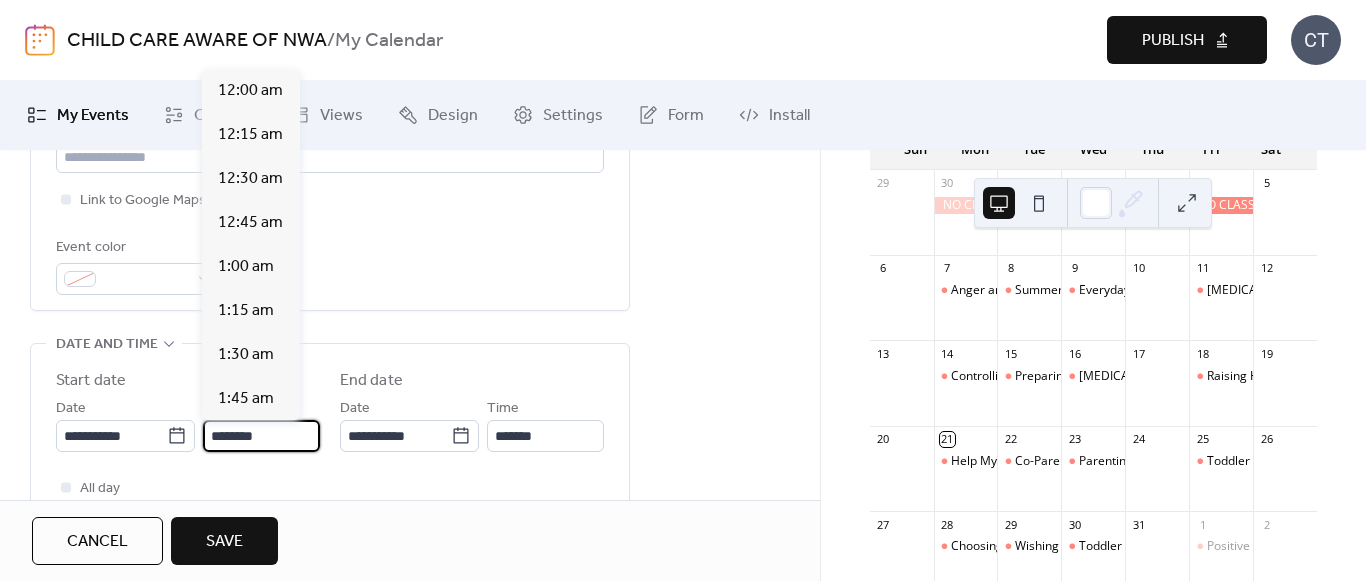 click on "********" at bounding box center [261, 436] 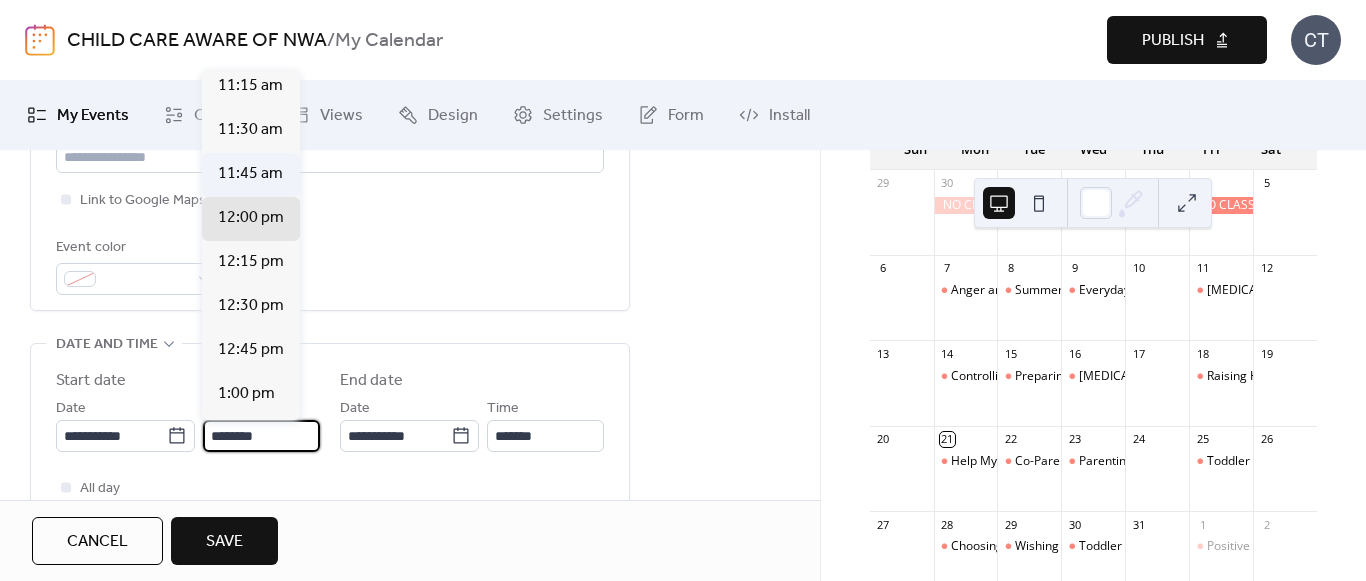 scroll, scrollTop: 1912, scrollLeft: 0, axis: vertical 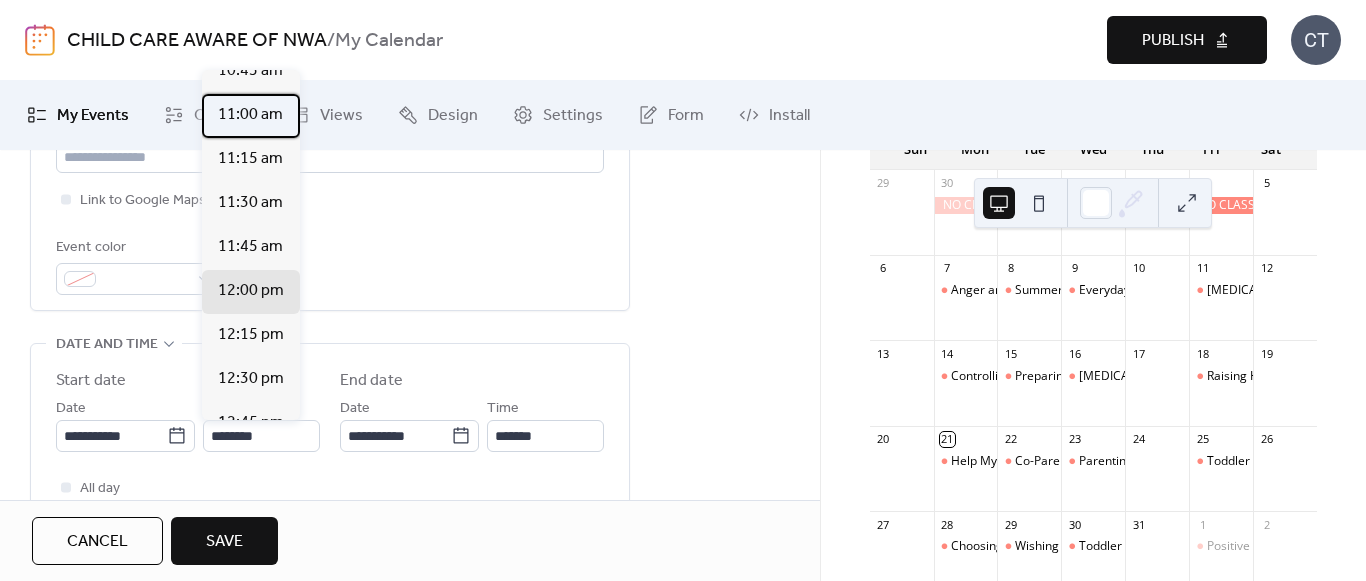 click on "11:00 am" at bounding box center (250, 115) 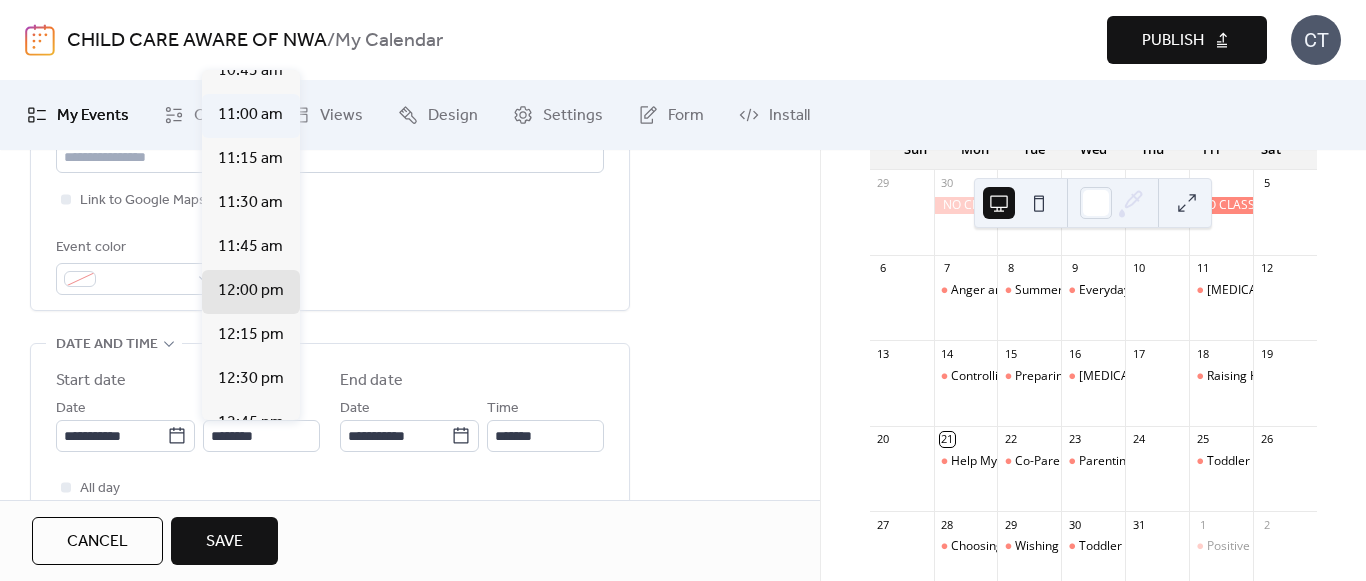 type on "********" 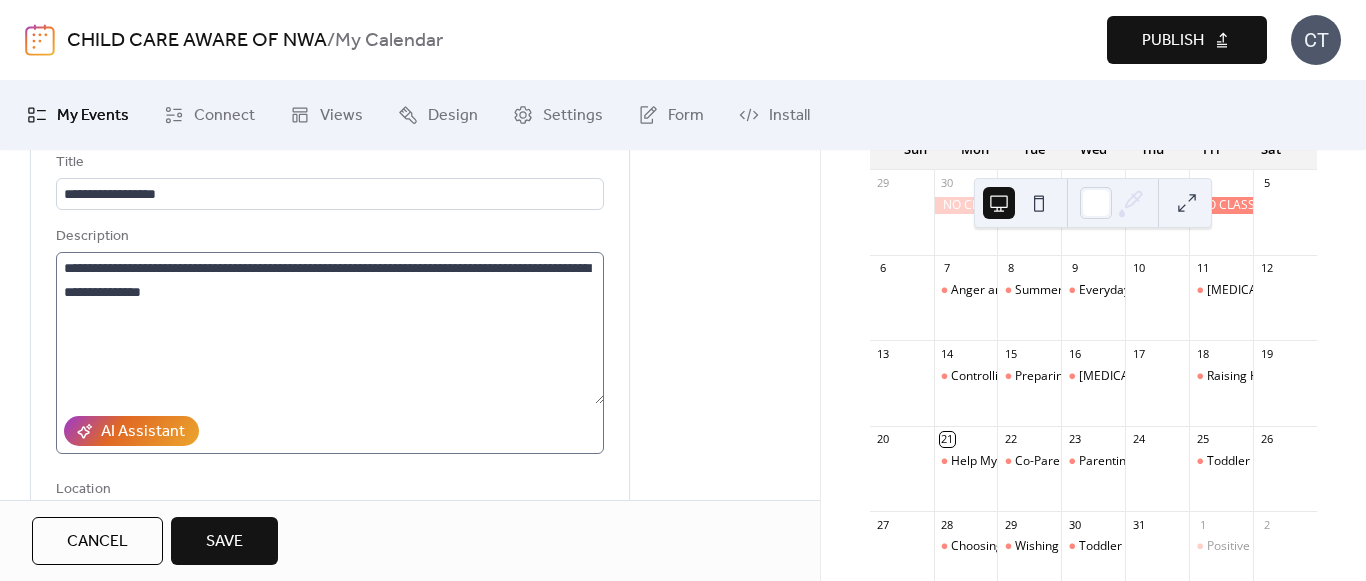 scroll, scrollTop: 100, scrollLeft: 0, axis: vertical 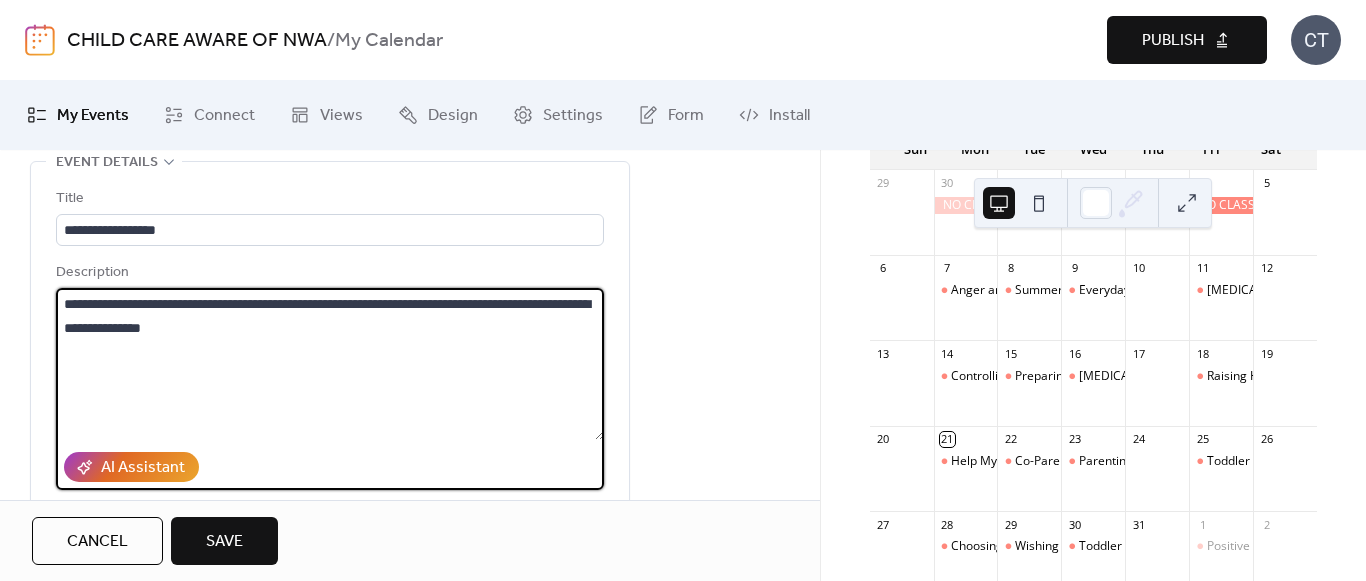 drag, startPoint x: 157, startPoint y: 299, endPoint x: 15, endPoint y: 314, distance: 142.79005 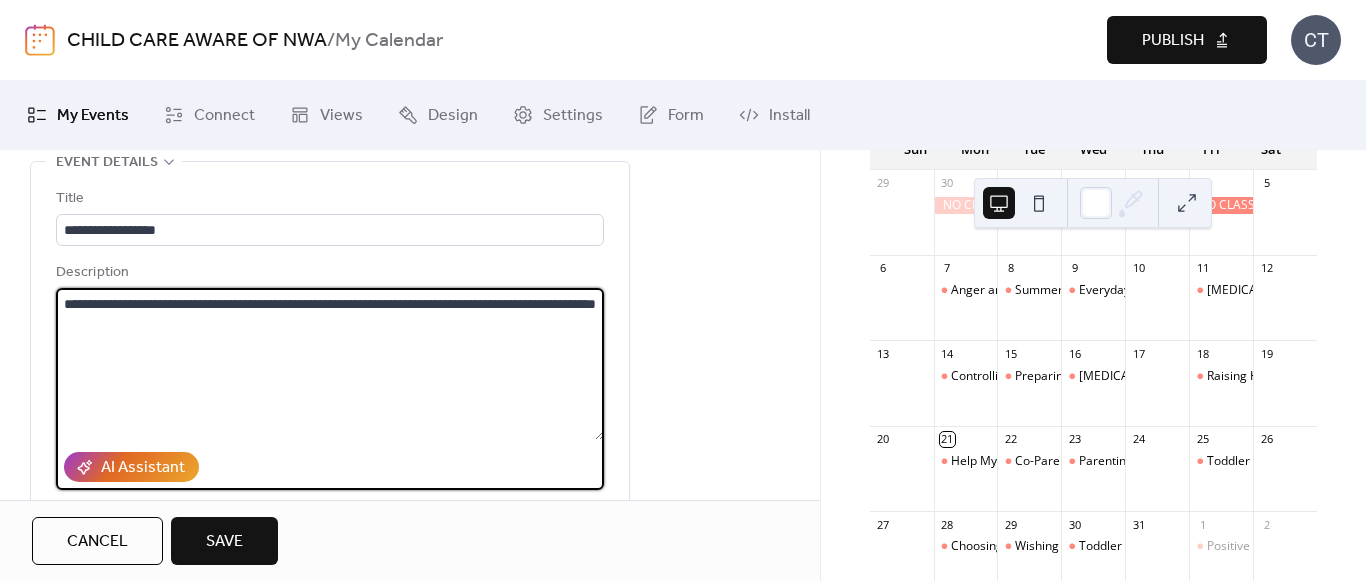 drag, startPoint x: 198, startPoint y: 345, endPoint x: 239, endPoint y: 344, distance: 41.01219 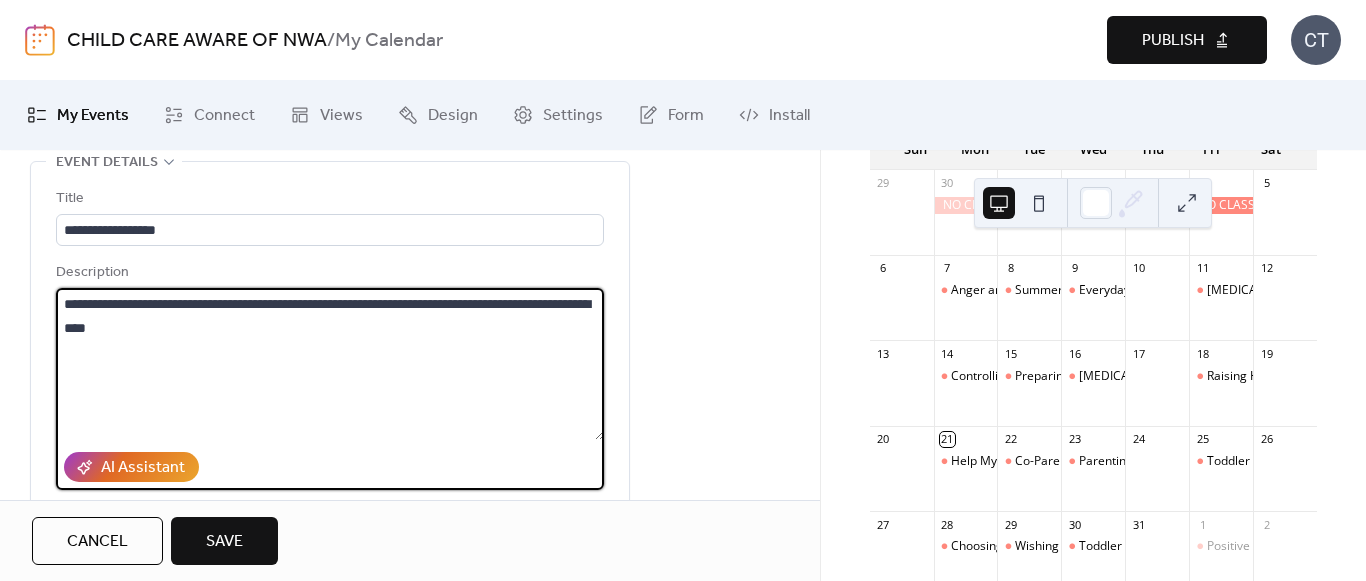 paste on "**********" 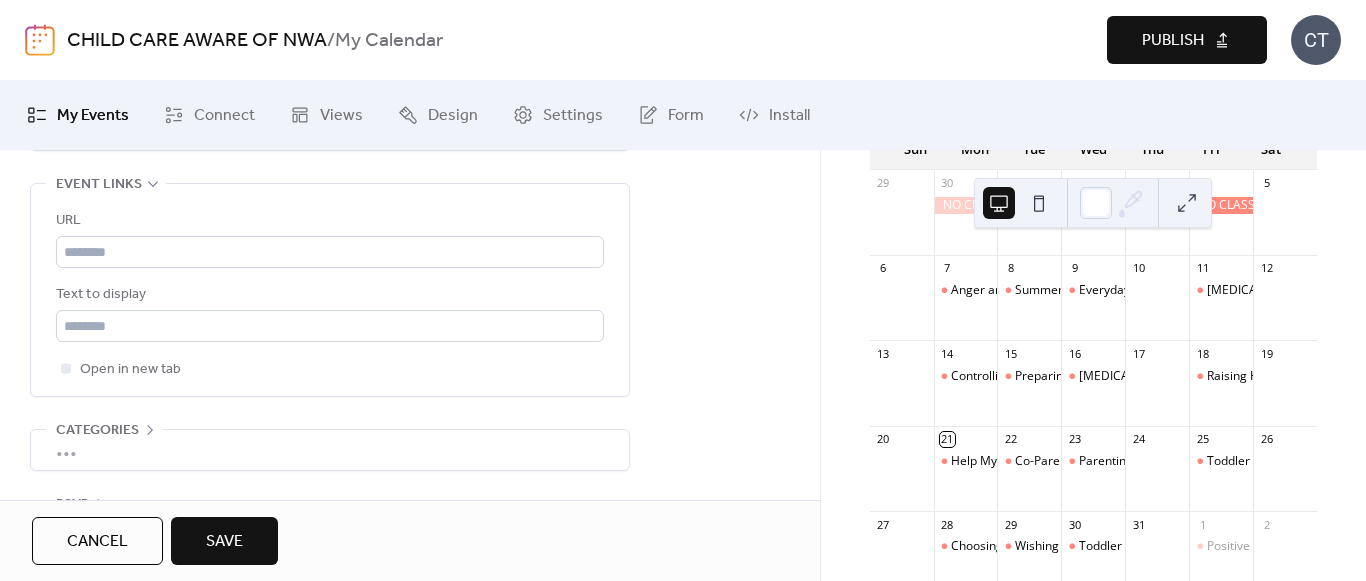 scroll, scrollTop: 1200, scrollLeft: 0, axis: vertical 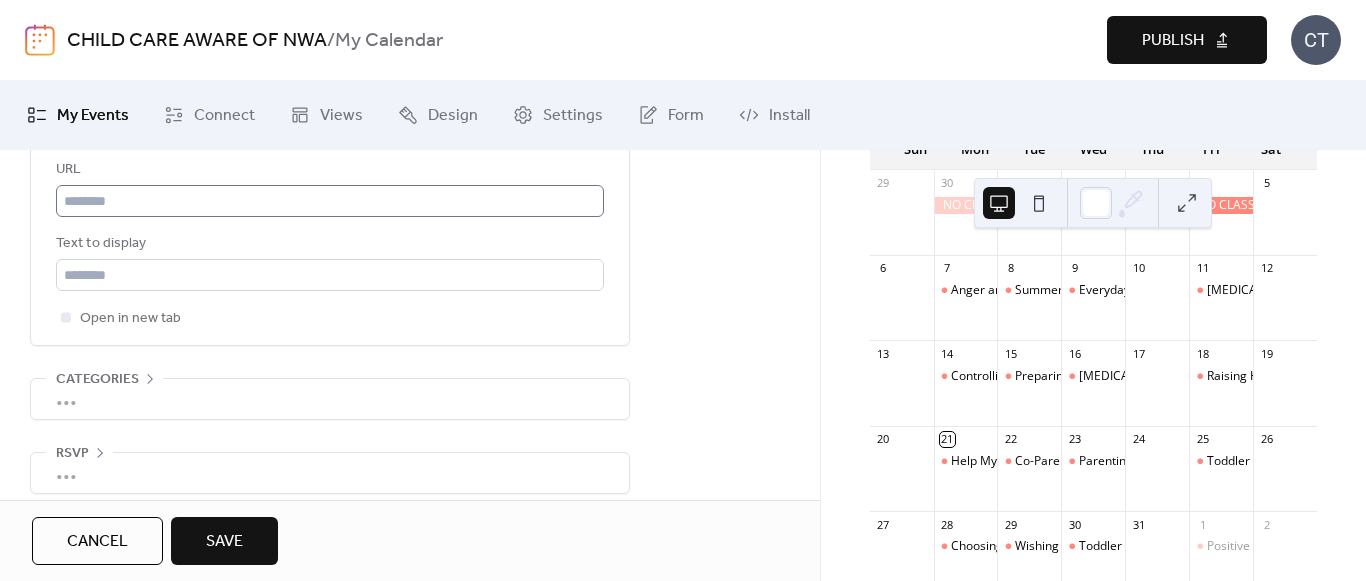 type on "**********" 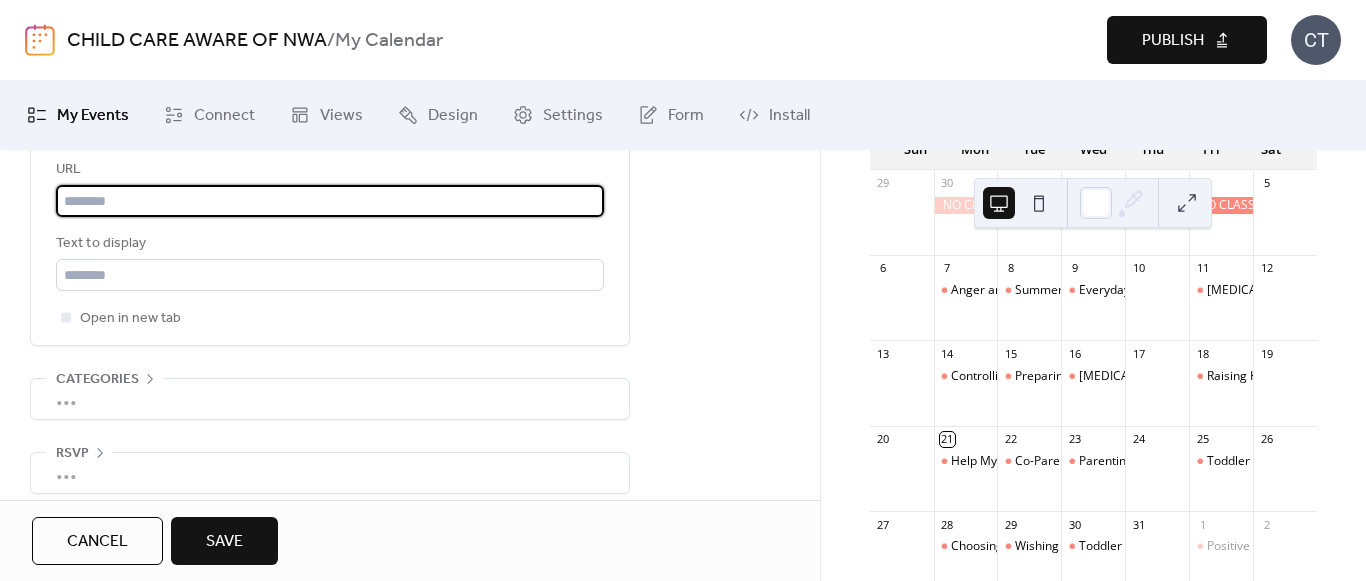 click at bounding box center [330, 201] 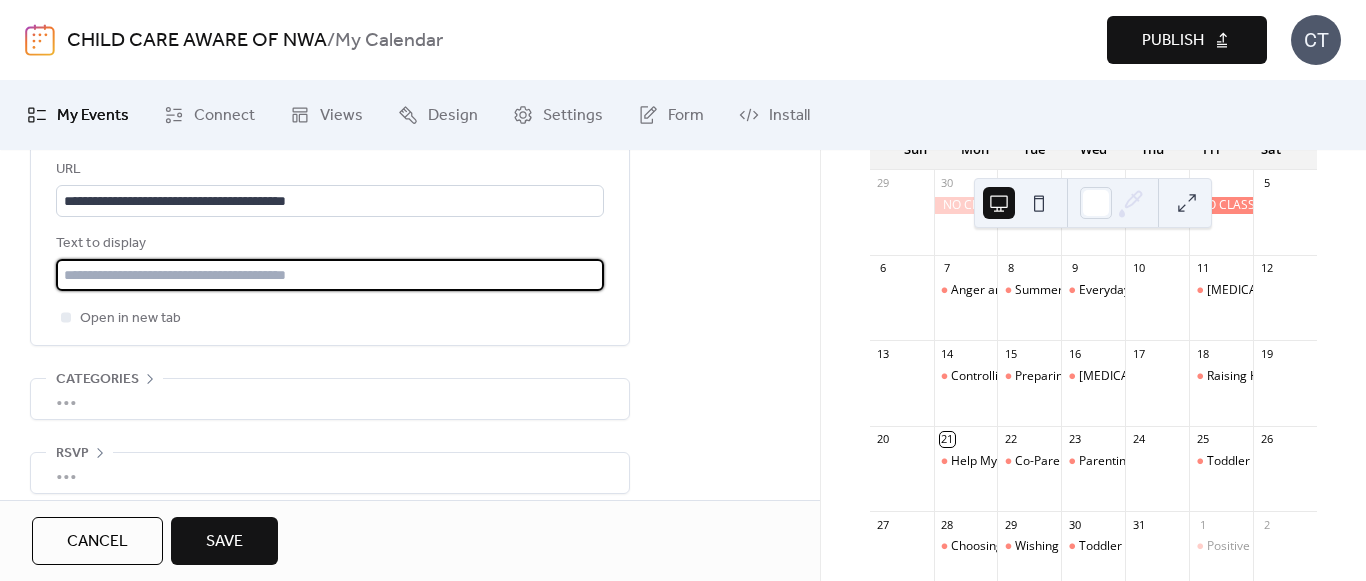 click at bounding box center (330, 275) 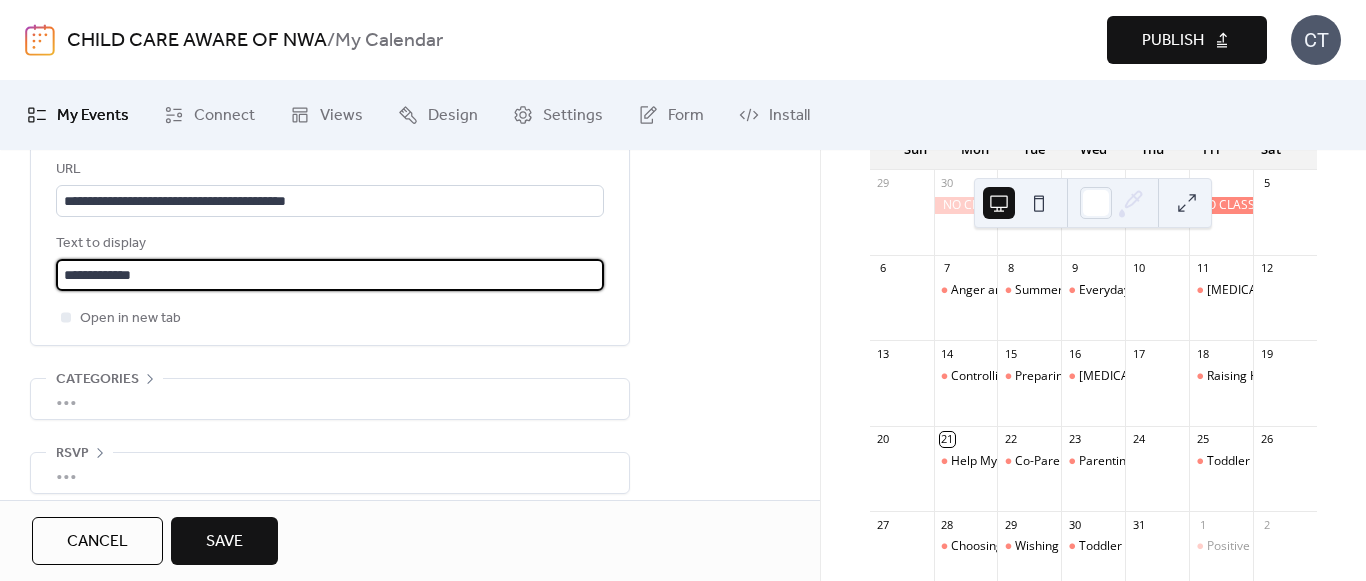 click on "Save" at bounding box center (224, 541) 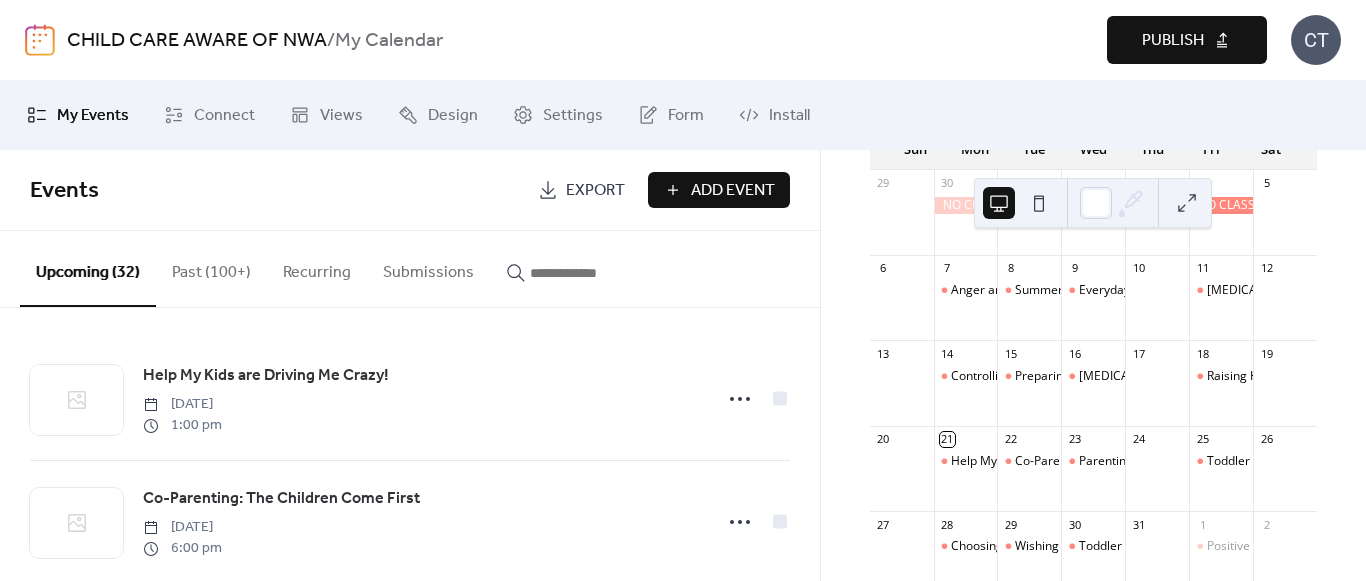 click on "Add Event" at bounding box center (733, 191) 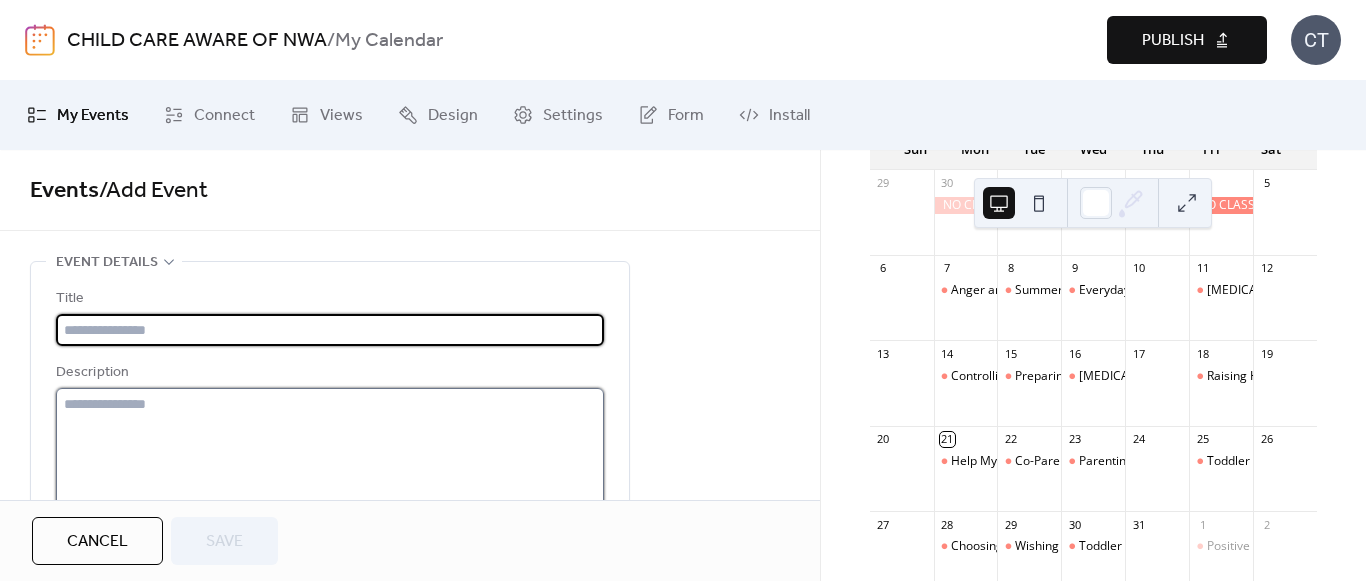 click at bounding box center (330, 464) 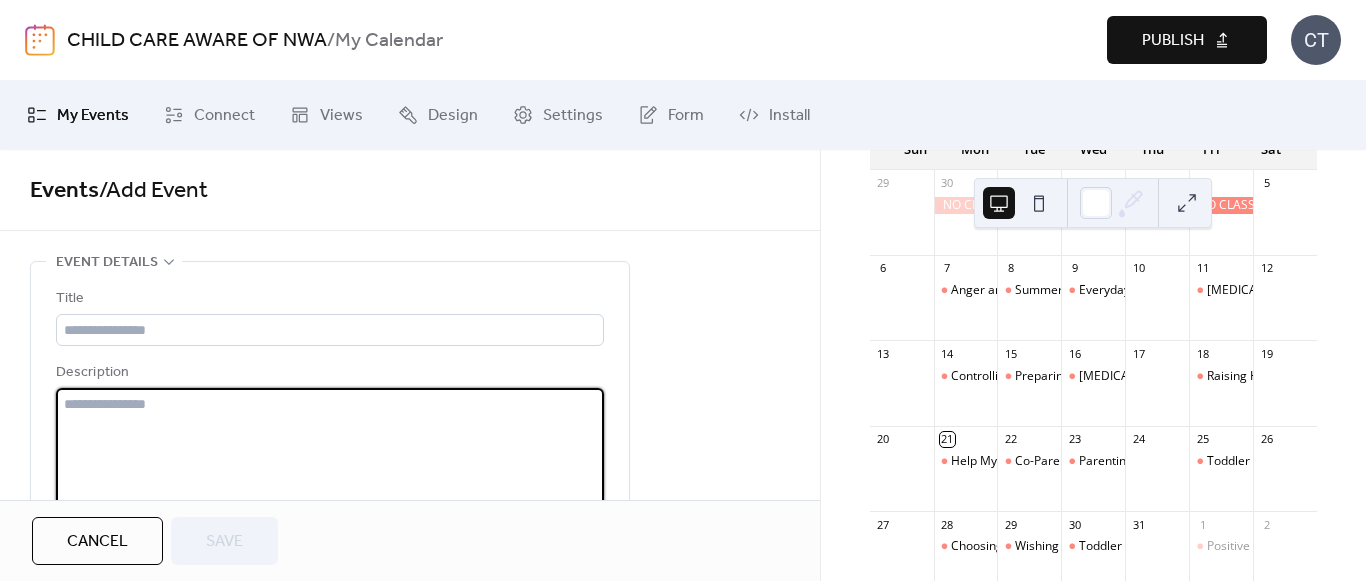 paste on "**********" 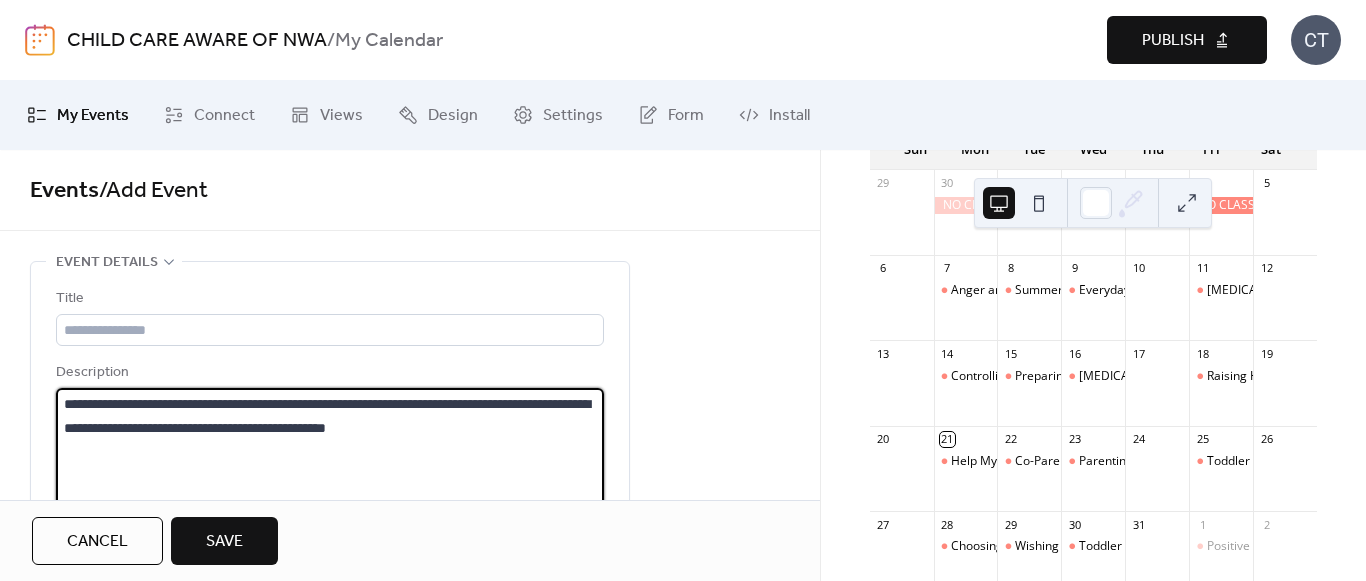 drag, startPoint x: 303, startPoint y: 399, endPoint x: 158, endPoint y: 398, distance: 145.00345 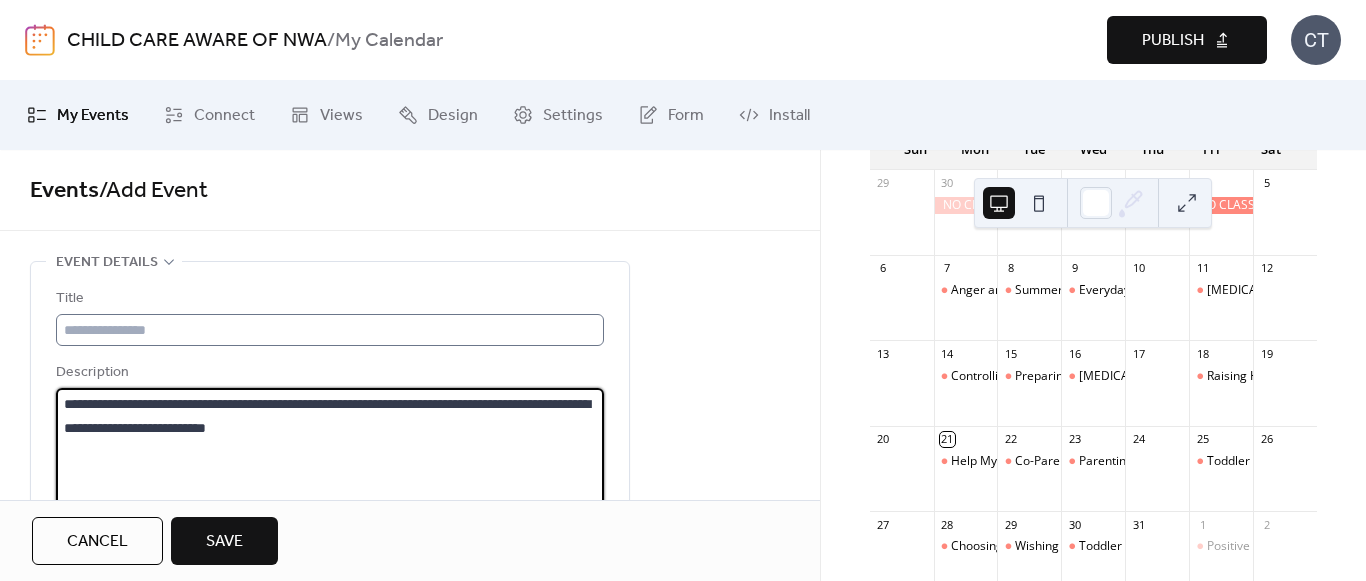 type on "**********" 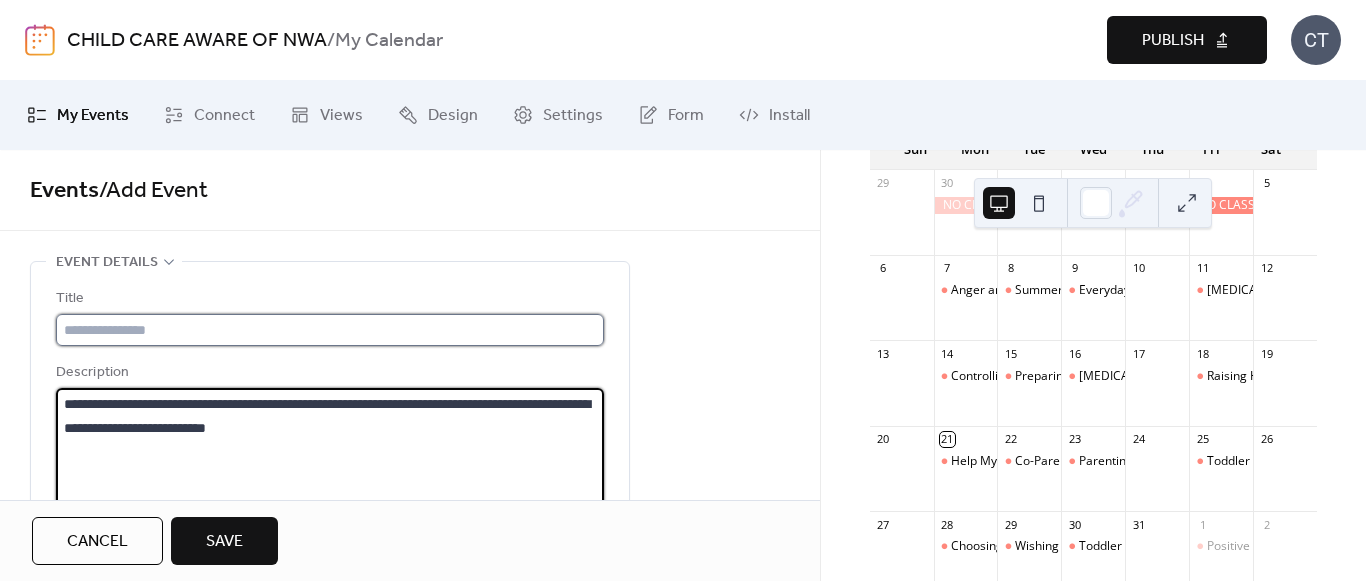 click at bounding box center [330, 330] 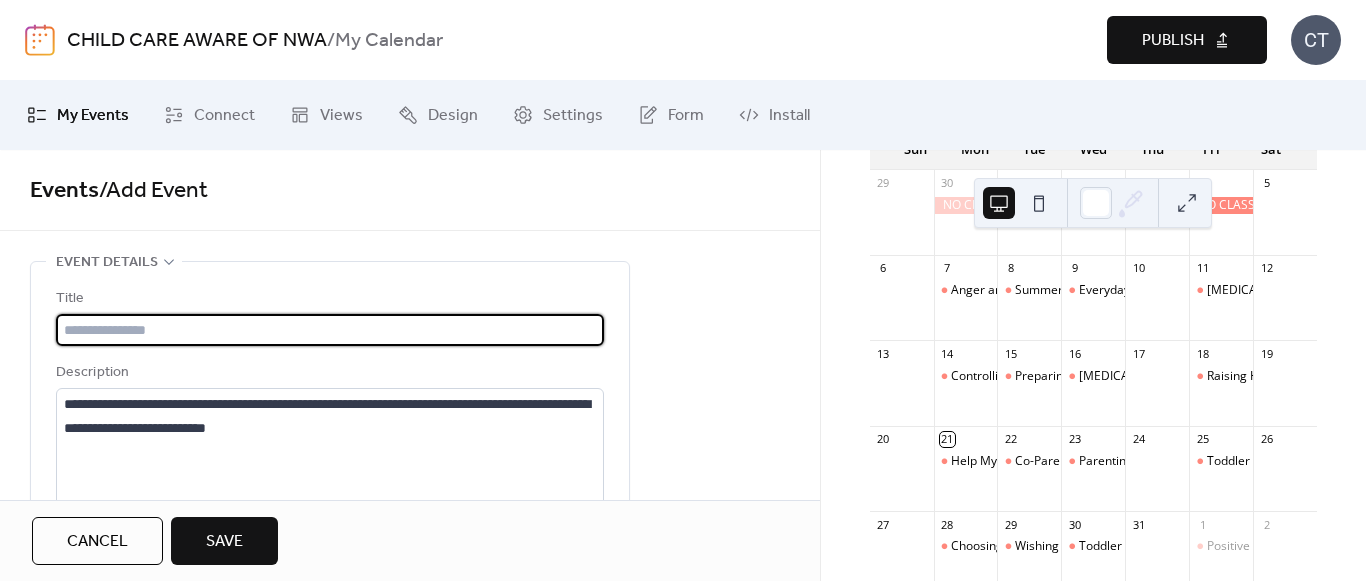 paste on "**********" 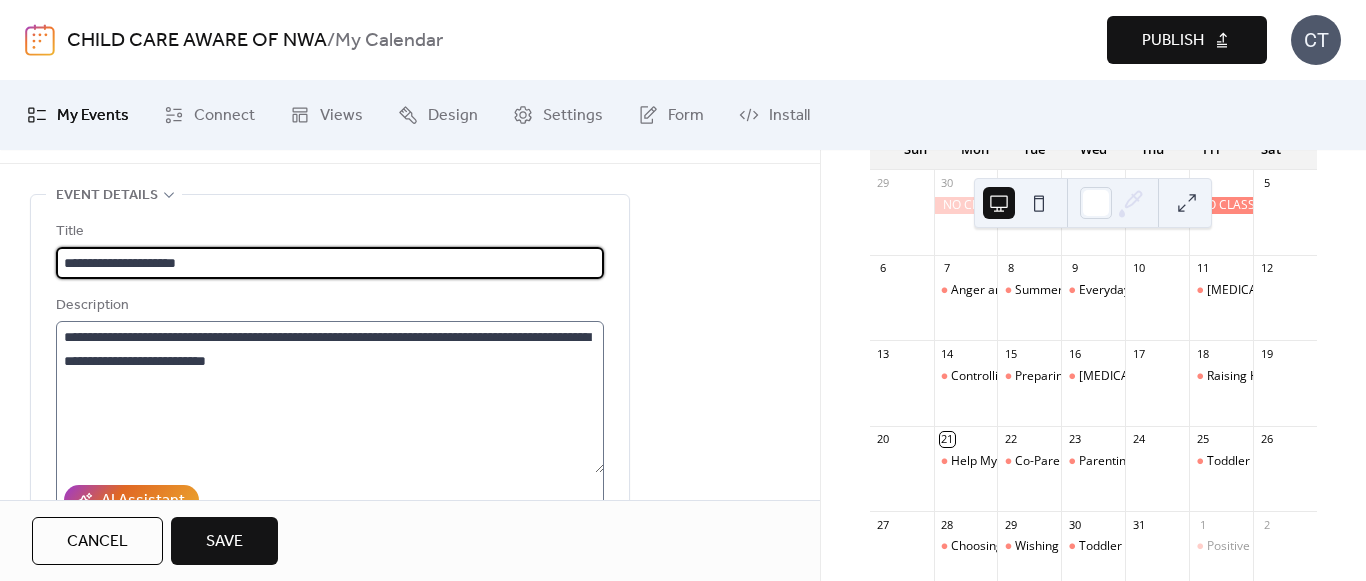 scroll, scrollTop: 100, scrollLeft: 0, axis: vertical 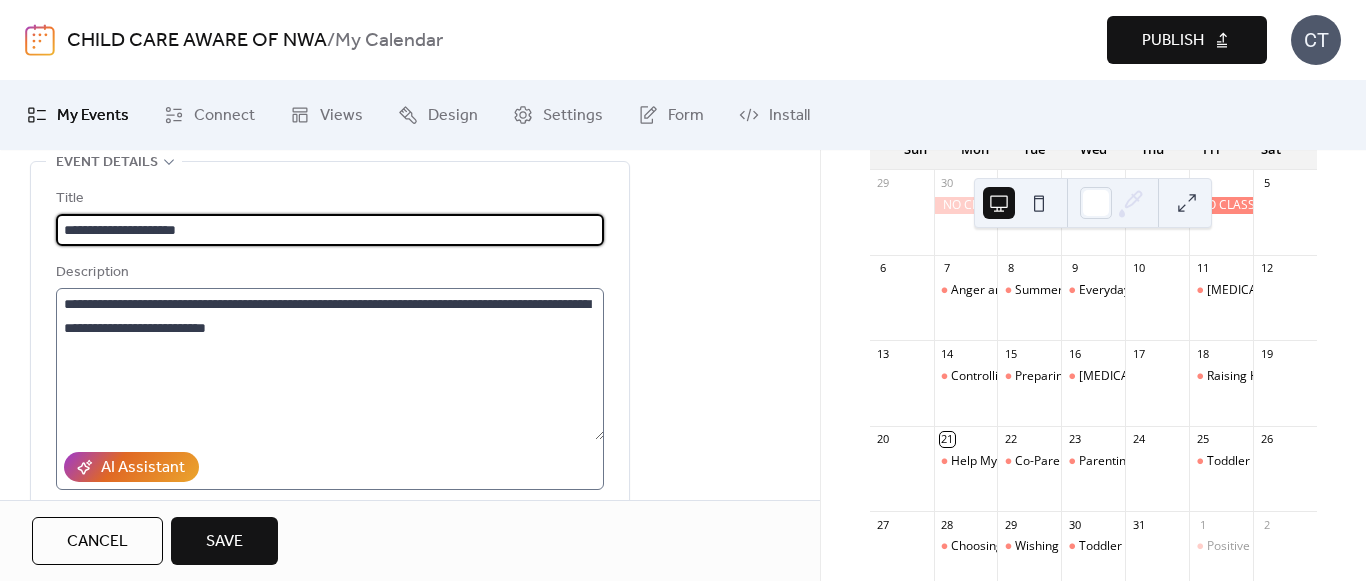 type on "**********" 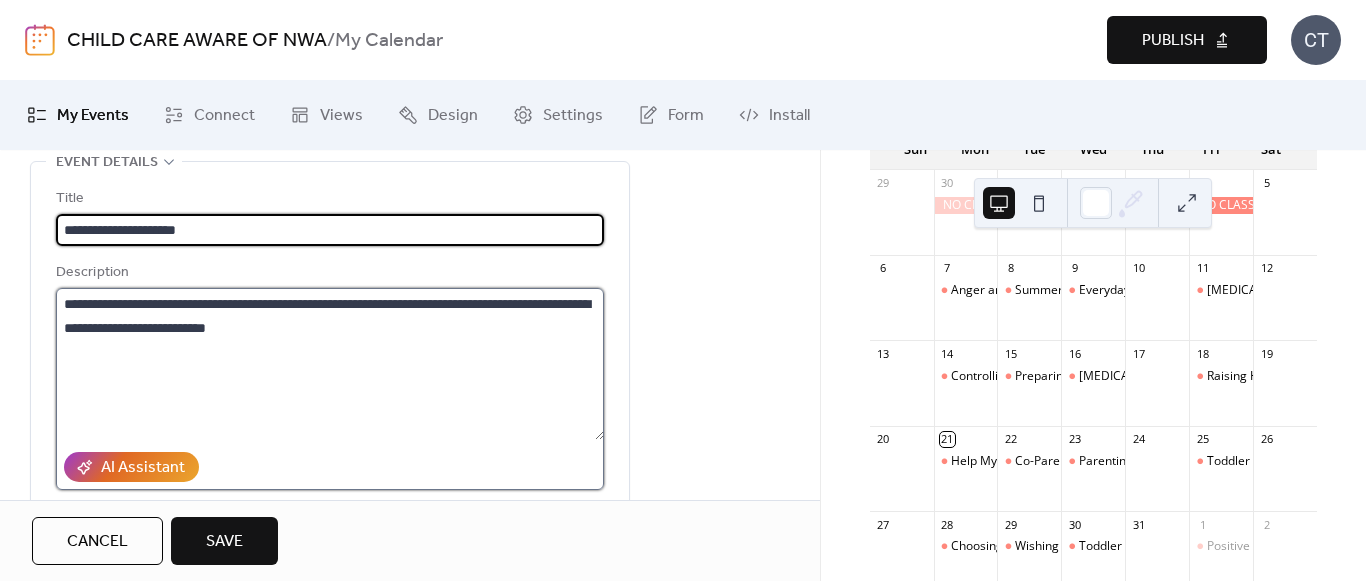 click on "**********" at bounding box center [330, 364] 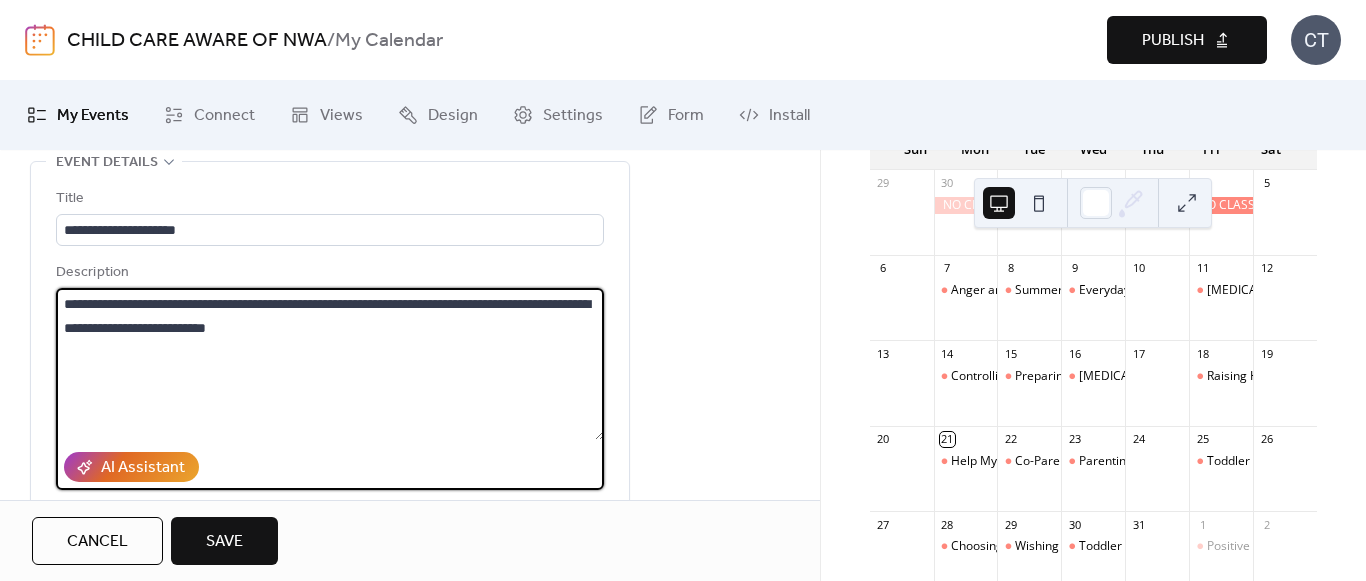 click on "**********" at bounding box center (330, 364) 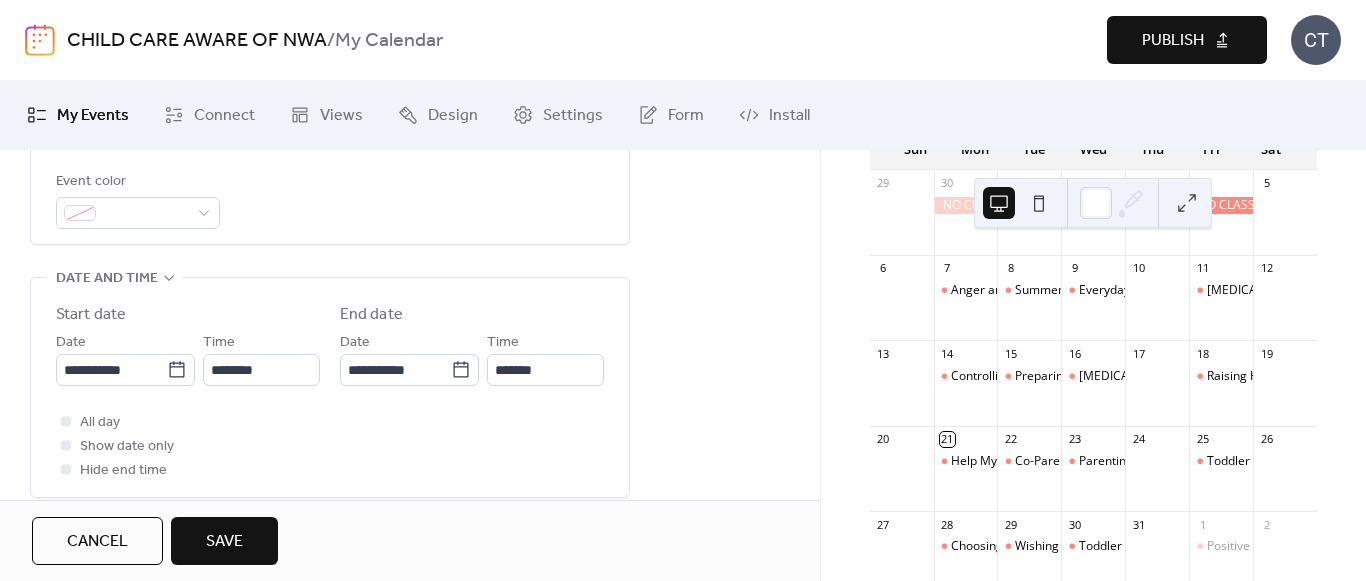 scroll, scrollTop: 600, scrollLeft: 0, axis: vertical 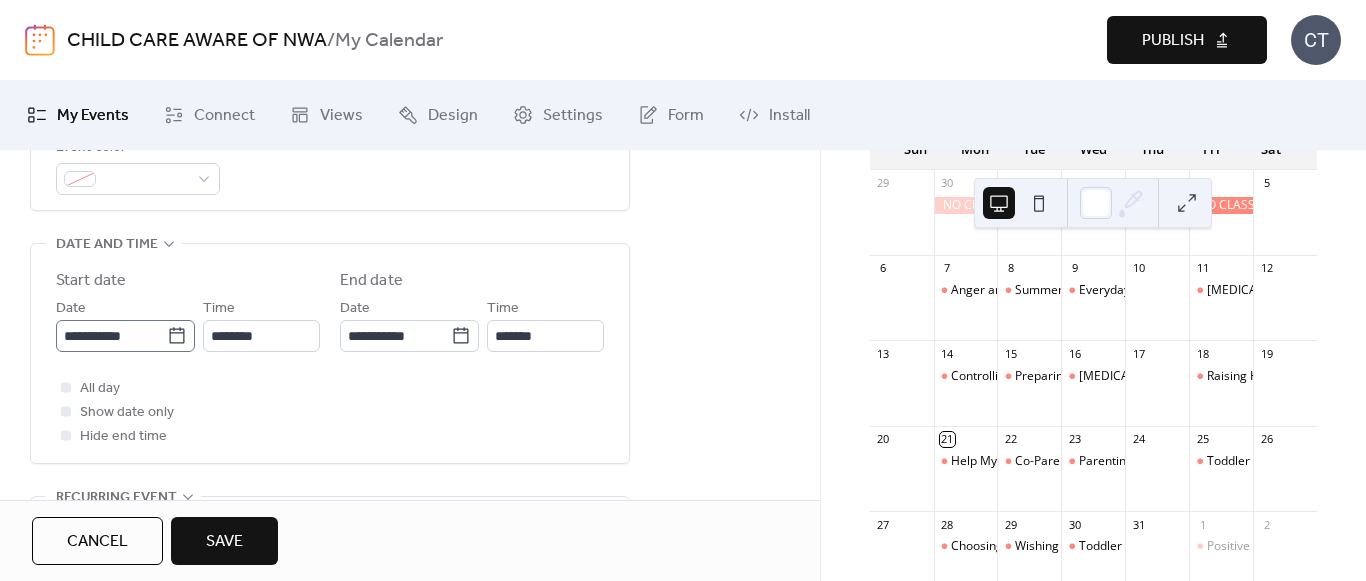 type on "**********" 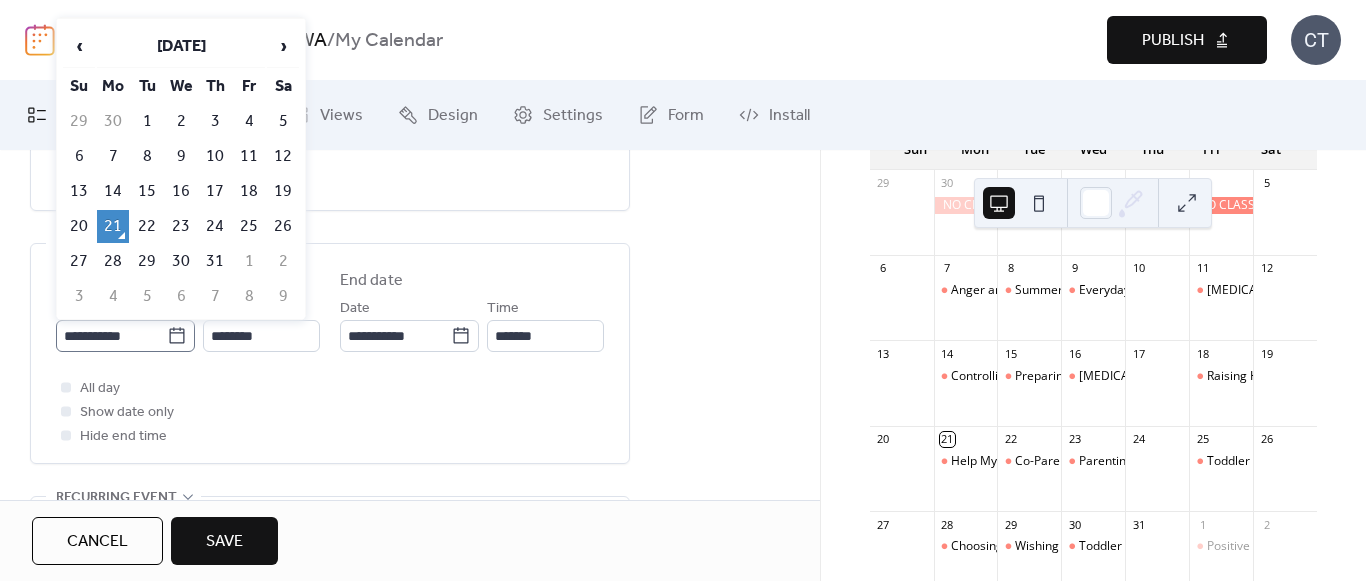 click 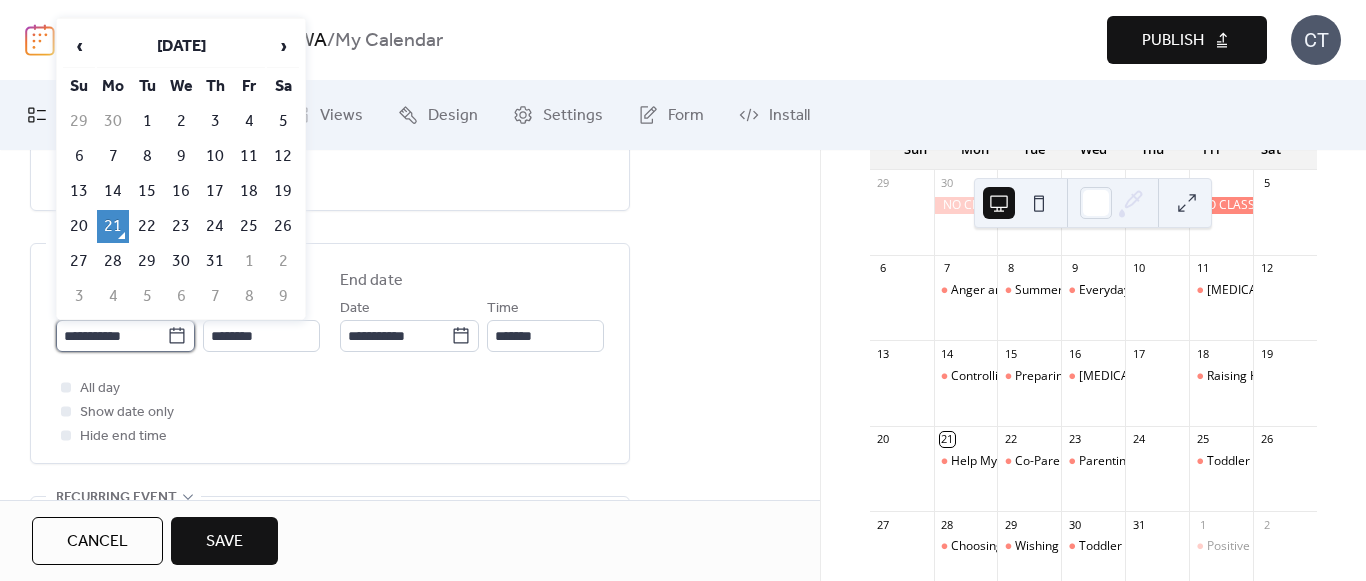 click on "**********" at bounding box center (111, 336) 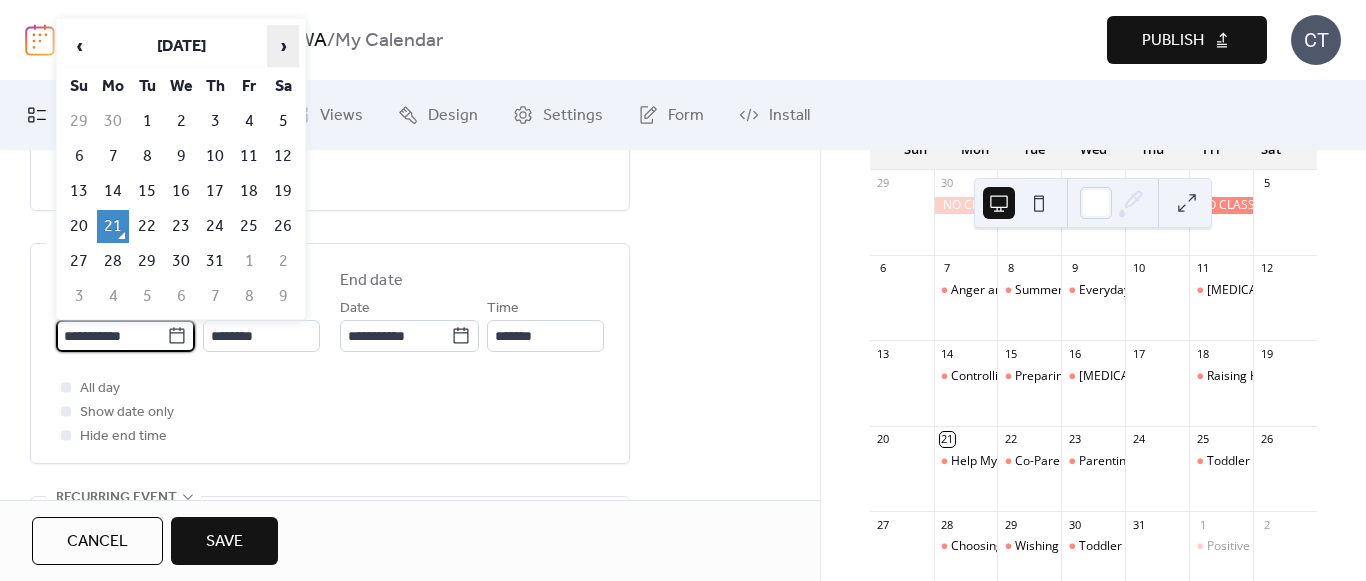 click on "›" at bounding box center [283, 46] 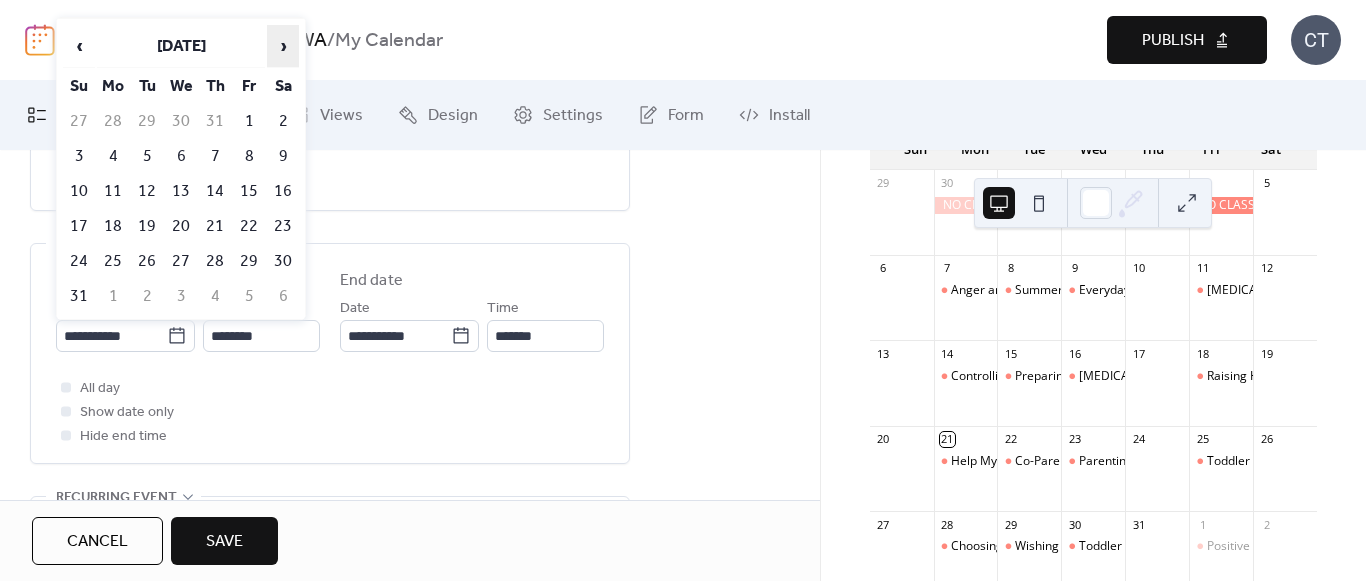 click on "›" at bounding box center [283, 46] 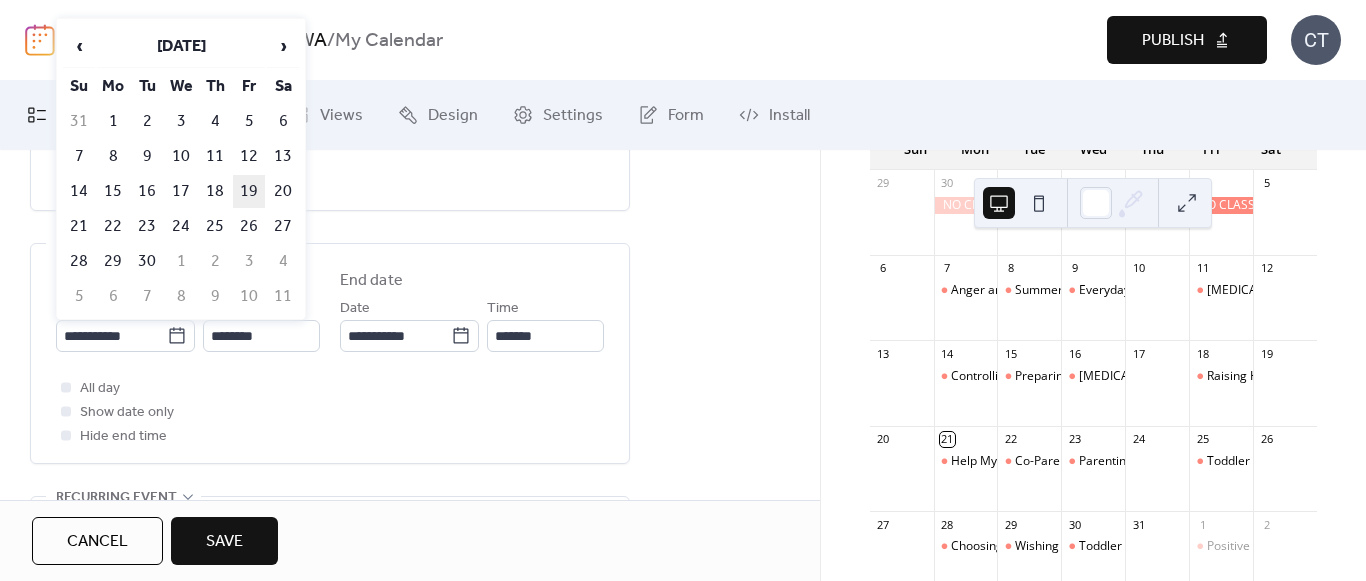 click on "19" at bounding box center [249, 191] 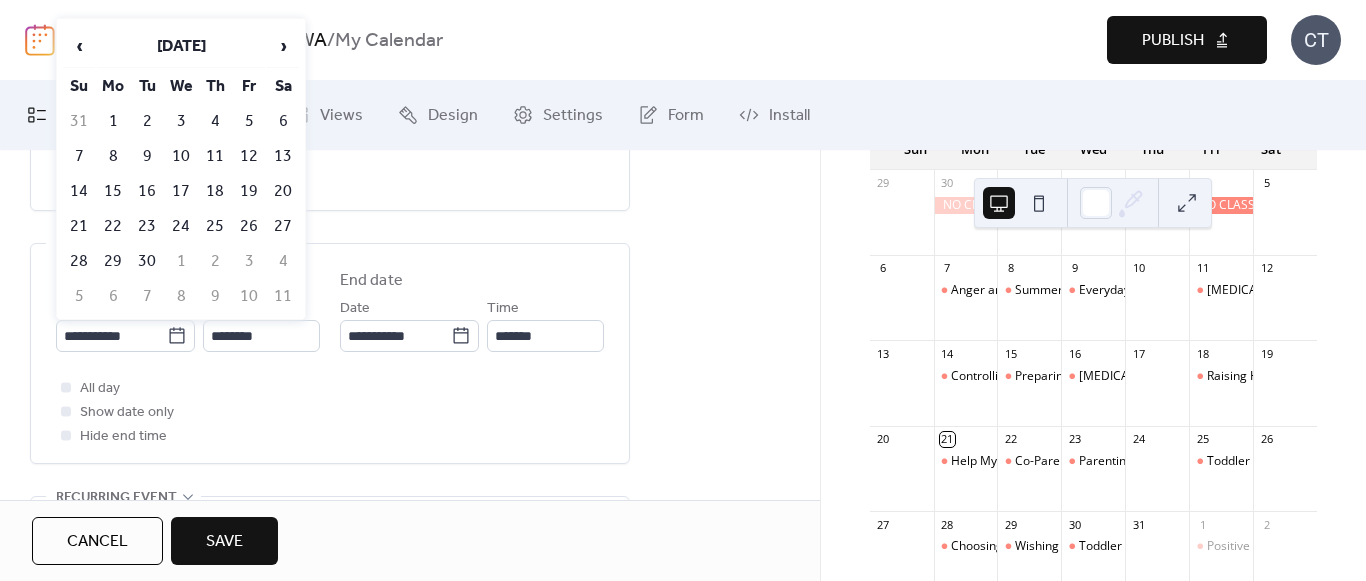 type on "**********" 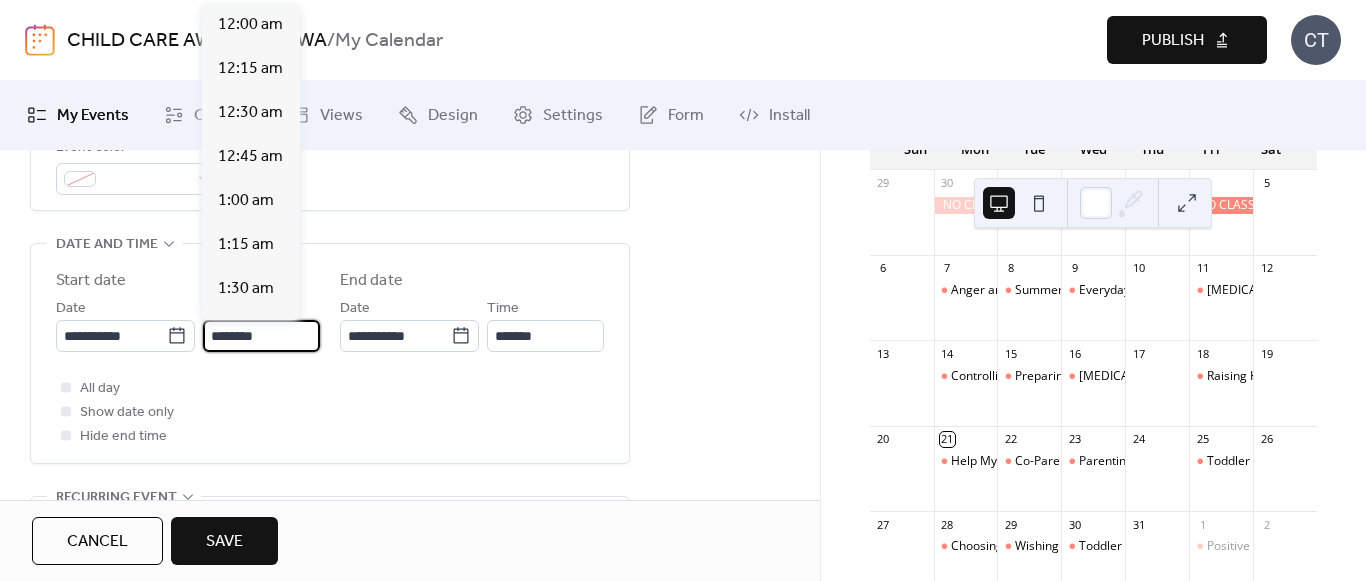 click on "********" at bounding box center [261, 336] 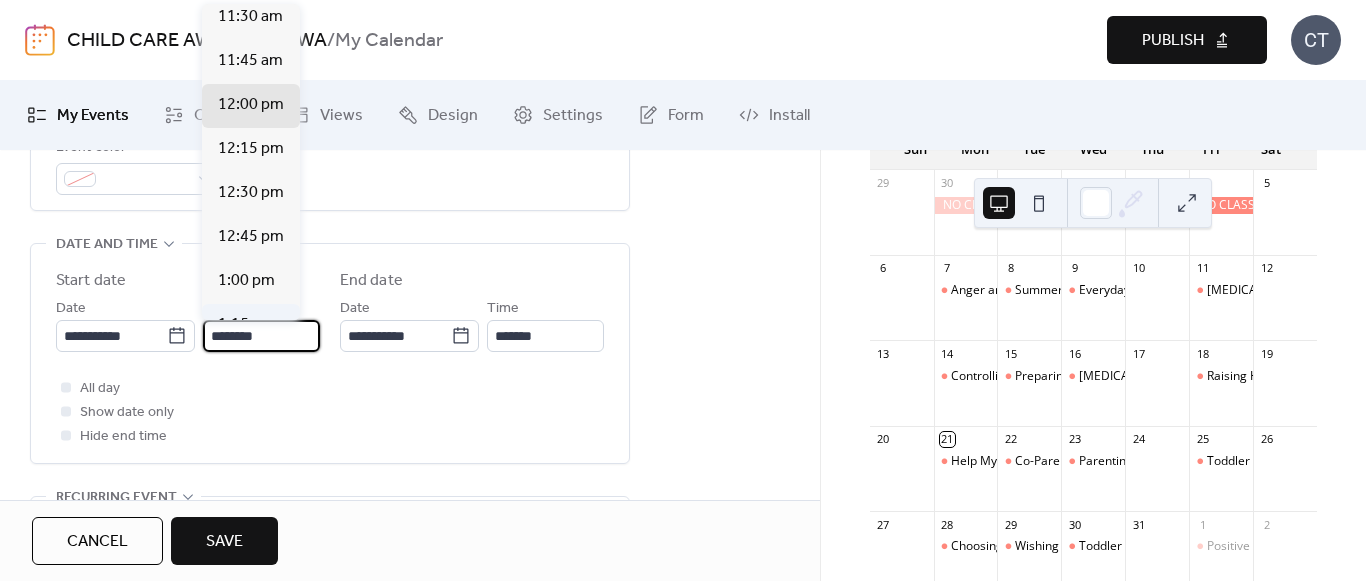 scroll, scrollTop: 1912, scrollLeft: 0, axis: vertical 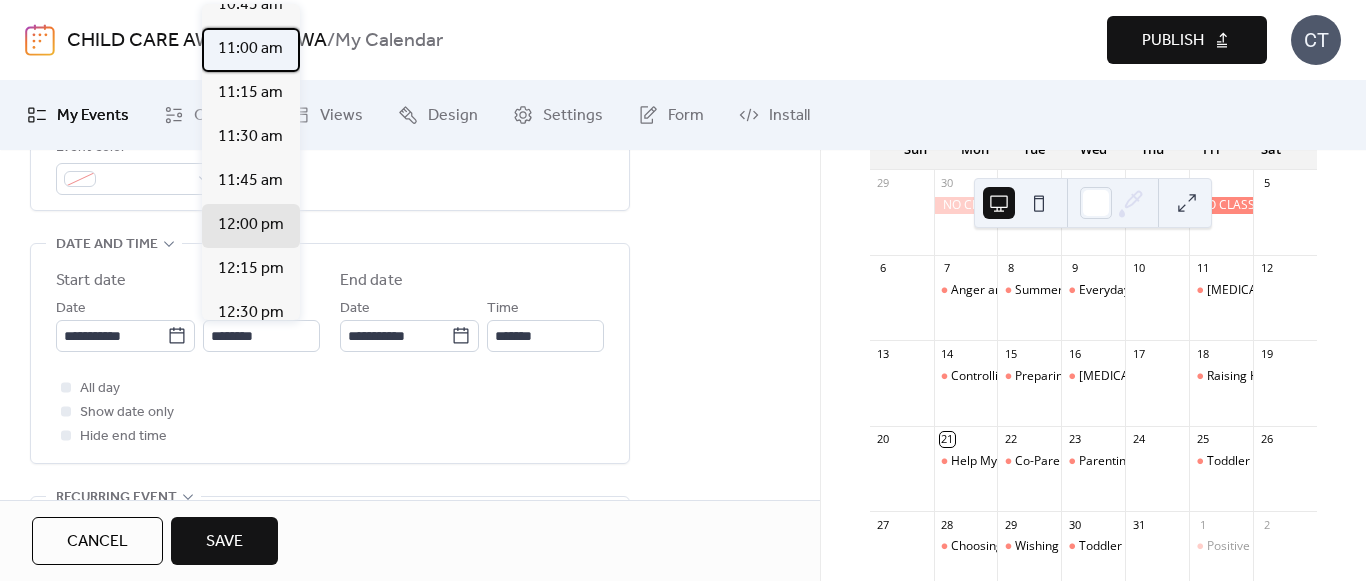 click on "11:00 am" at bounding box center [250, 49] 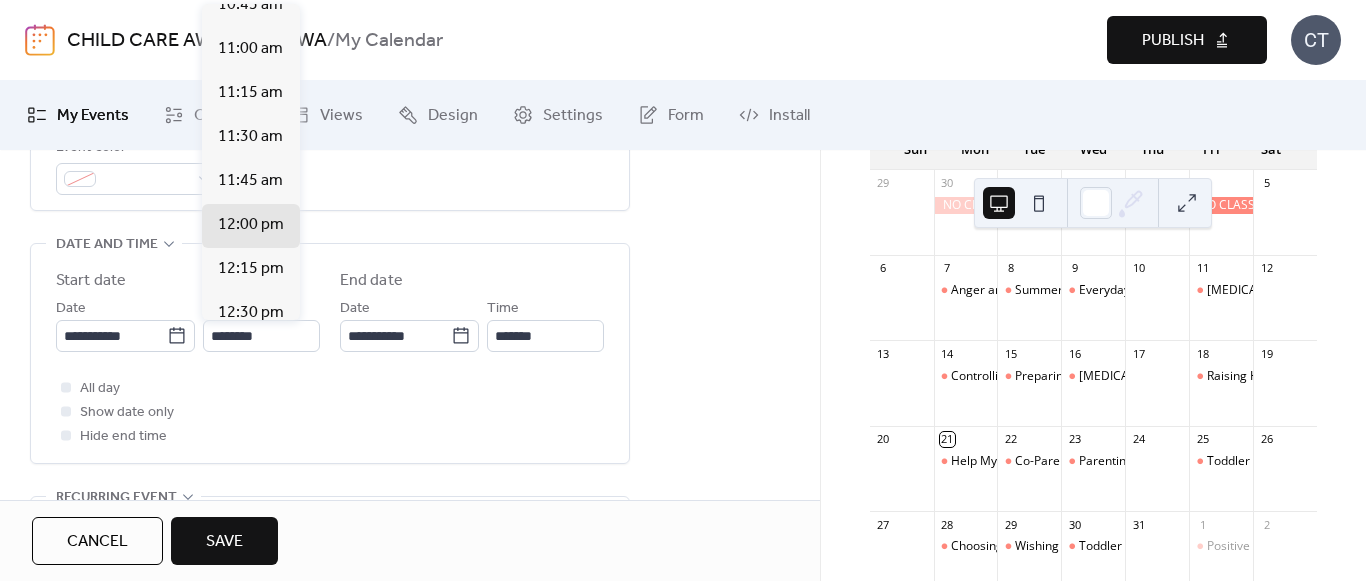 type on "********" 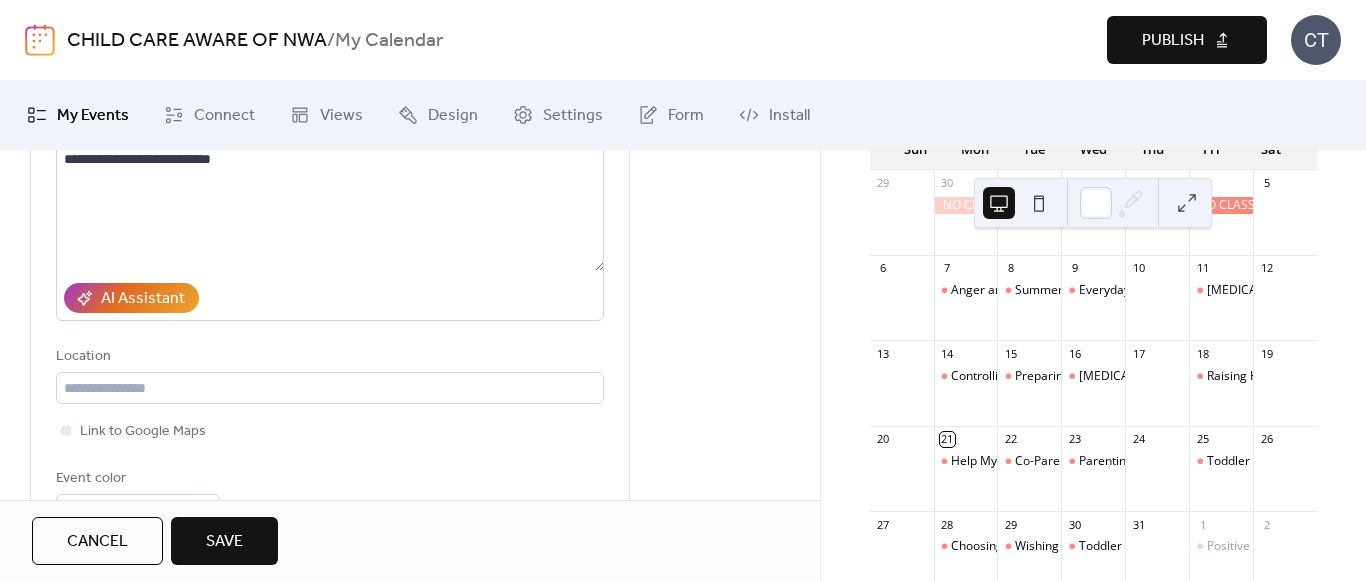 scroll, scrollTop: 200, scrollLeft: 0, axis: vertical 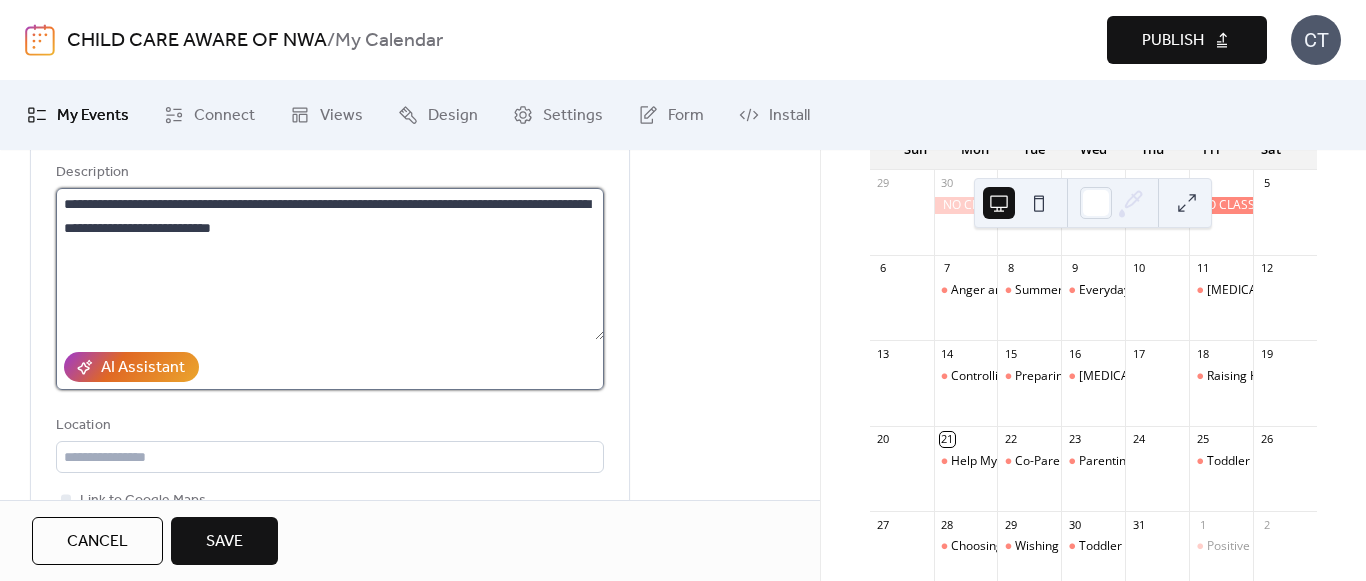 click on "**********" at bounding box center (330, 264) 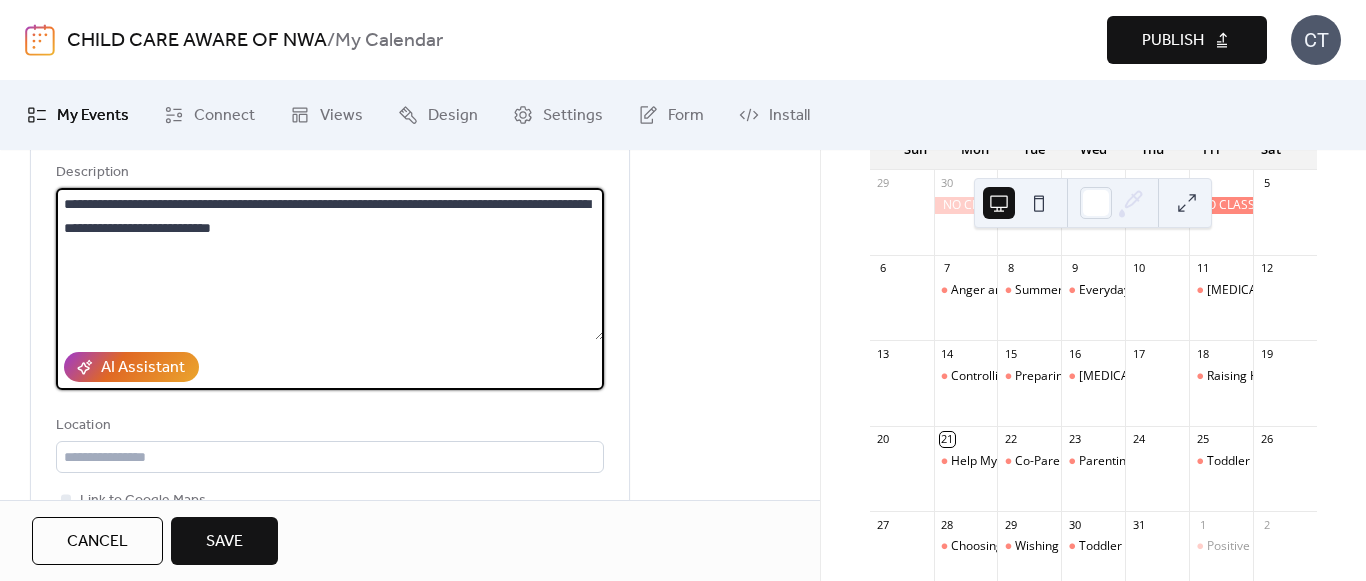 click on "**********" at bounding box center (330, 264) 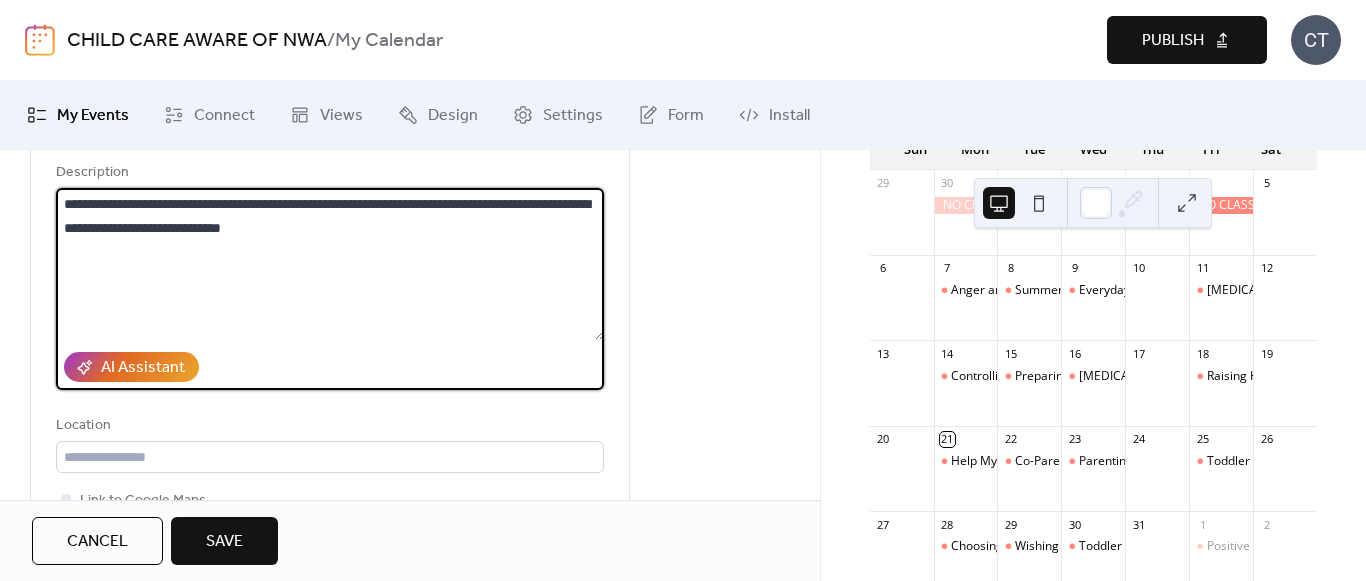 paste on "**********" 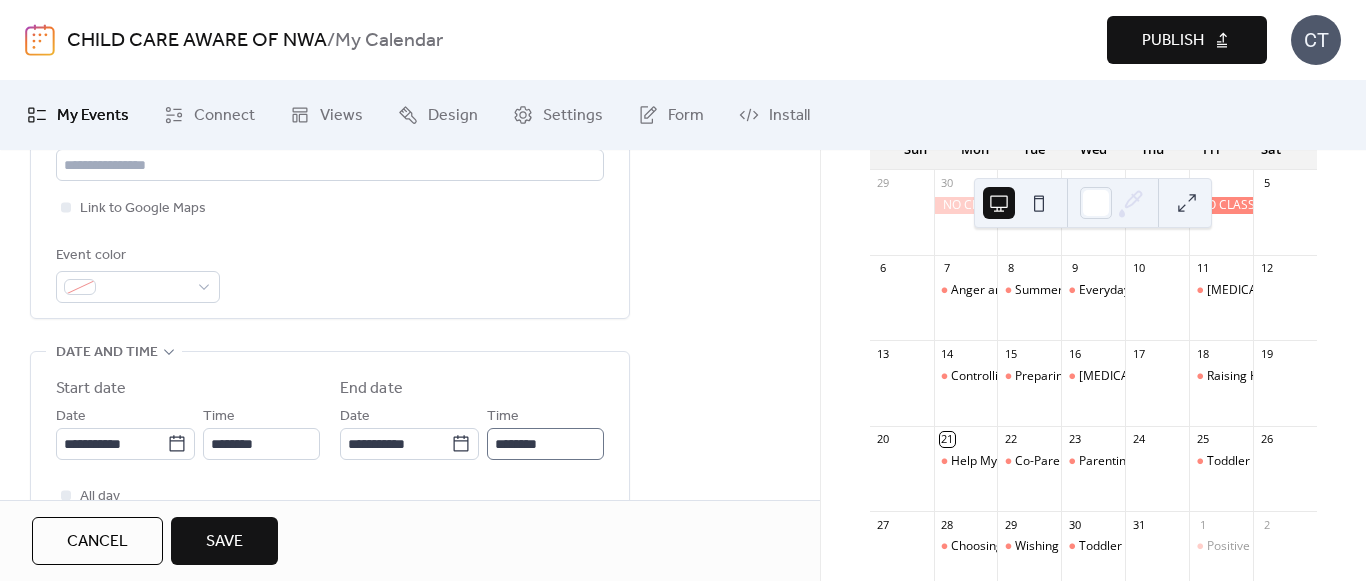 scroll, scrollTop: 500, scrollLeft: 0, axis: vertical 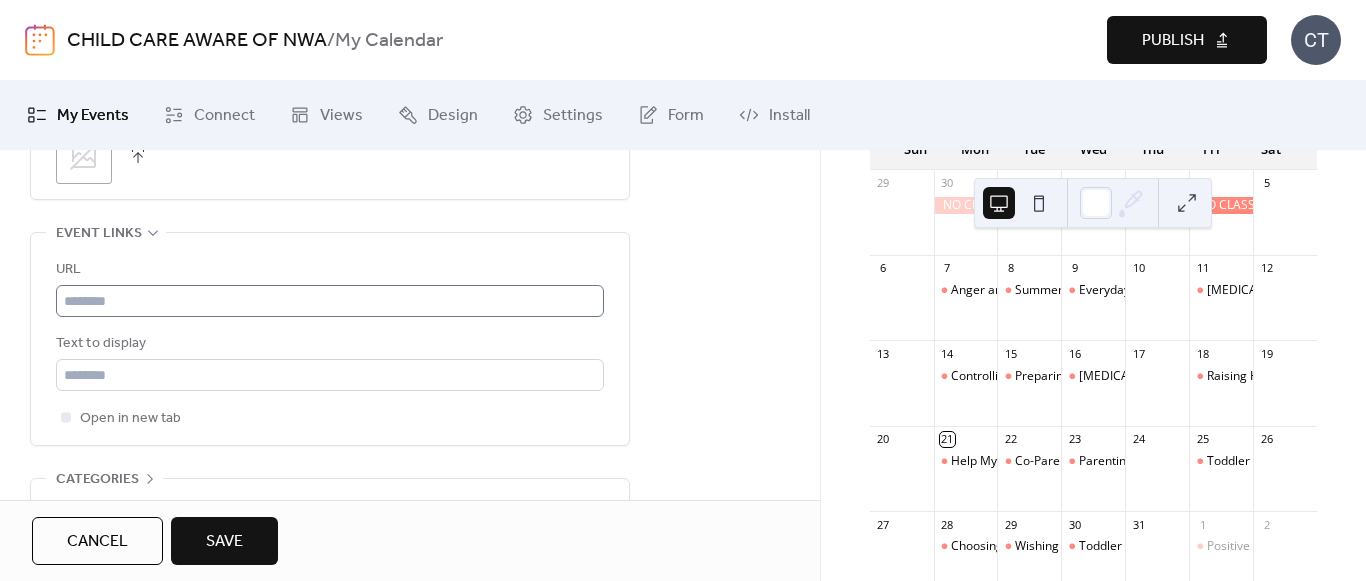 type on "**********" 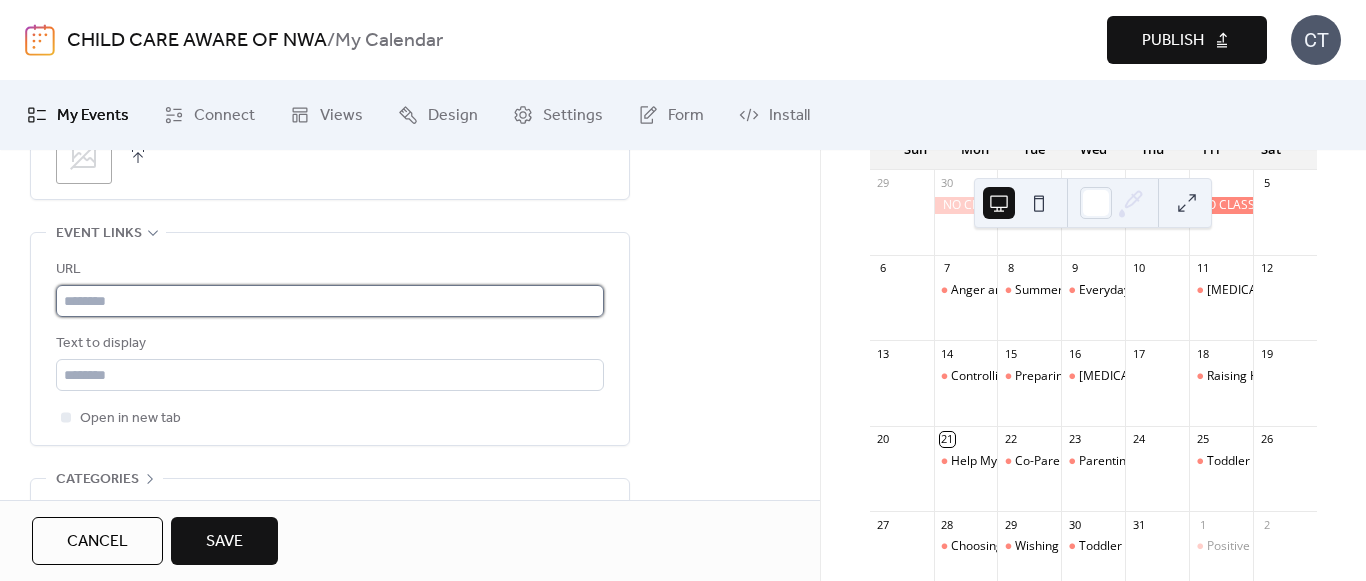 click at bounding box center (330, 301) 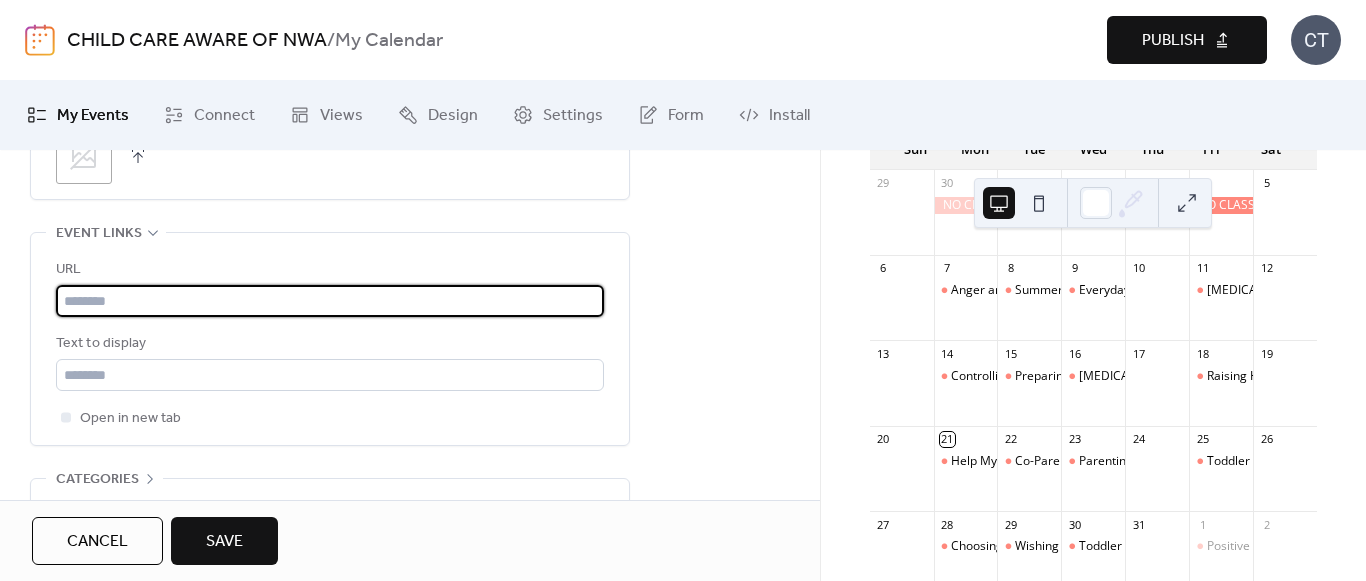 type on "**********" 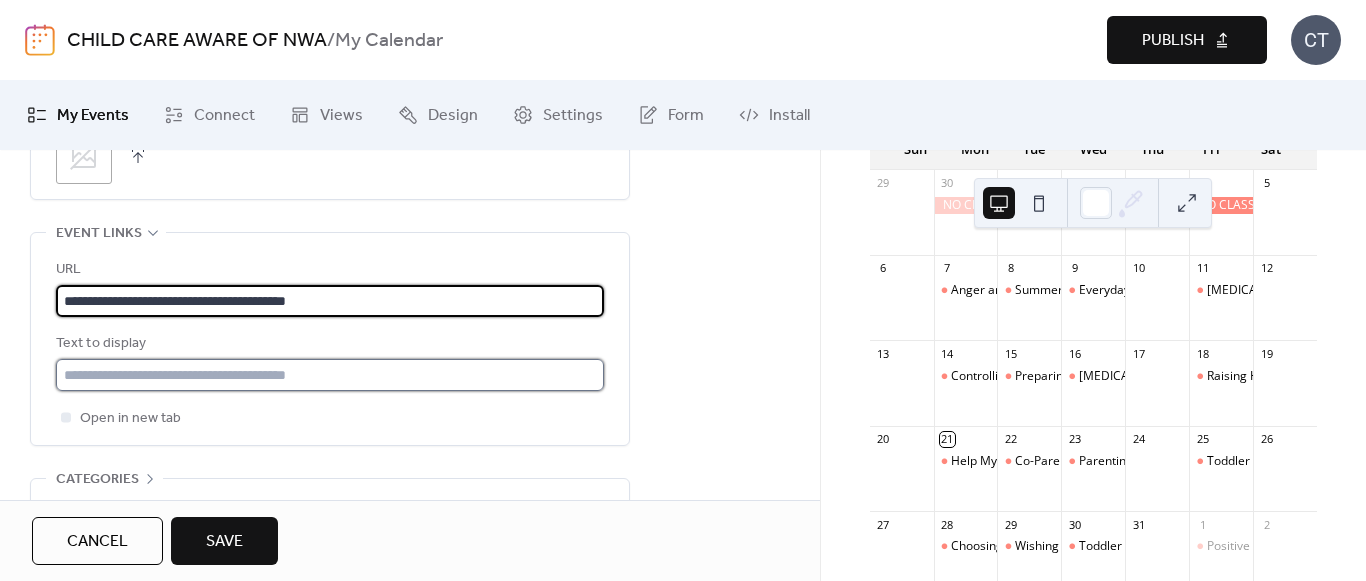 click at bounding box center [330, 375] 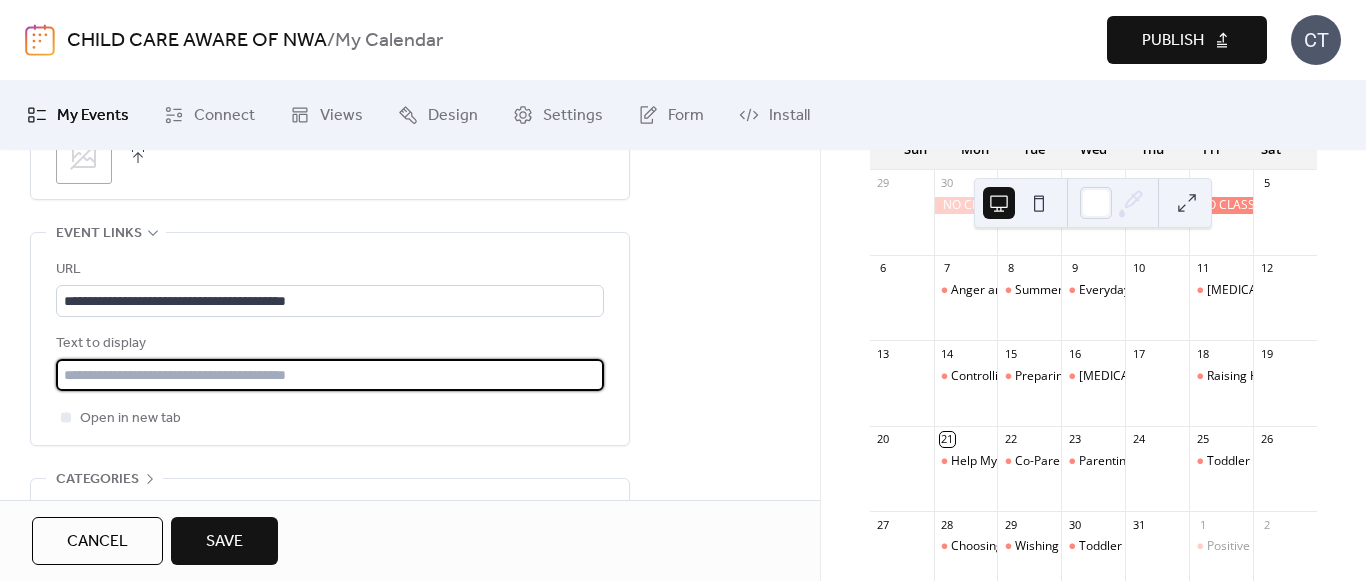 type on "**********" 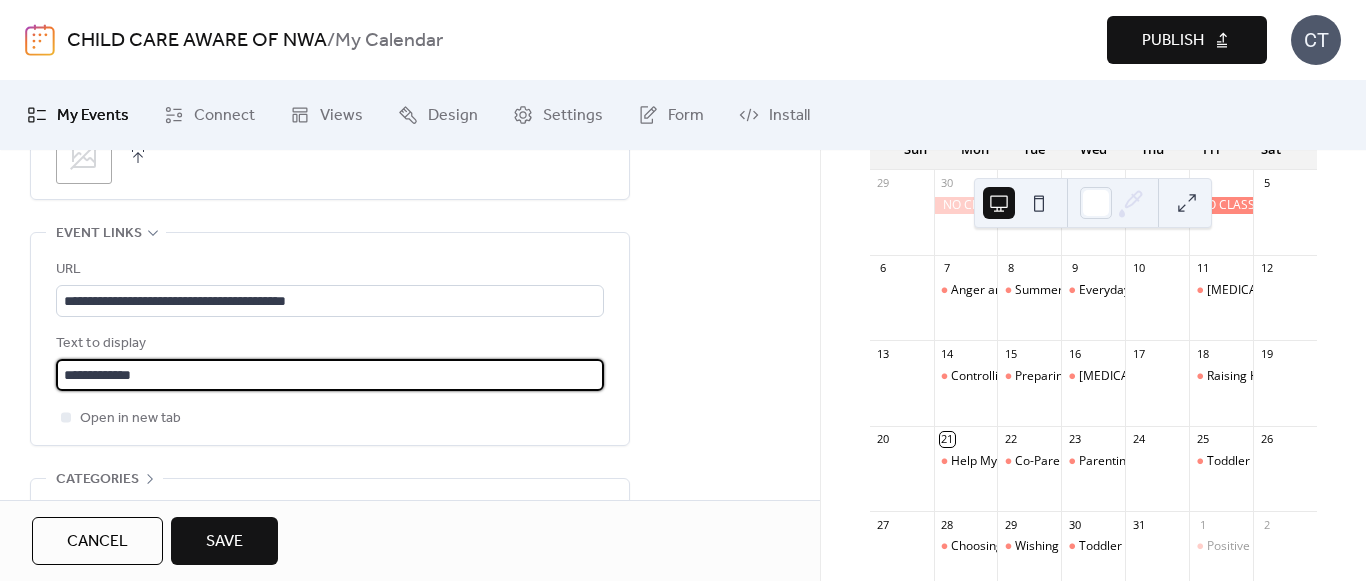 drag, startPoint x: 214, startPoint y: 544, endPoint x: 887, endPoint y: 529, distance: 673.1671 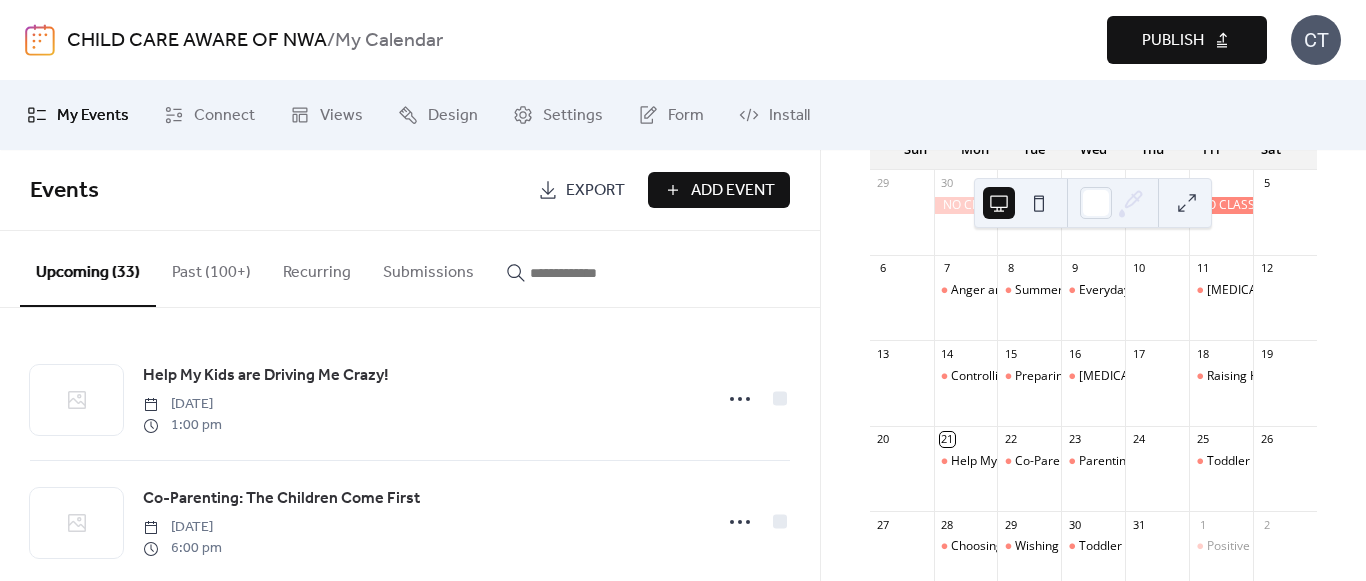 click on "Add Event" at bounding box center [733, 191] 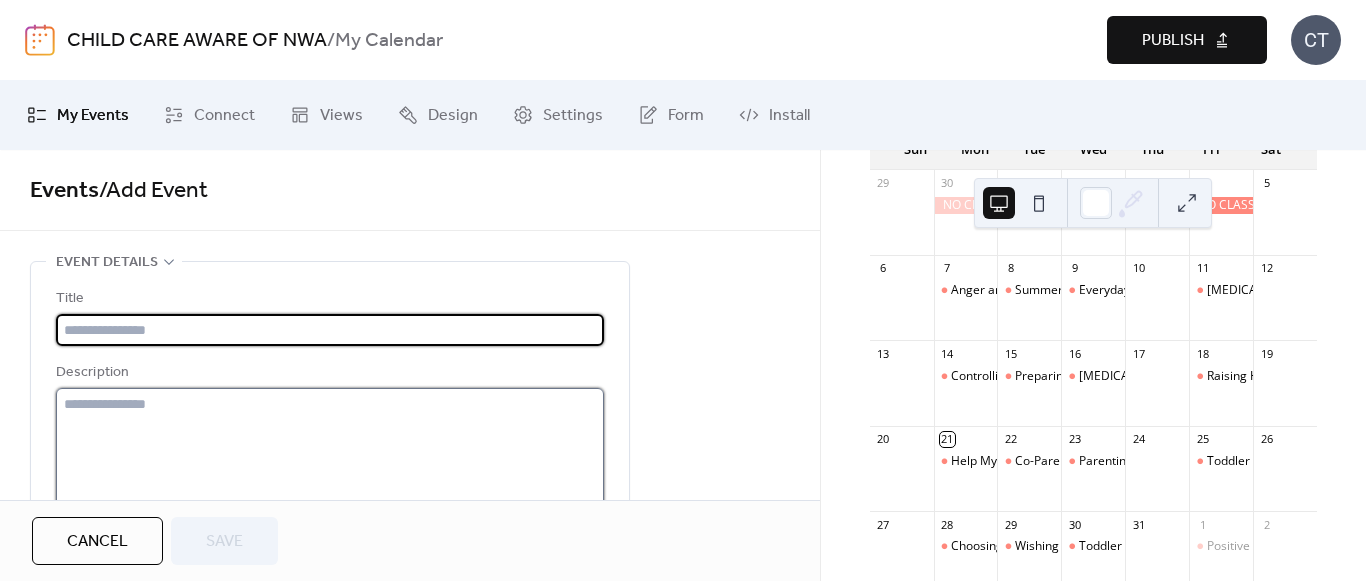 click at bounding box center [330, 464] 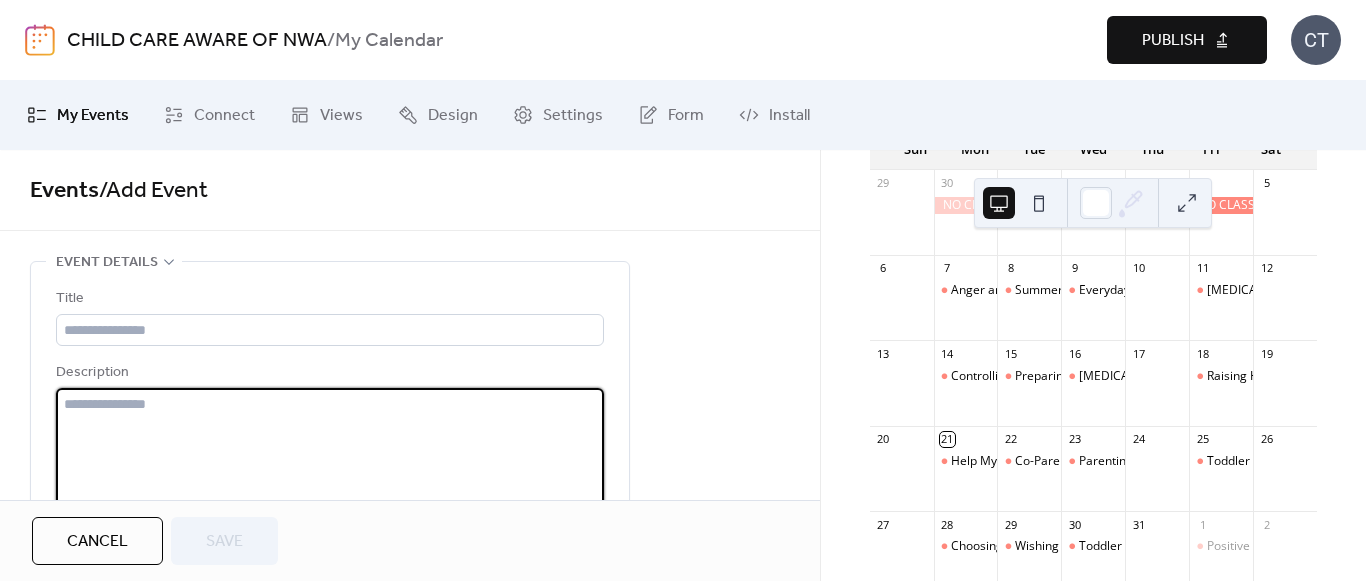 paste on "**********" 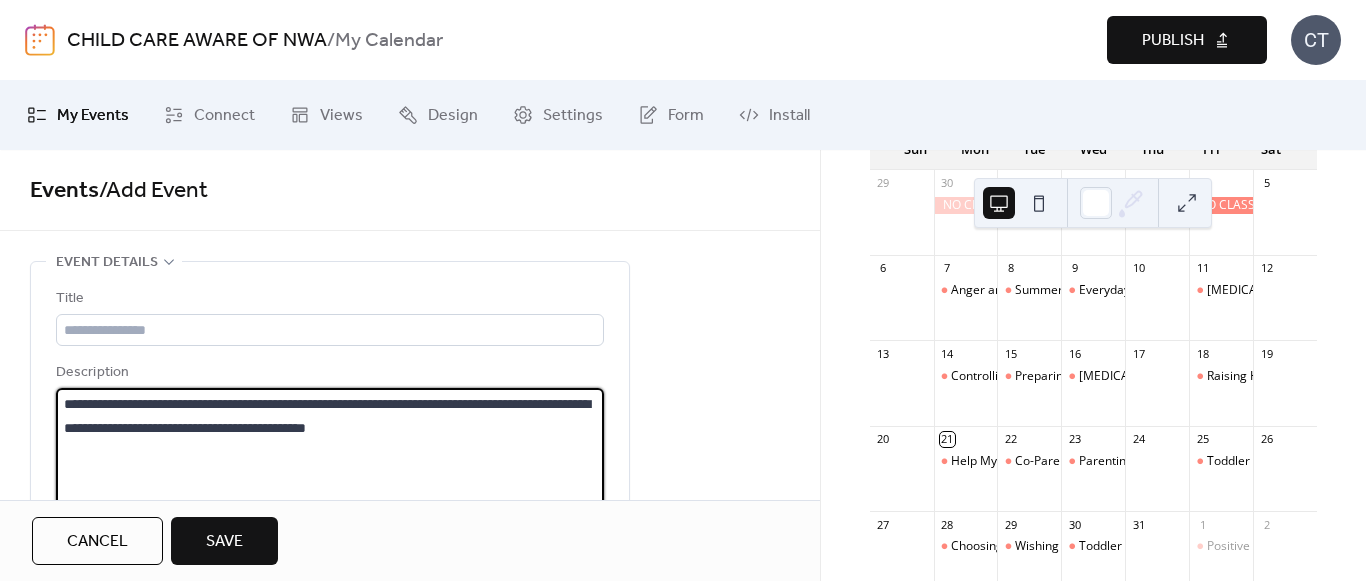 drag, startPoint x: 160, startPoint y: 407, endPoint x: 302, endPoint y: 409, distance: 142.01408 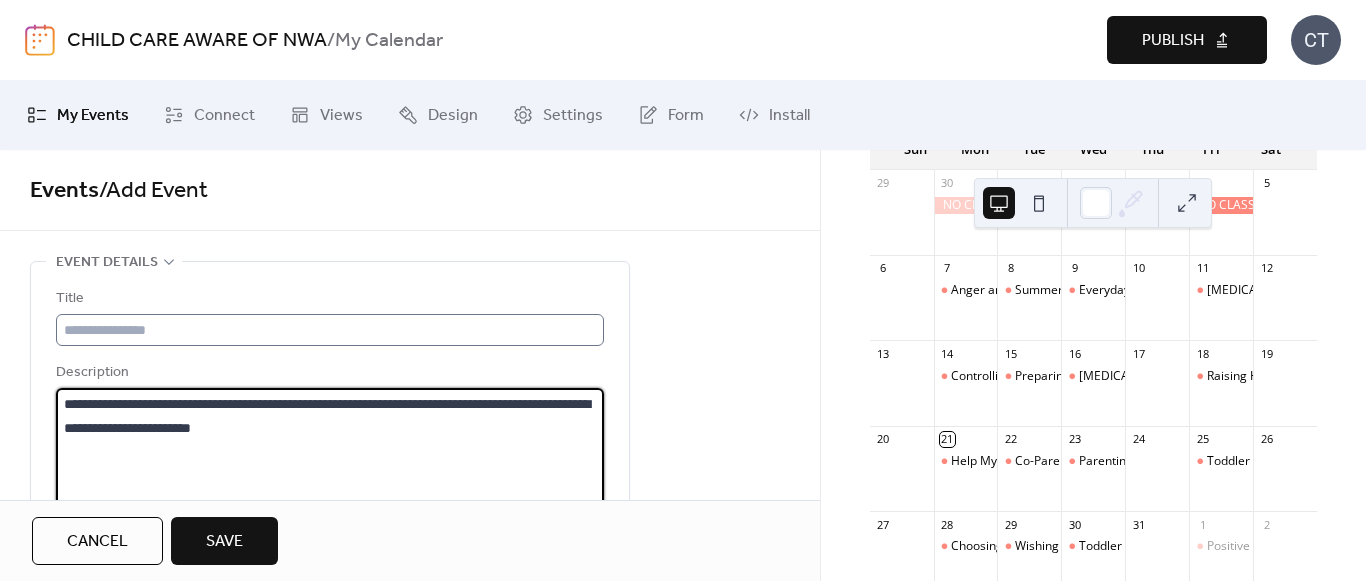 type on "**********" 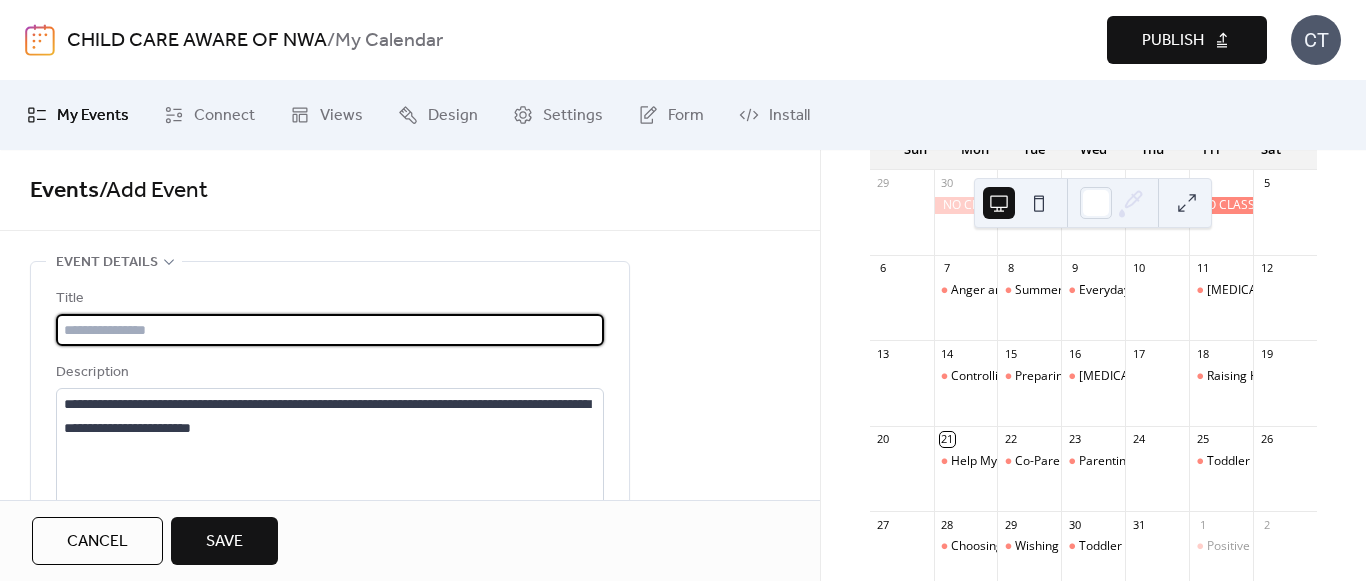 click at bounding box center (330, 330) 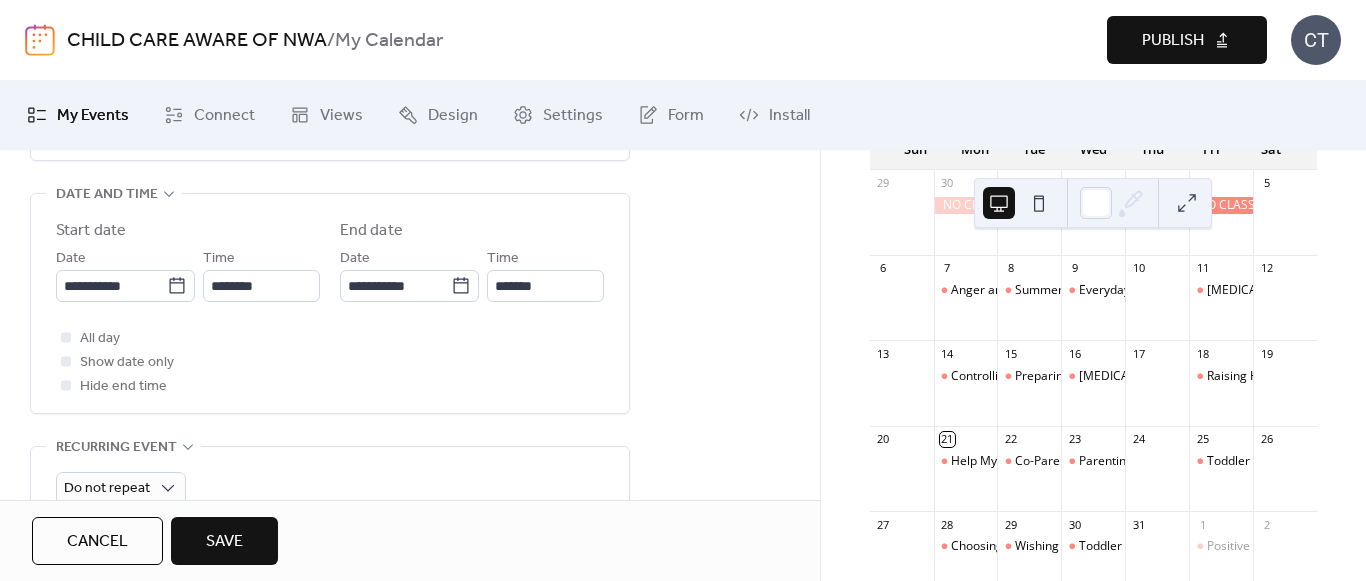 scroll, scrollTop: 700, scrollLeft: 0, axis: vertical 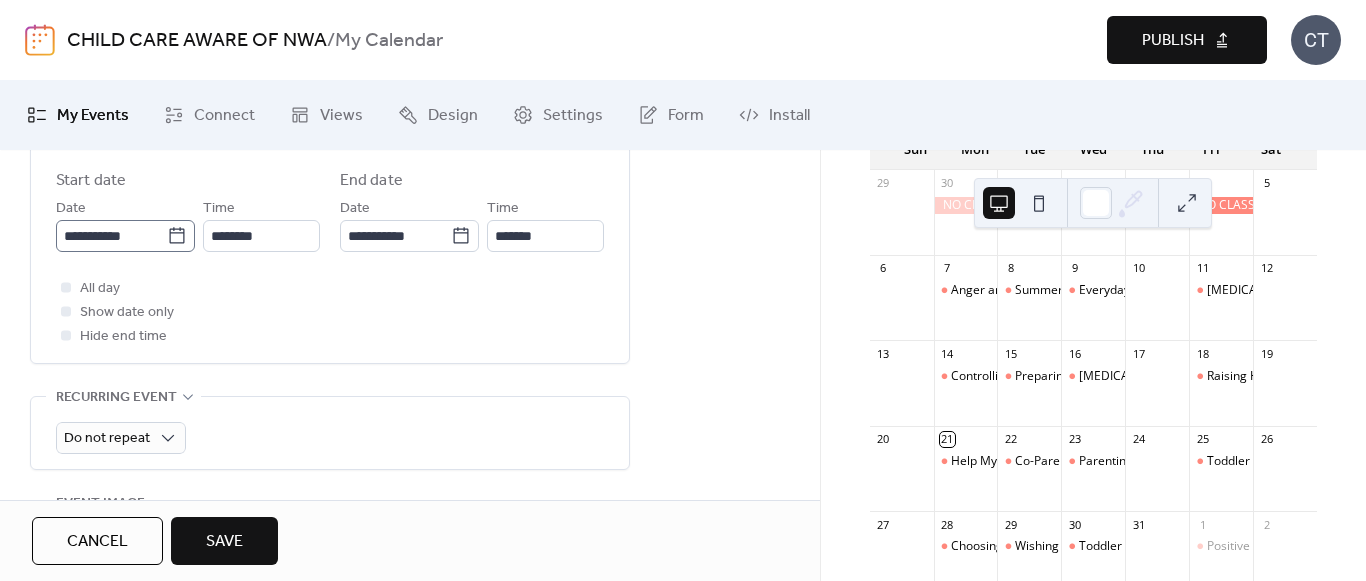 type on "**********" 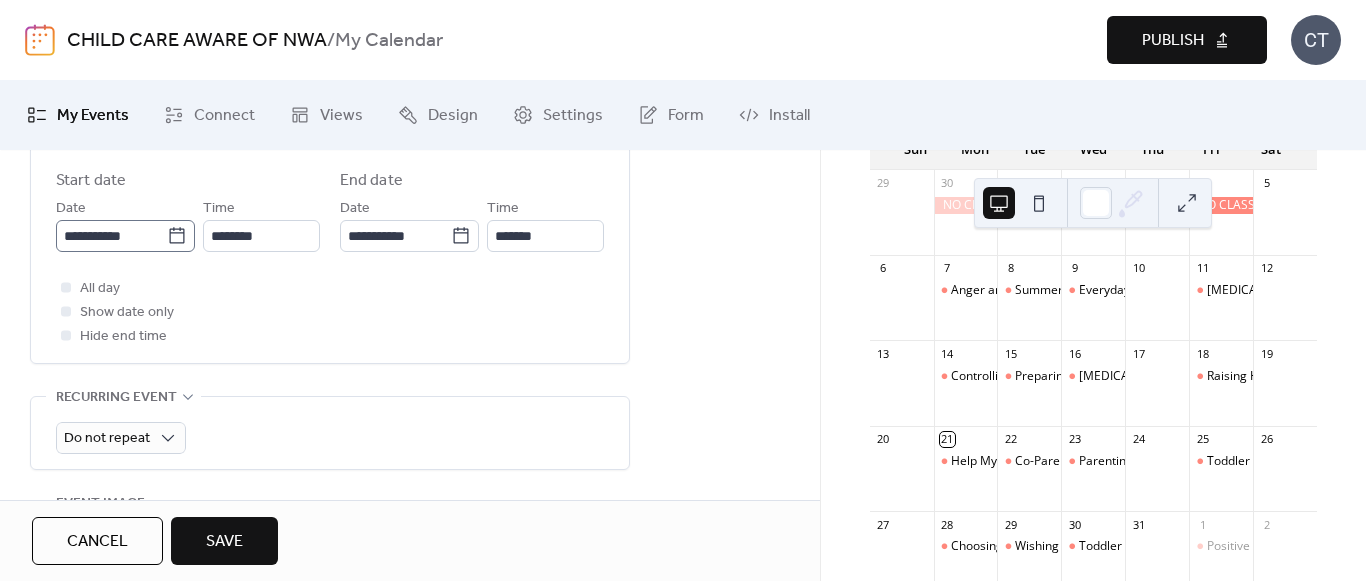 click 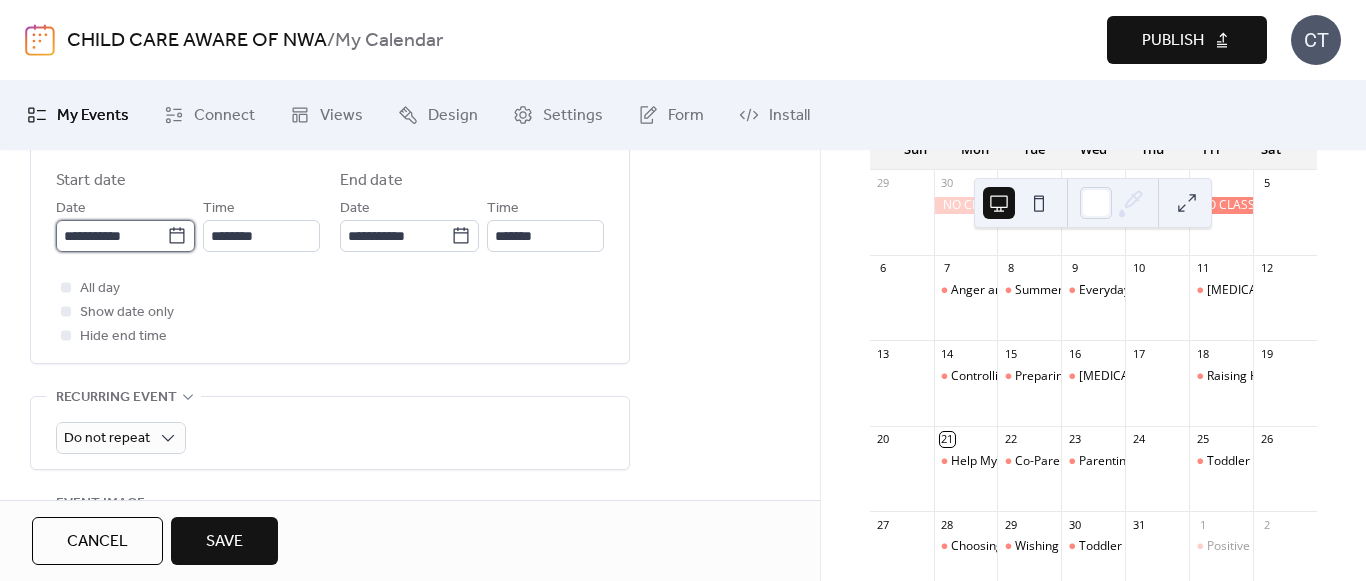 click on "**********" at bounding box center [111, 236] 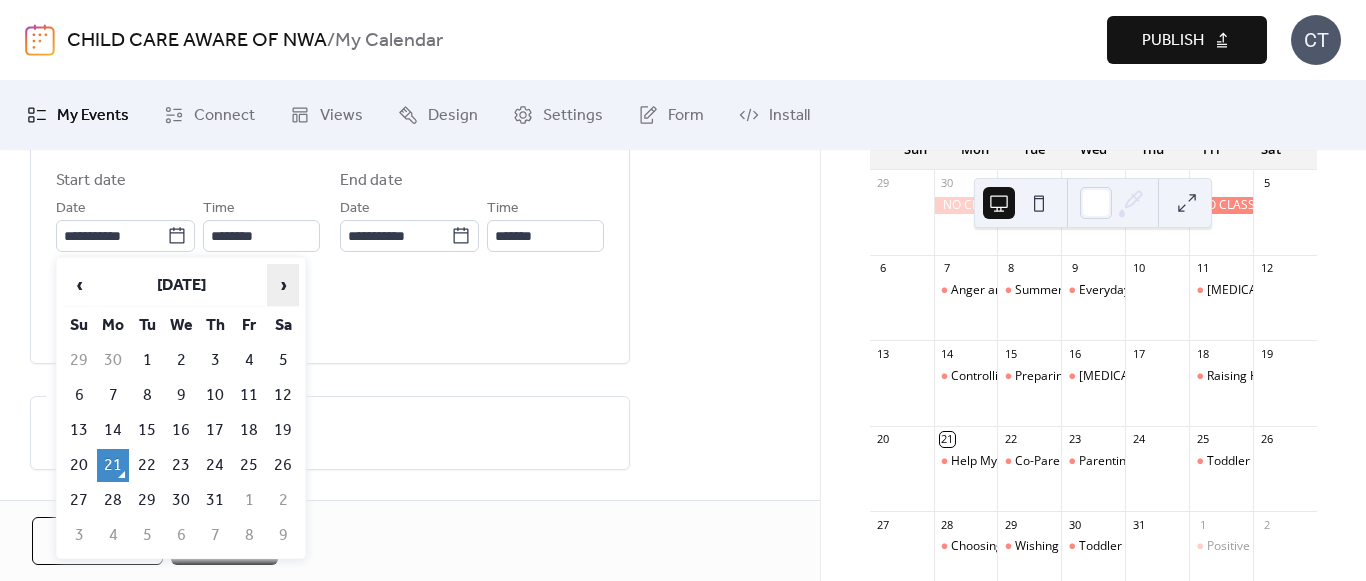 click on "›" at bounding box center [283, 285] 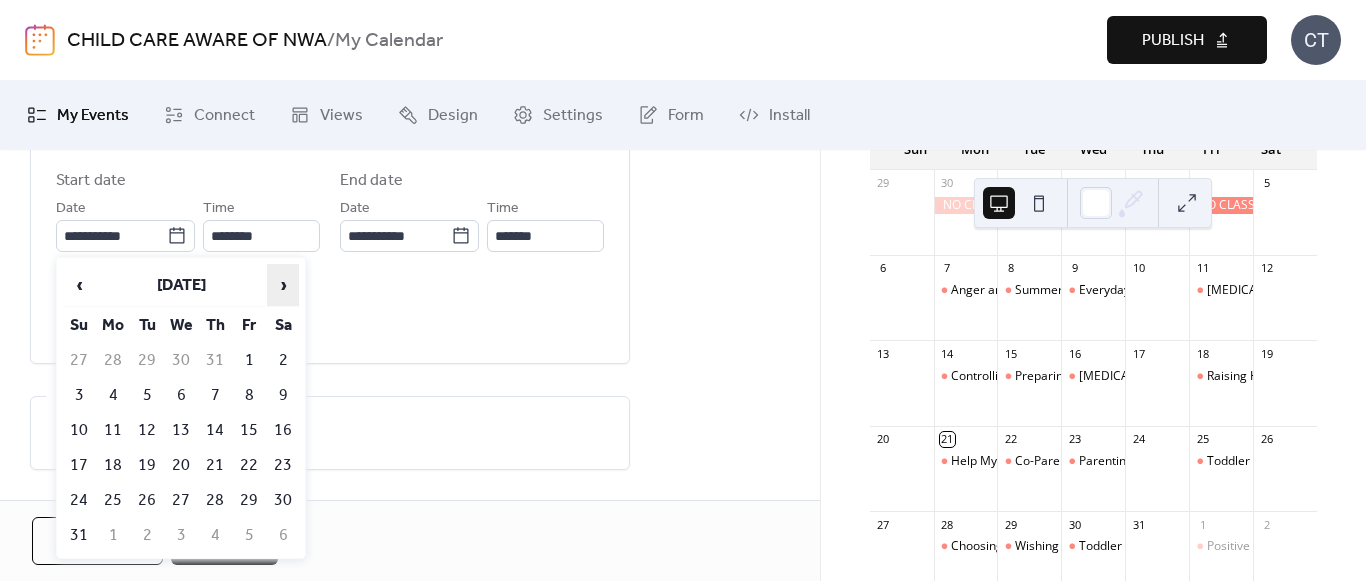 click on "›" at bounding box center (283, 285) 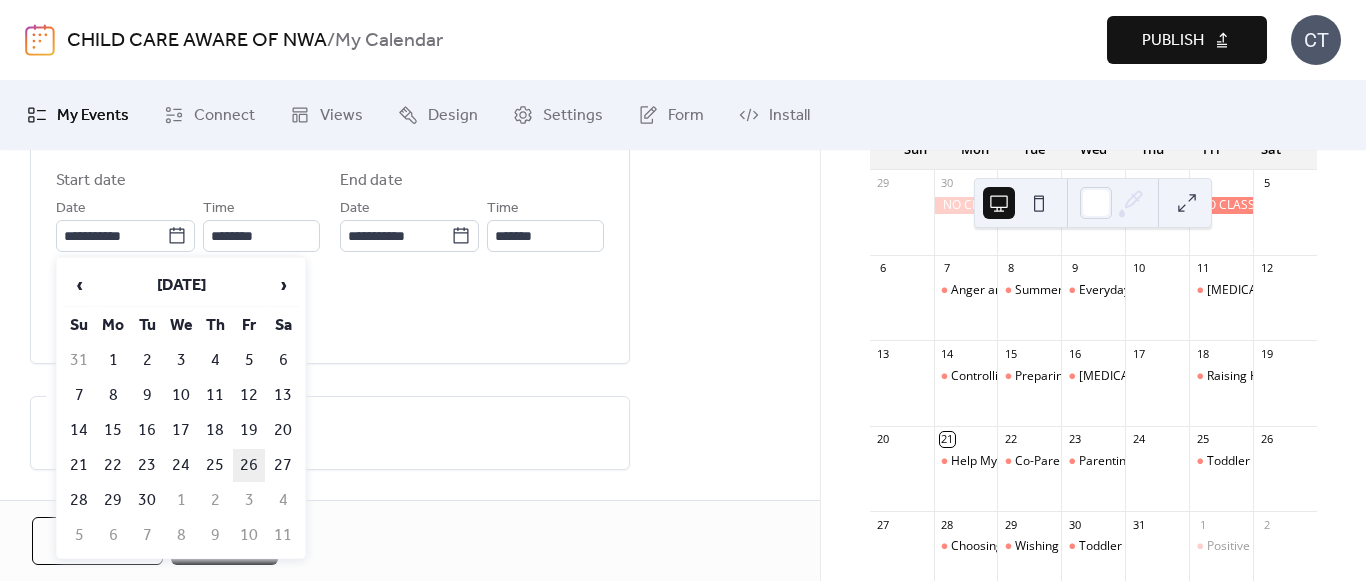 click on "26" at bounding box center (249, 465) 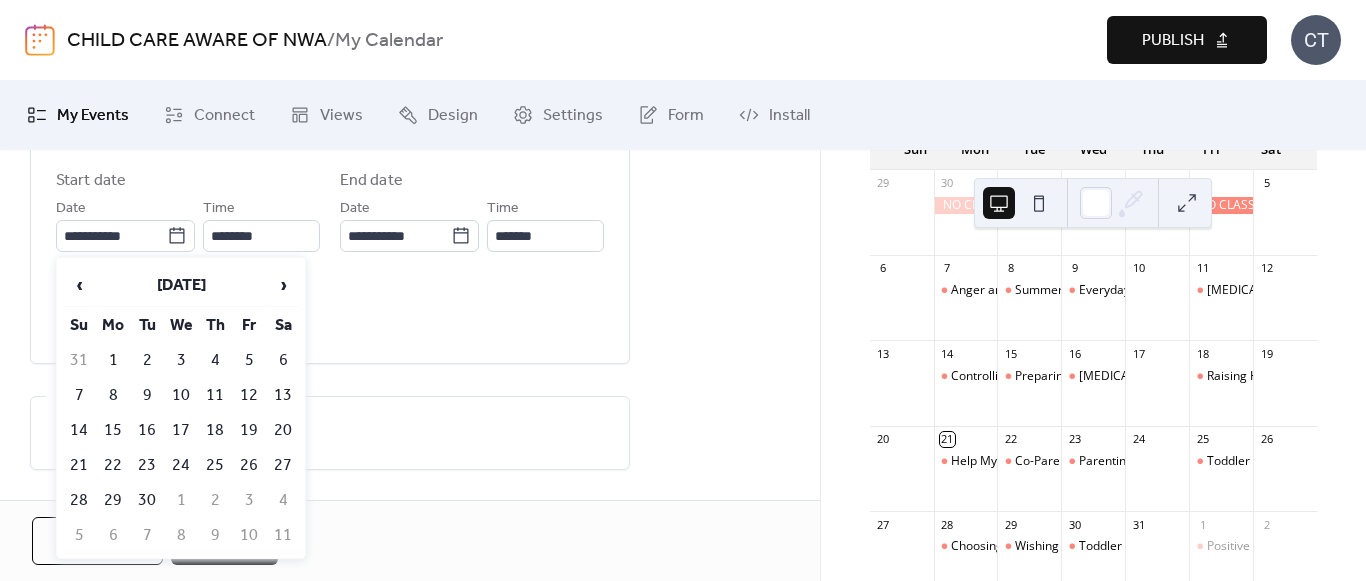 type on "**********" 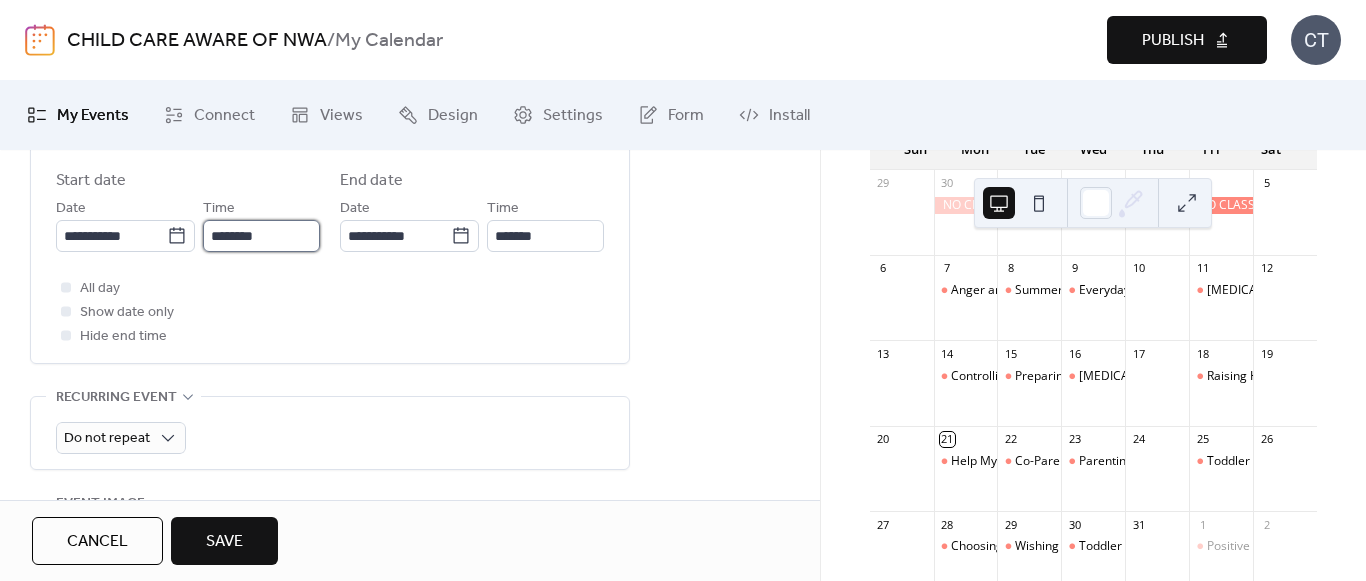 click on "********" at bounding box center [261, 236] 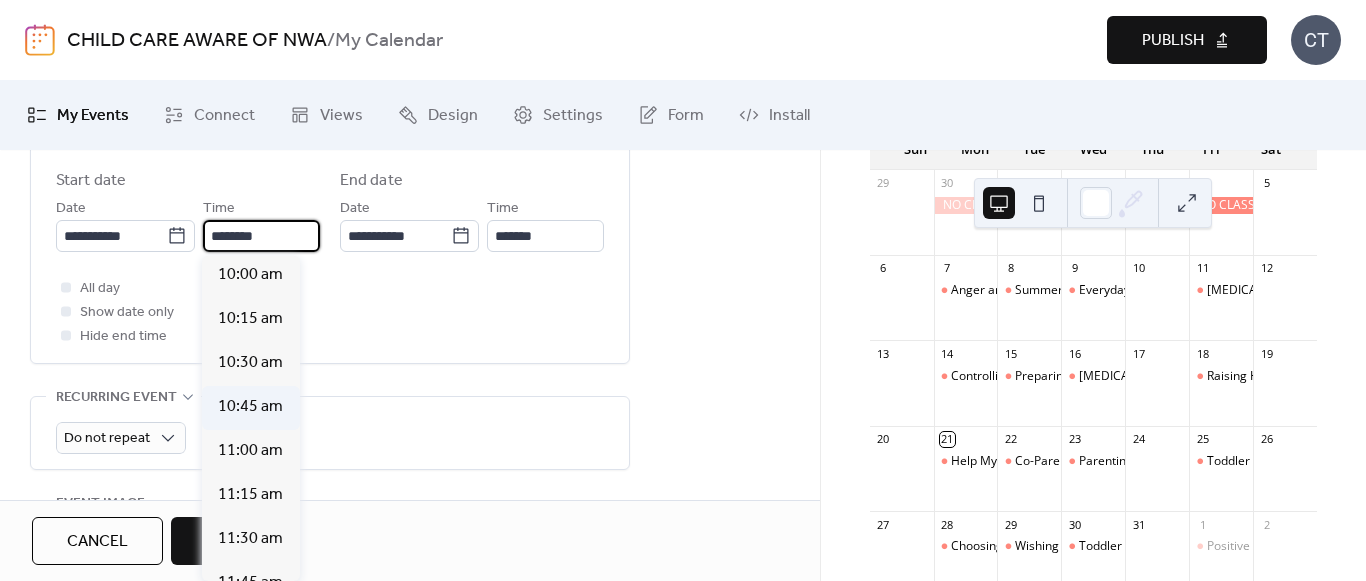 scroll, scrollTop: 1812, scrollLeft: 0, axis: vertical 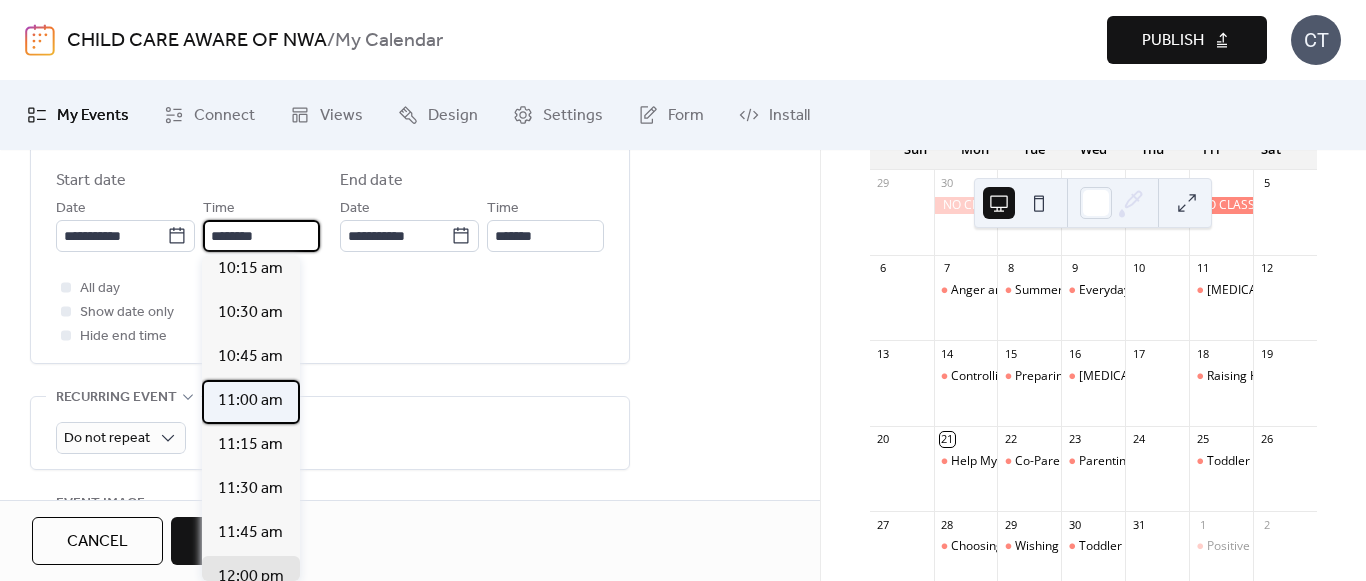 click on "11:00 am" at bounding box center (250, 401) 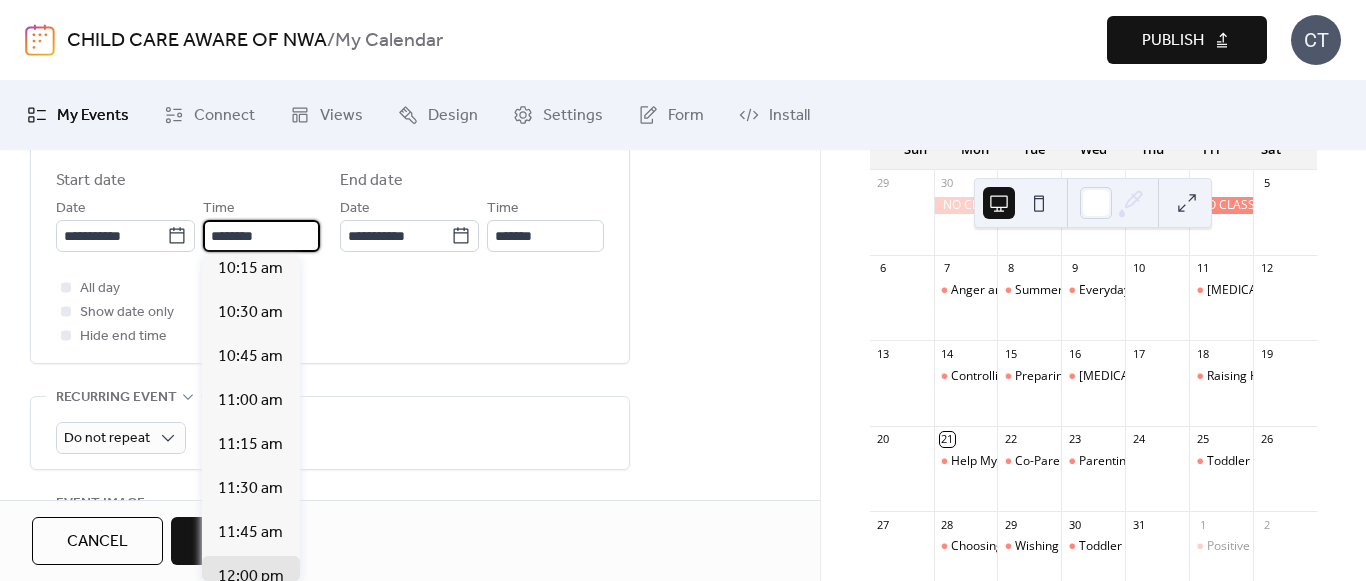 type on "********" 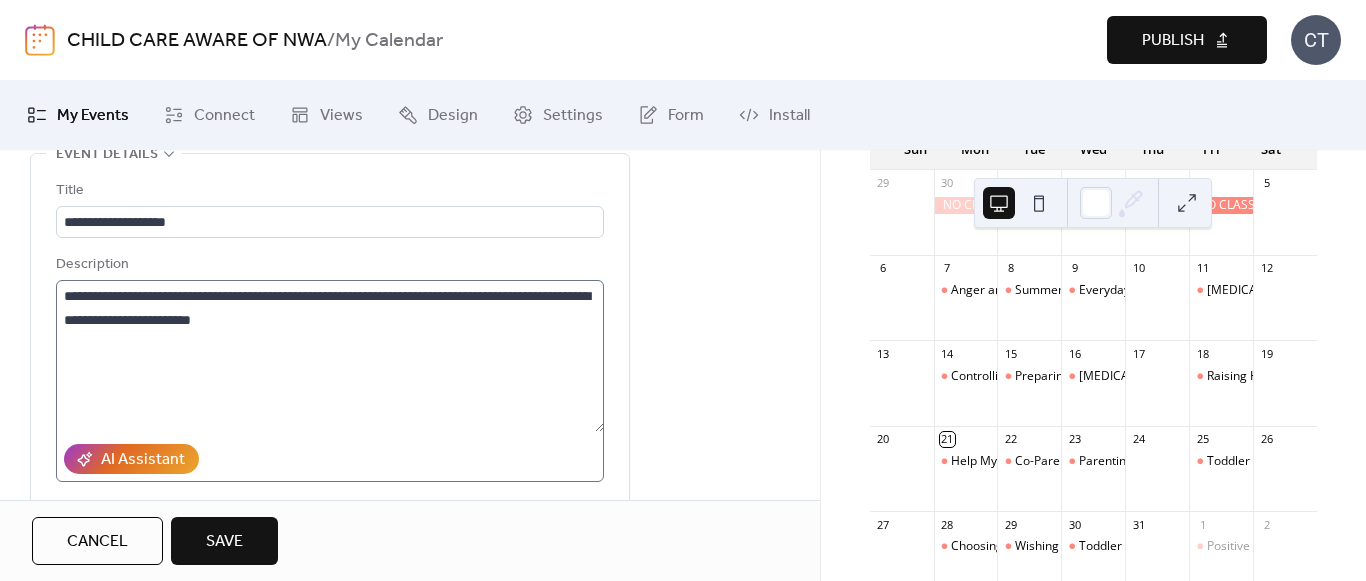 scroll, scrollTop: 100, scrollLeft: 0, axis: vertical 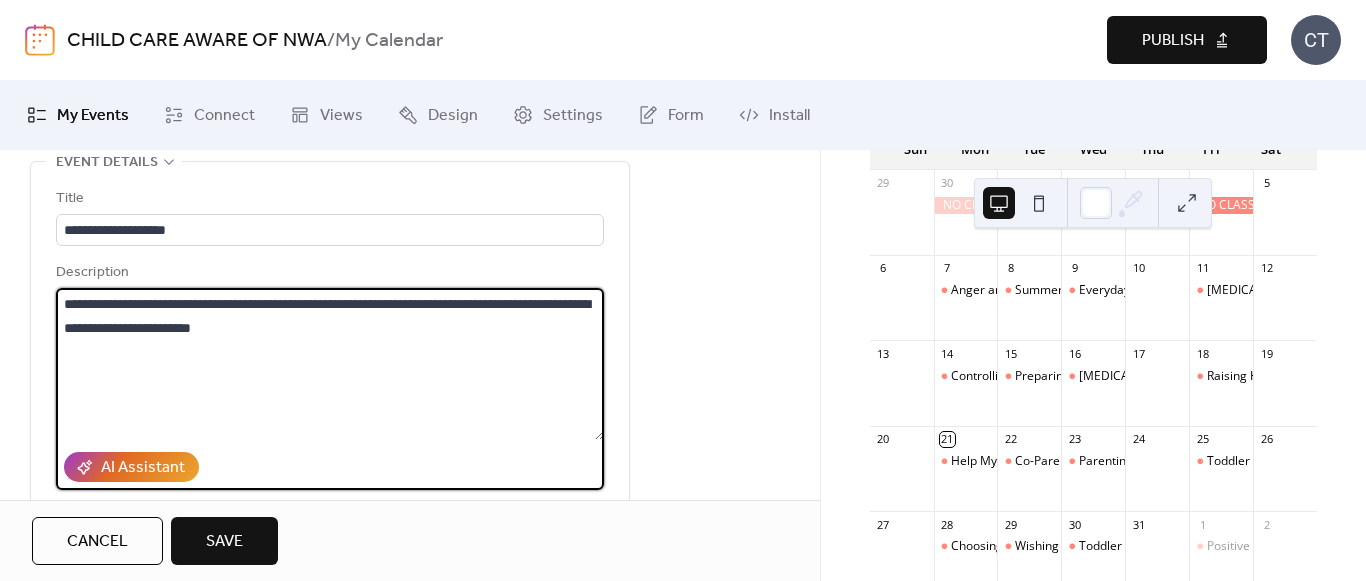 drag, startPoint x: 158, startPoint y: 297, endPoint x: 0, endPoint y: 276, distance: 159.38947 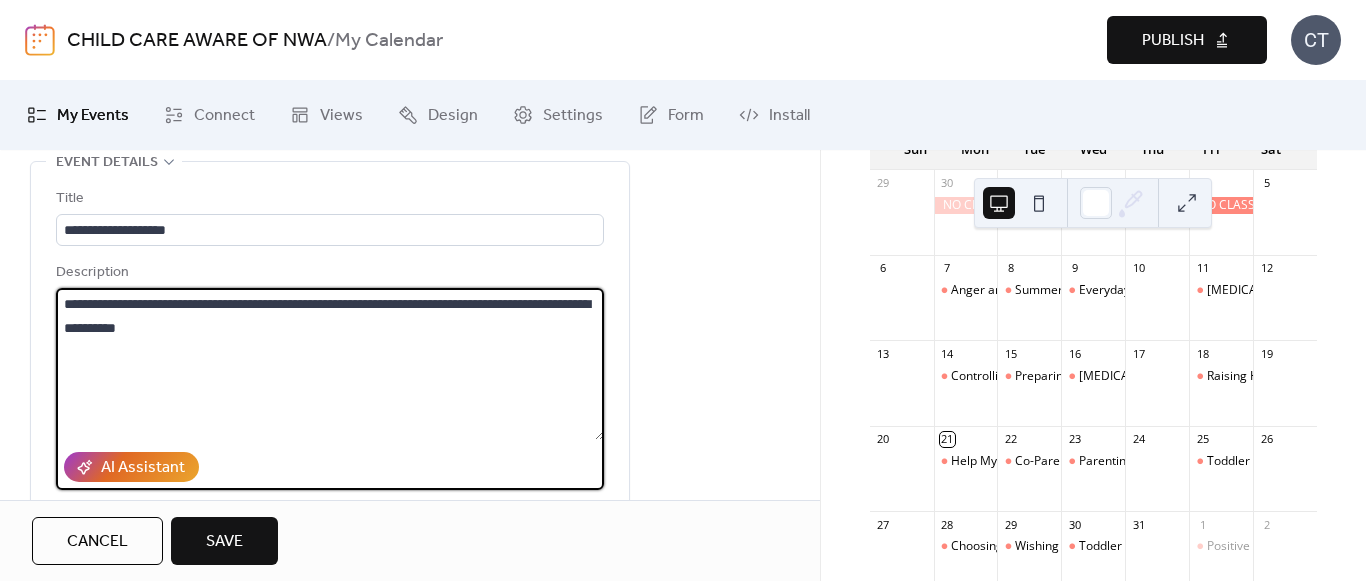 click on "**********" at bounding box center (330, 364) 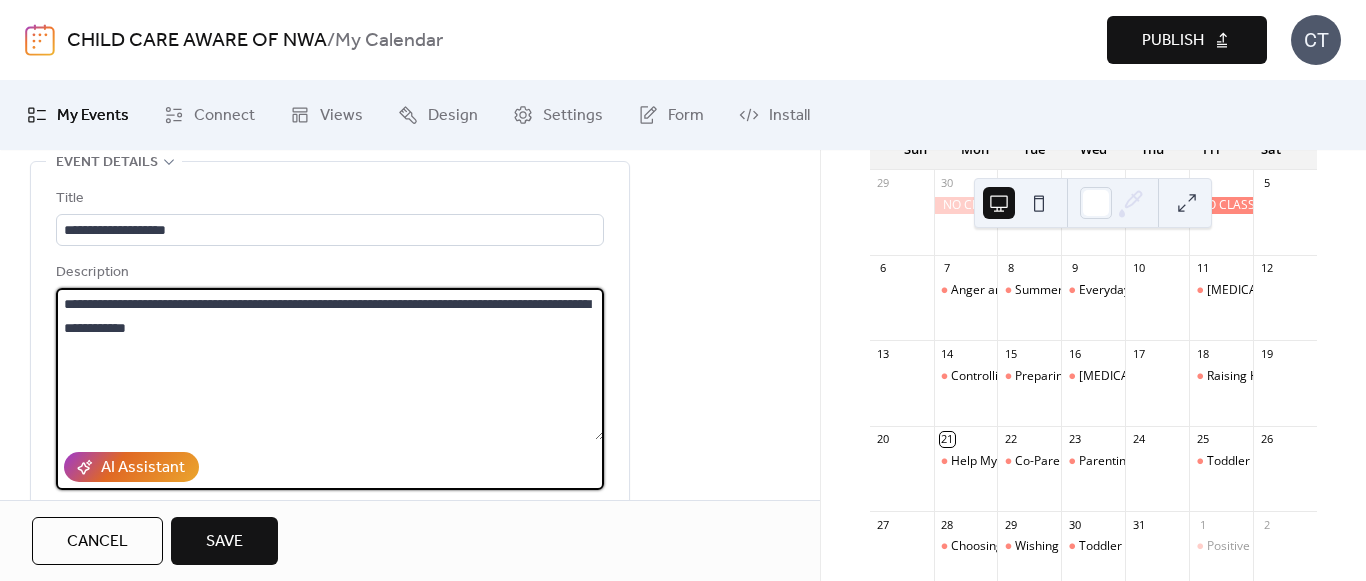 paste on "**********" 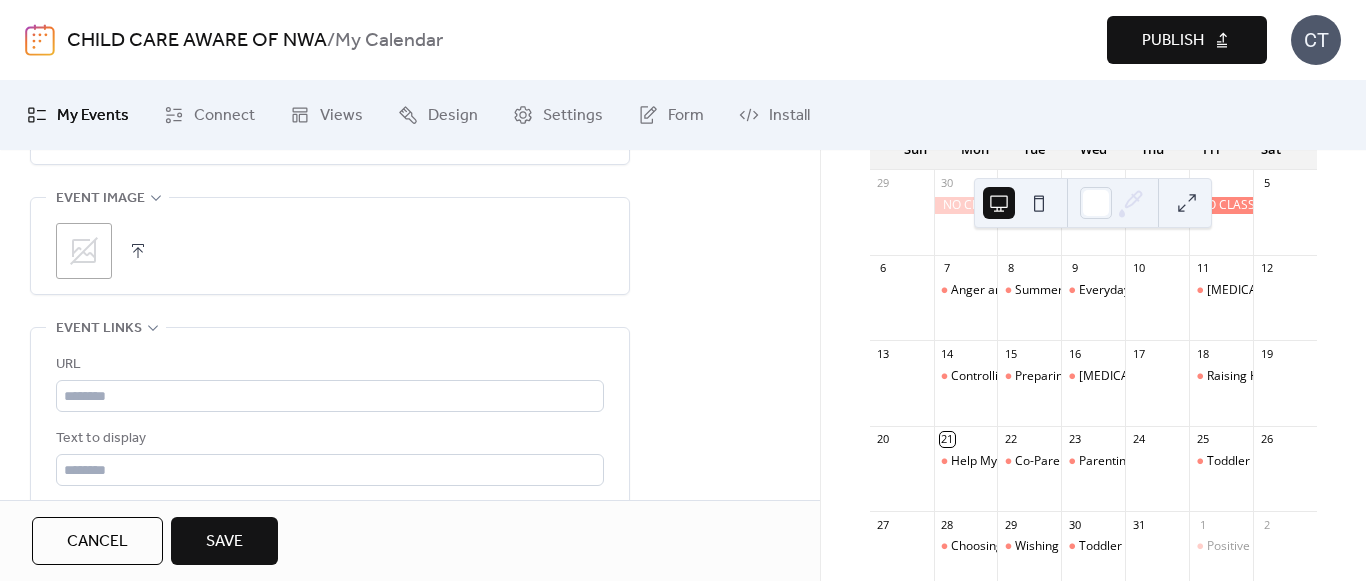 scroll, scrollTop: 1100, scrollLeft: 0, axis: vertical 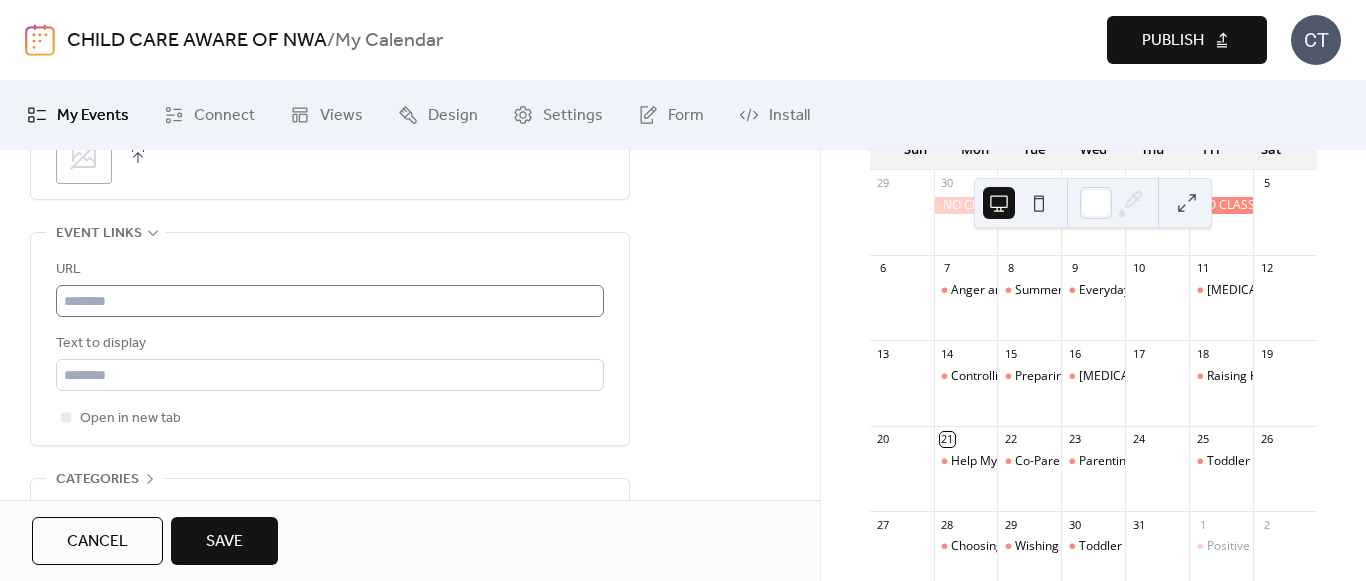 type on "**********" 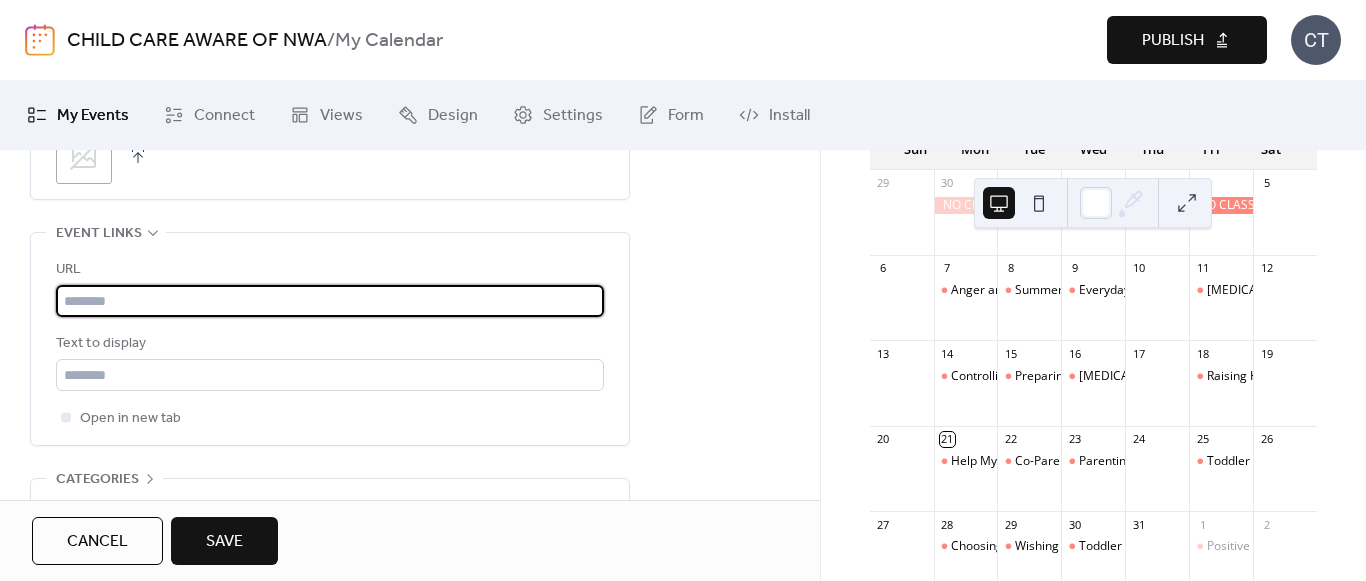 click at bounding box center [330, 301] 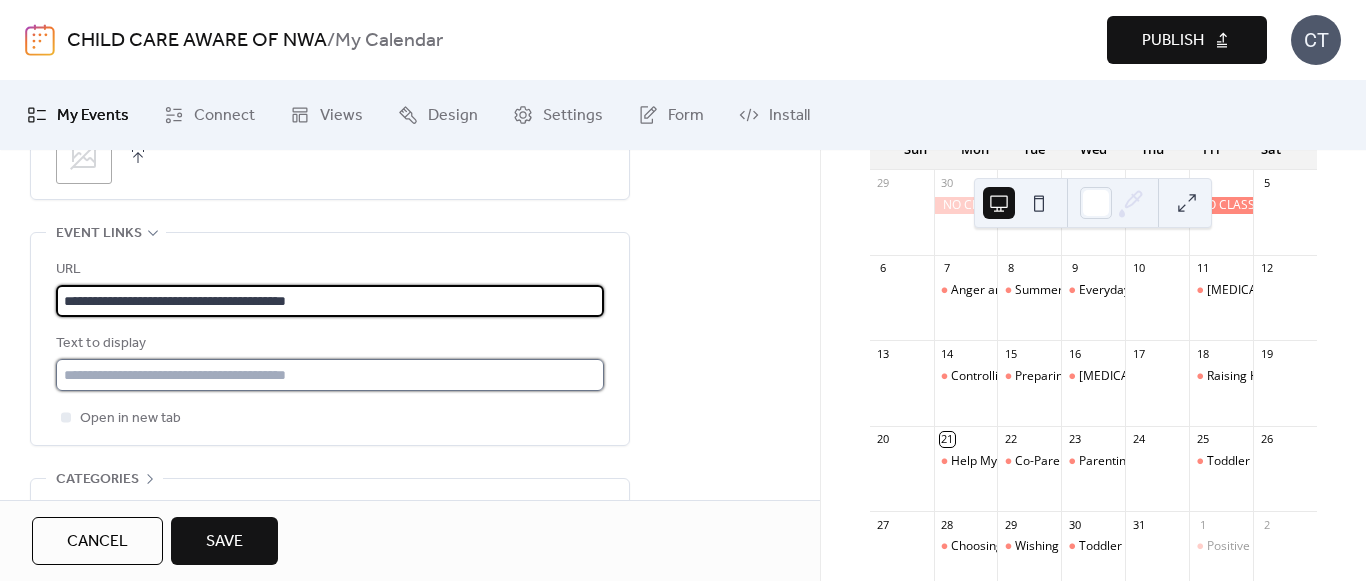 click at bounding box center (330, 375) 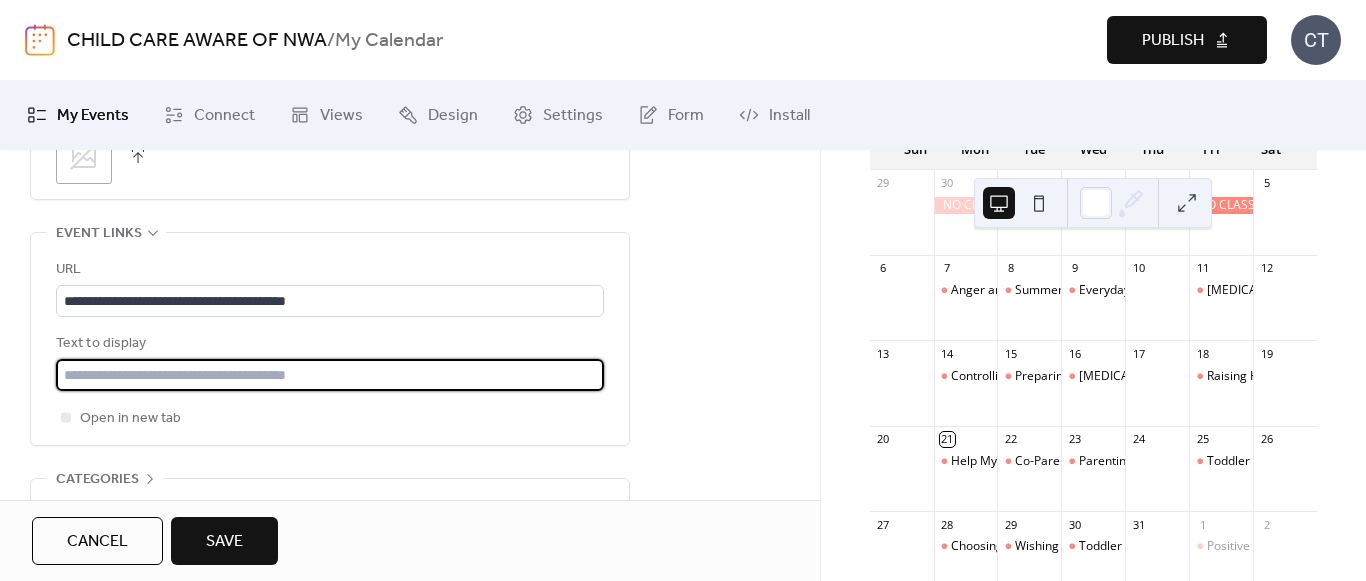 type on "**********" 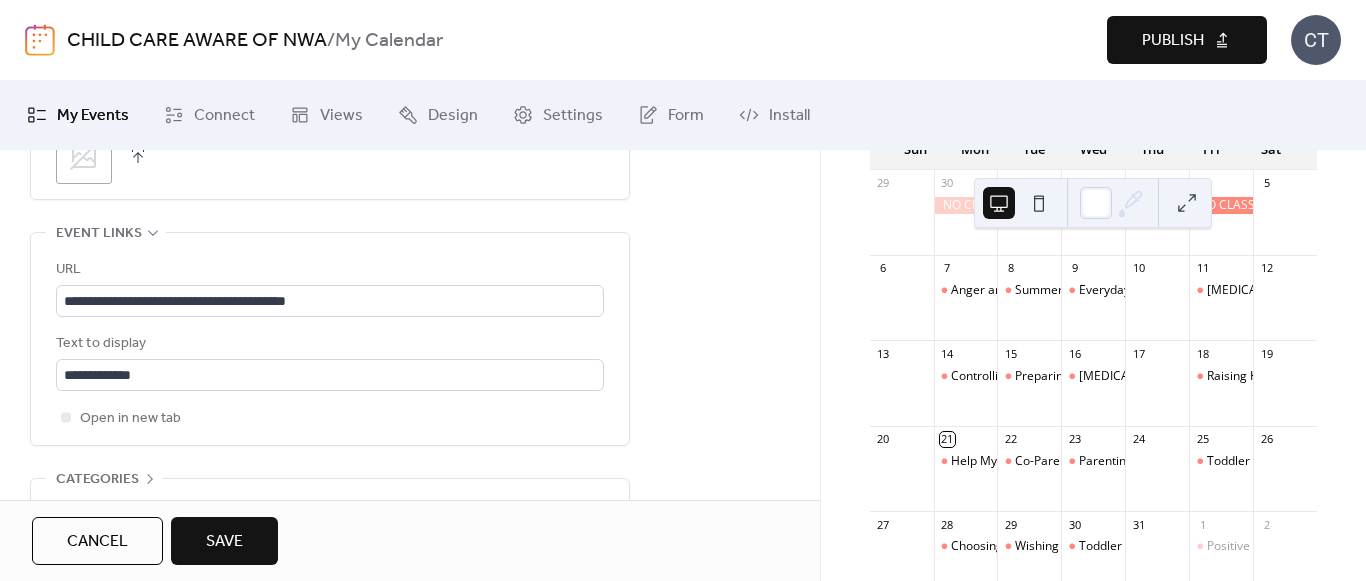 click on "Save" at bounding box center [224, 542] 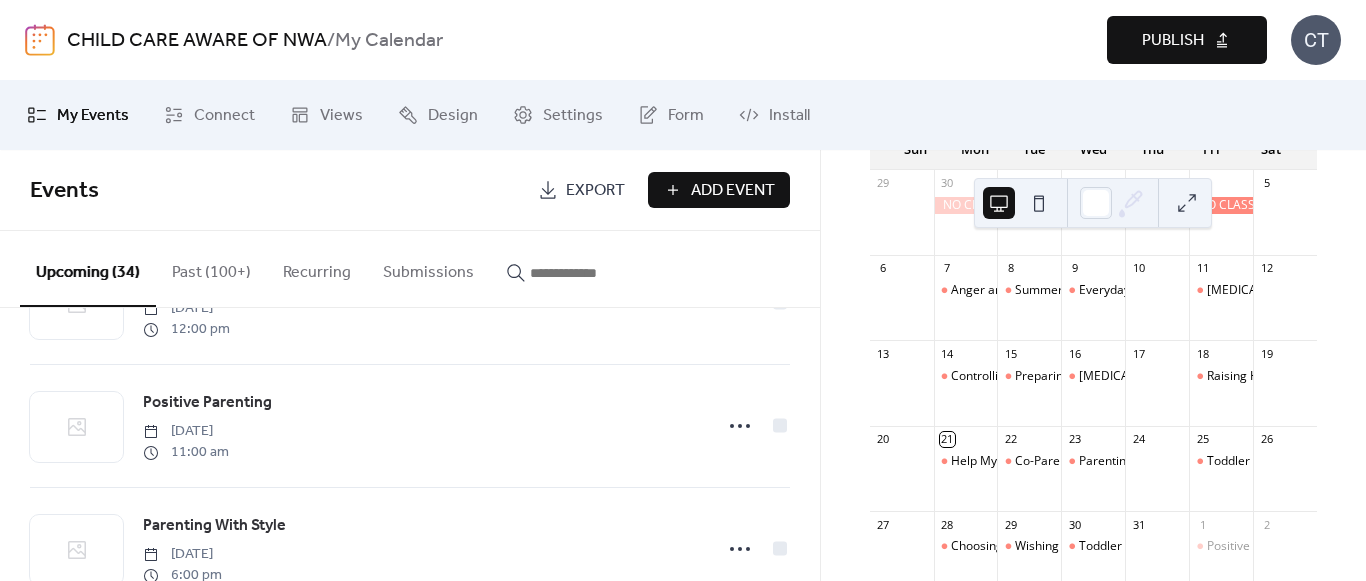 scroll, scrollTop: 800, scrollLeft: 0, axis: vertical 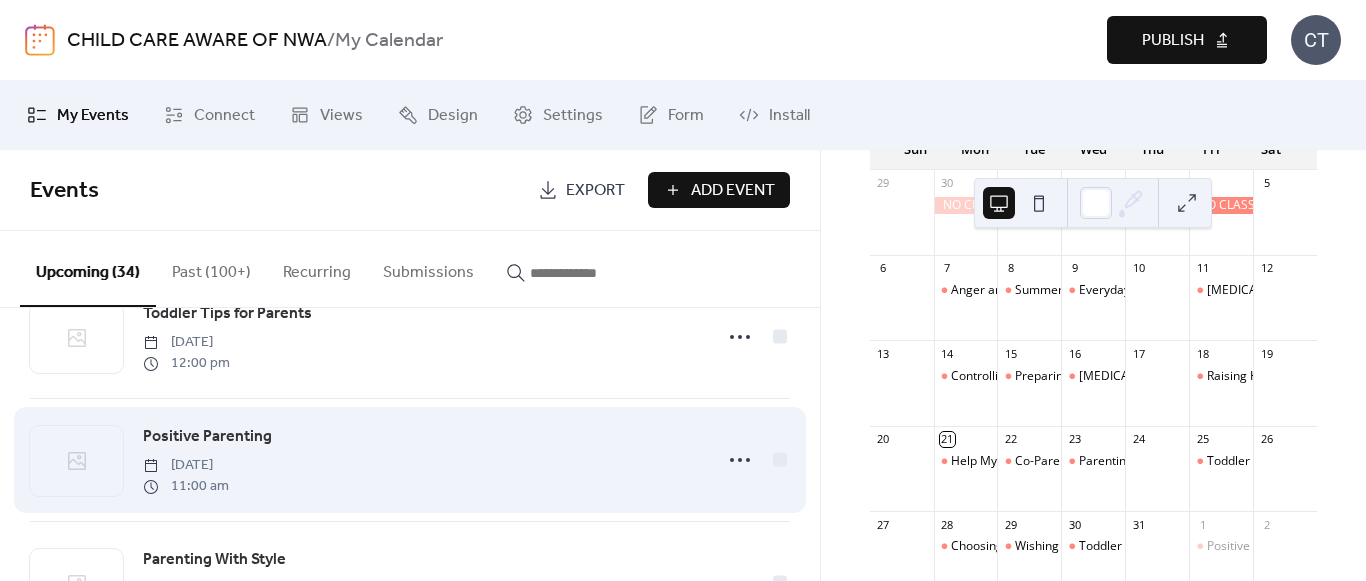 click on "Positive Parenting" at bounding box center (207, 437) 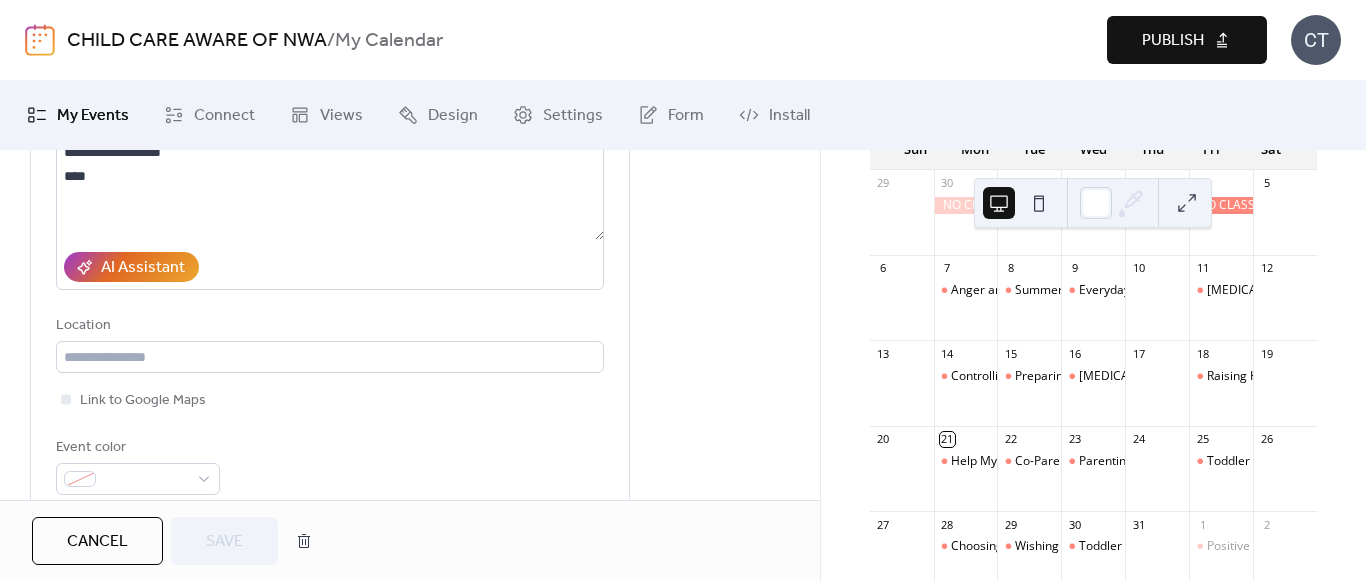 scroll, scrollTop: 500, scrollLeft: 0, axis: vertical 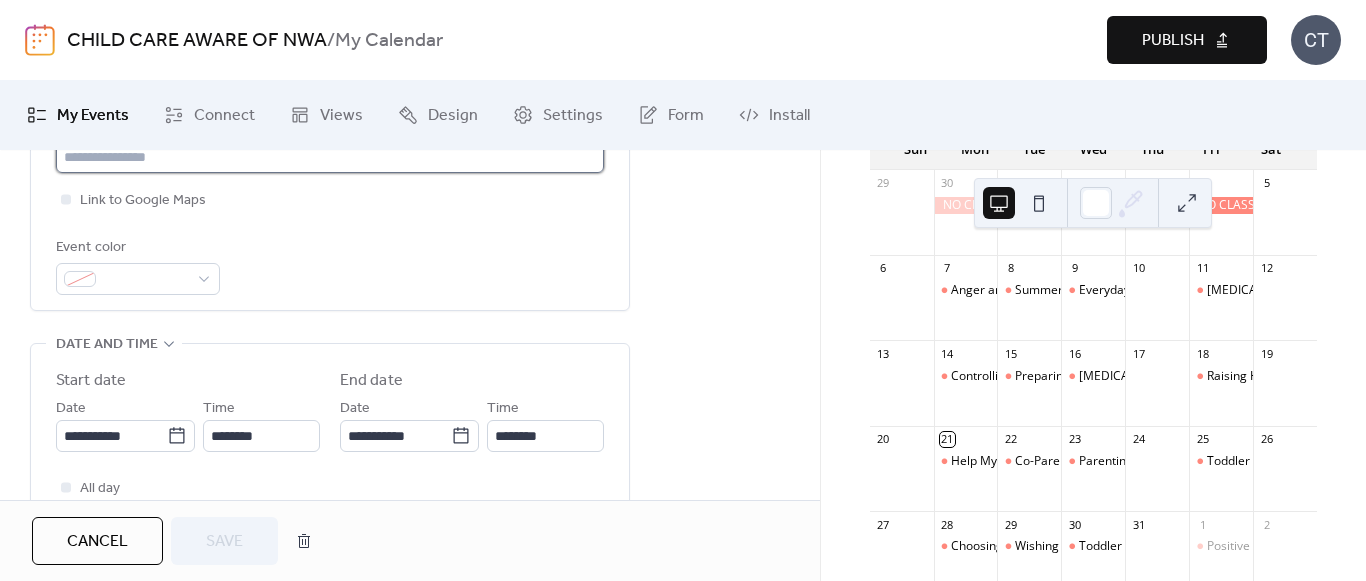 click at bounding box center [330, 157] 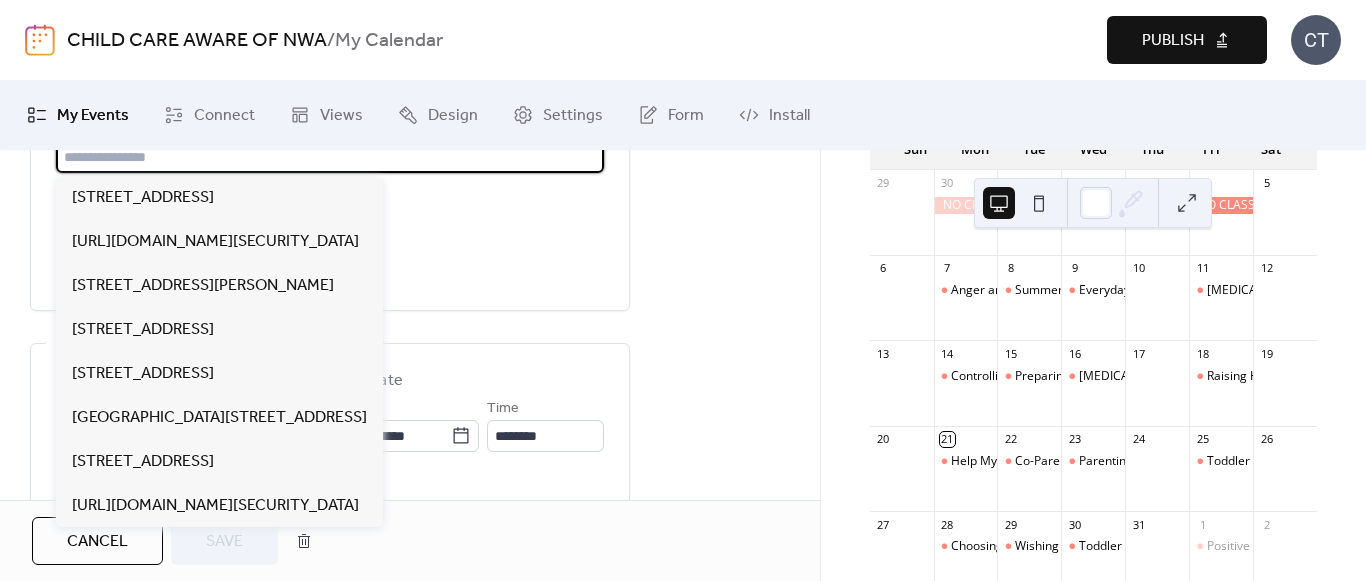 paste on "**********" 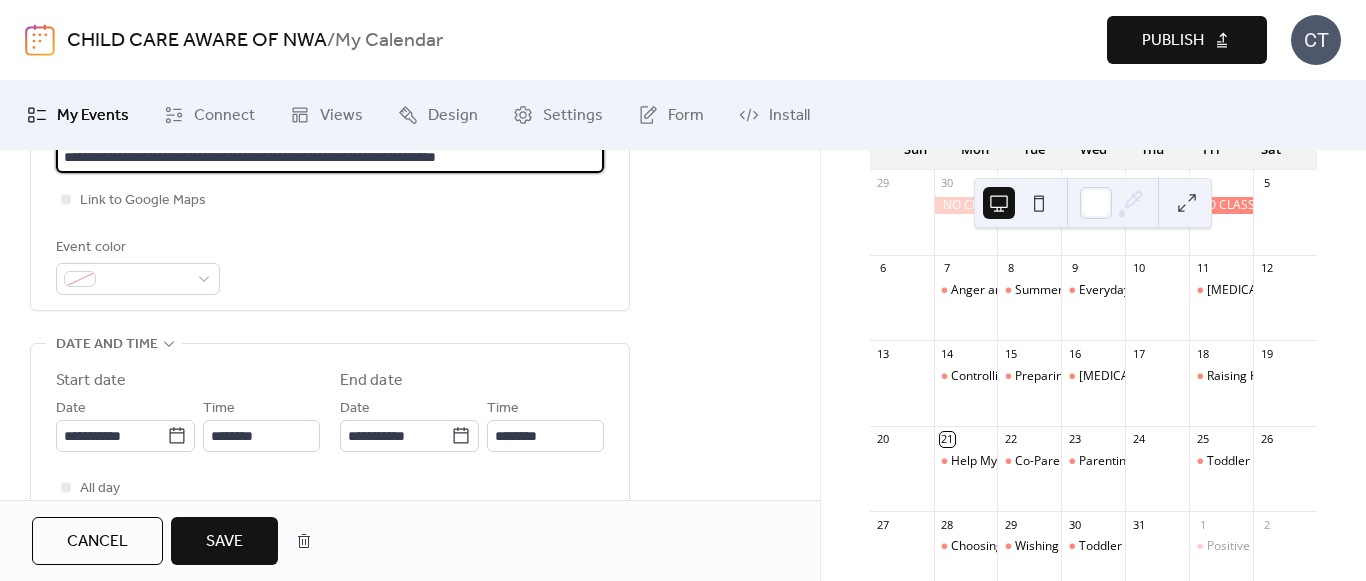 scroll, scrollTop: 0, scrollLeft: 7, axis: horizontal 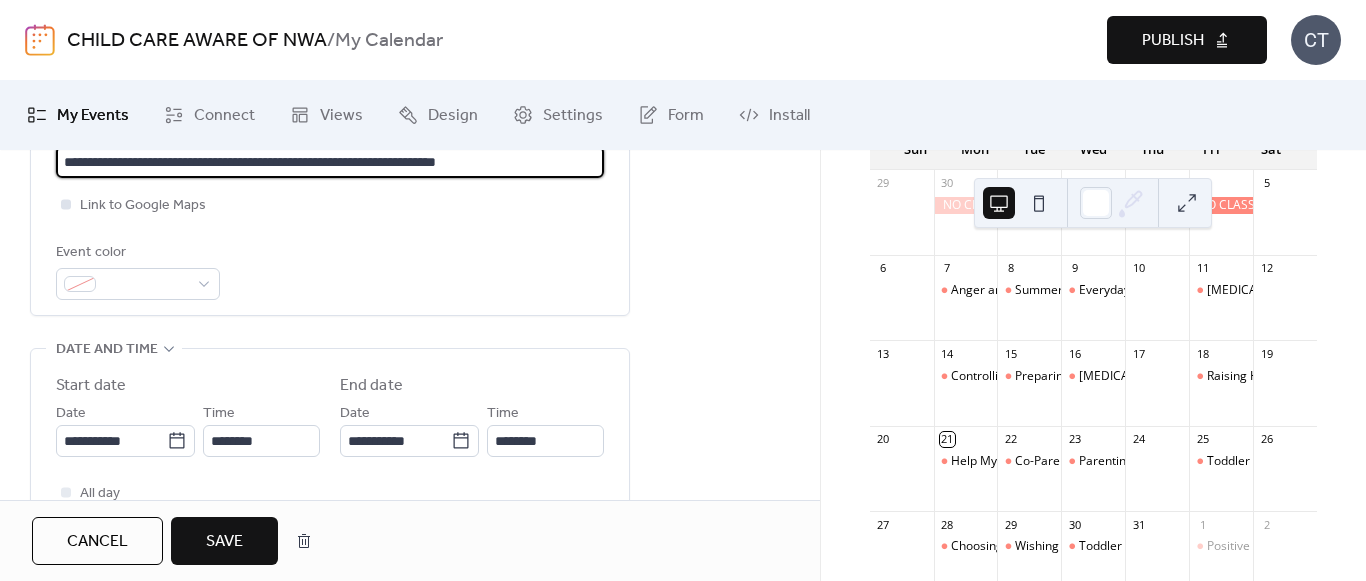 type on "**********" 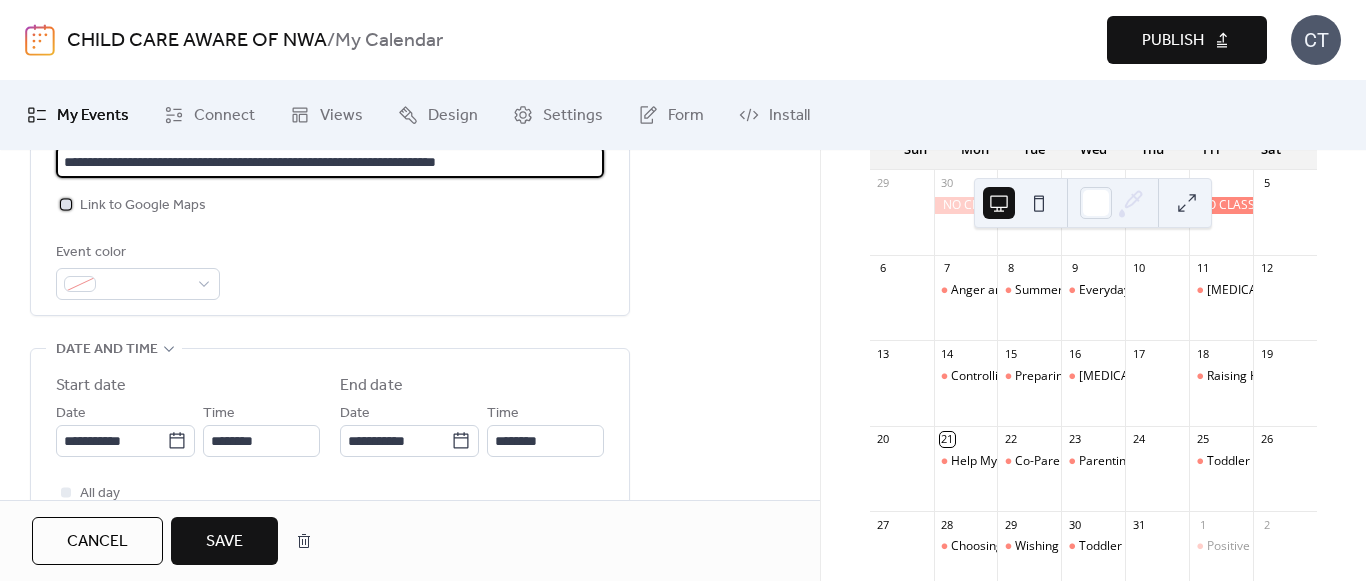 click at bounding box center (66, 204) 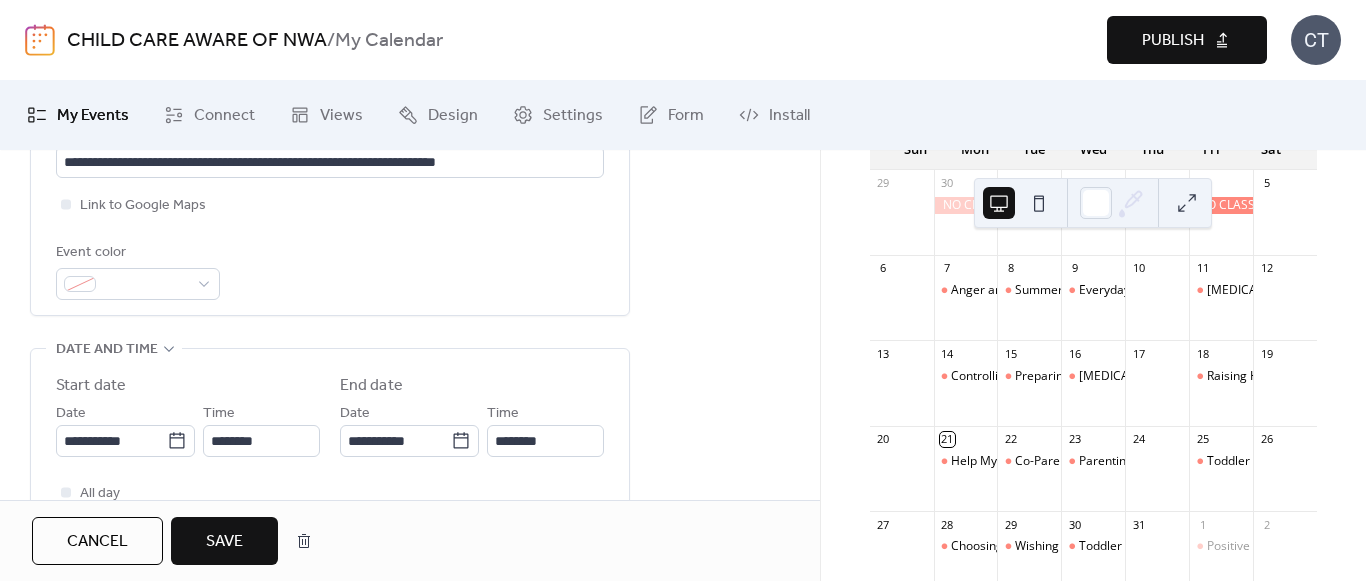 drag, startPoint x: 251, startPoint y: 536, endPoint x: 668, endPoint y: 429, distance: 430.509 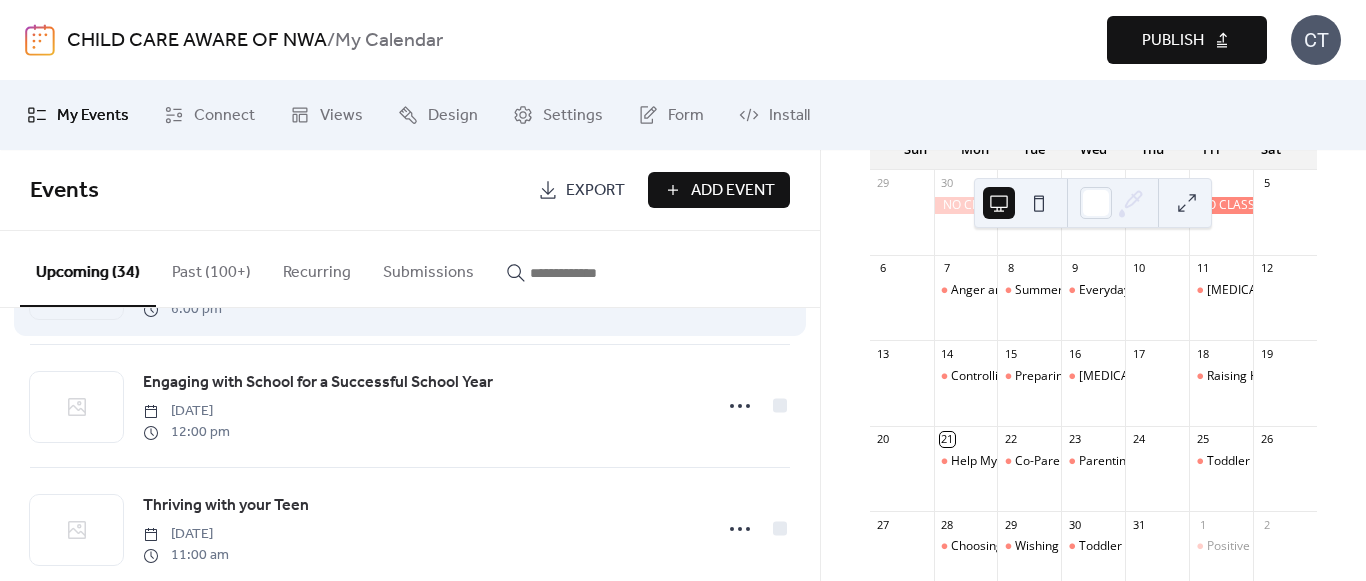 scroll, scrollTop: 1200, scrollLeft: 0, axis: vertical 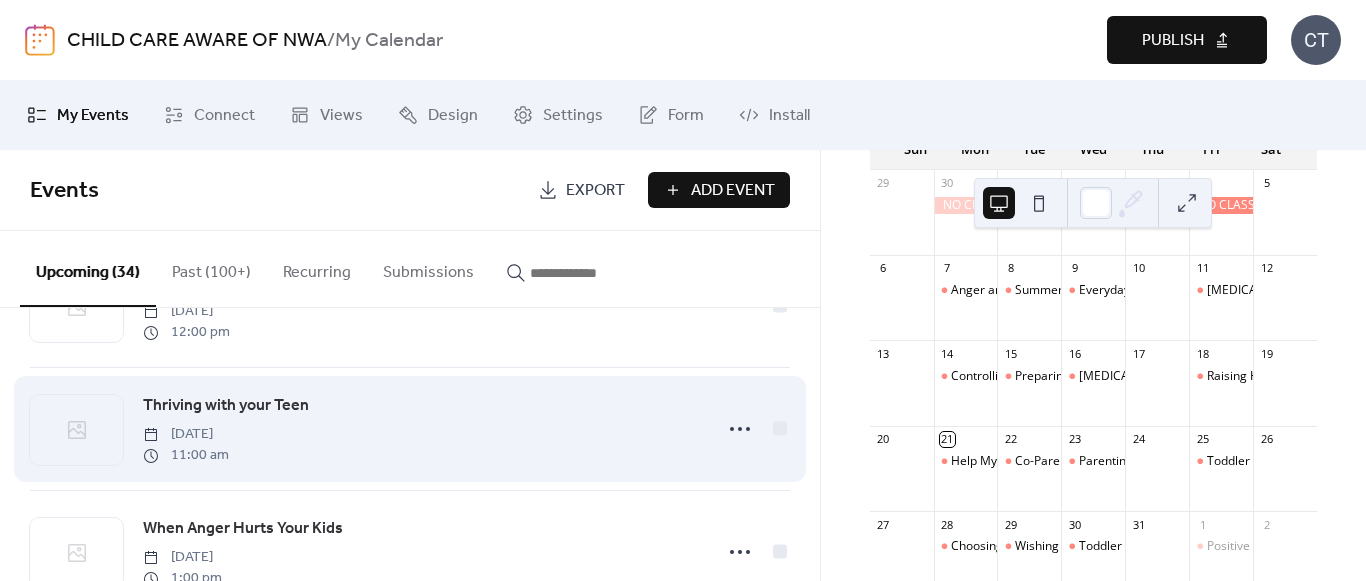 click on "Thriving with your Teen" at bounding box center (226, 406) 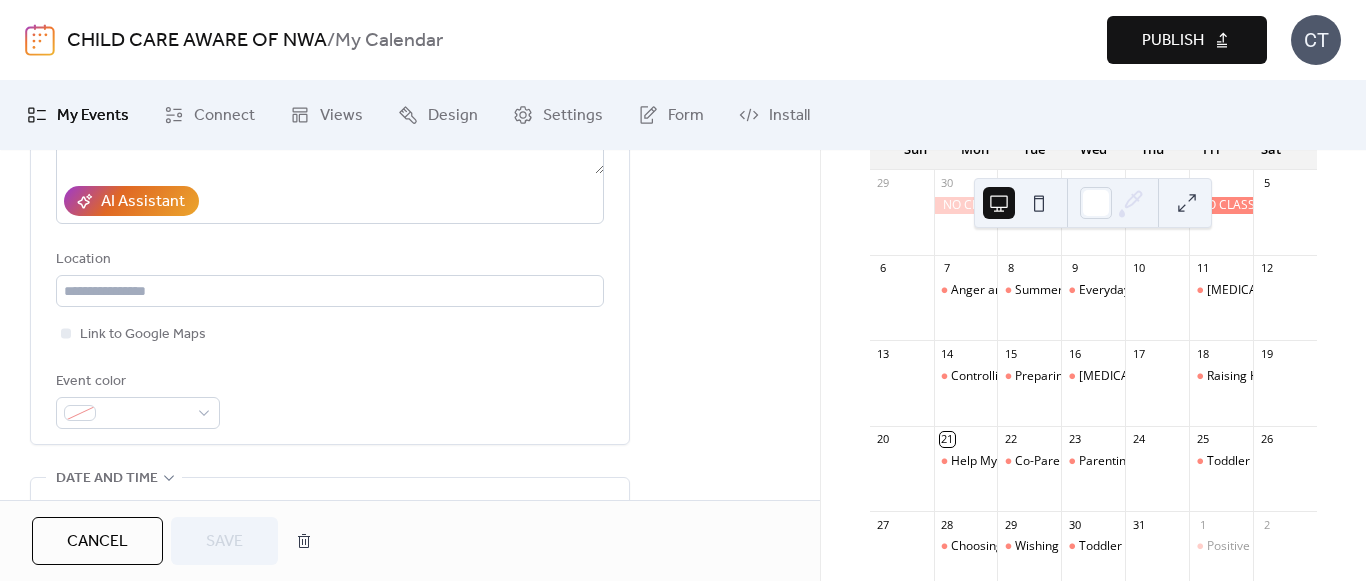scroll, scrollTop: 400, scrollLeft: 0, axis: vertical 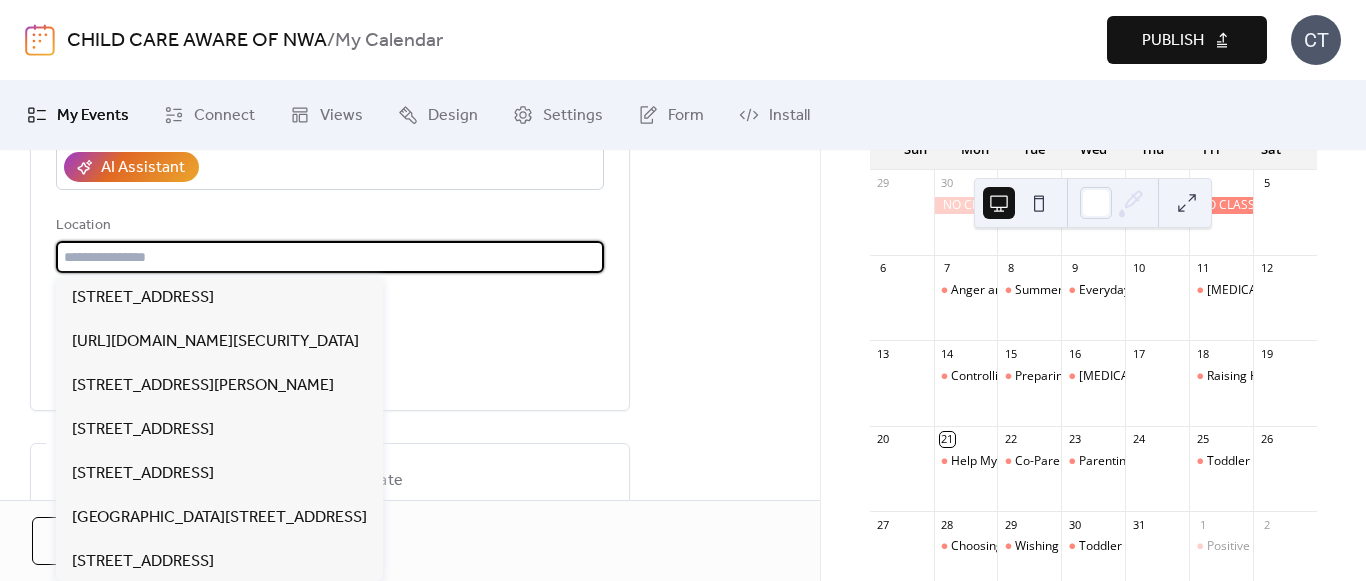paste on "**********" 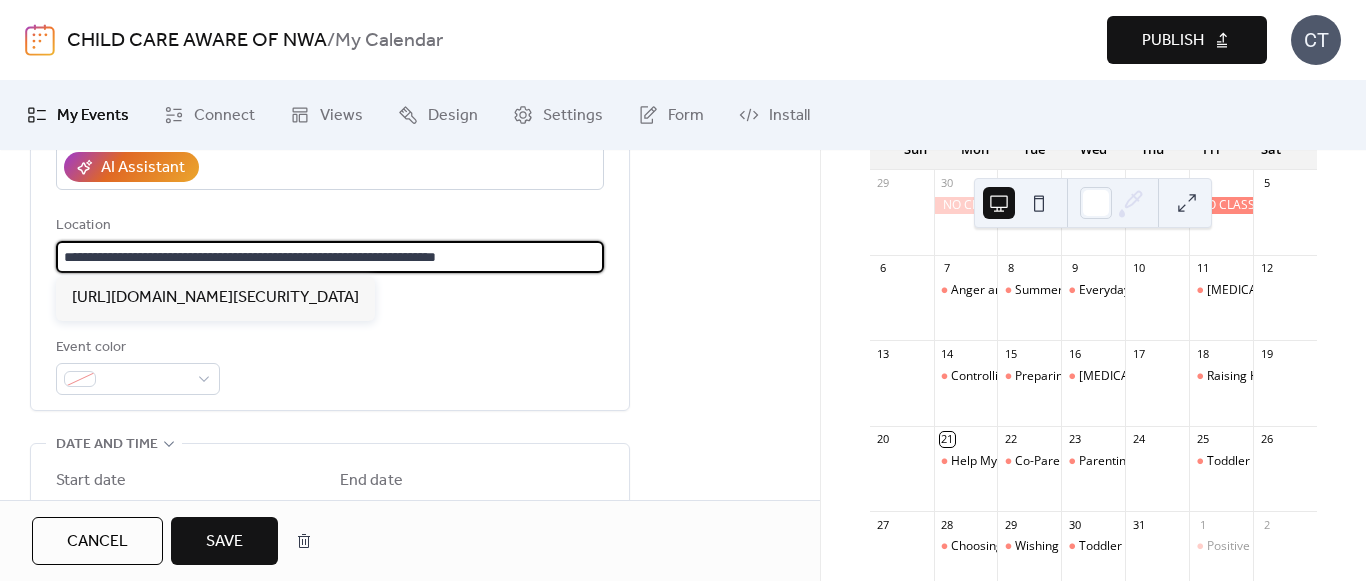 scroll, scrollTop: 0, scrollLeft: 7, axis: horizontal 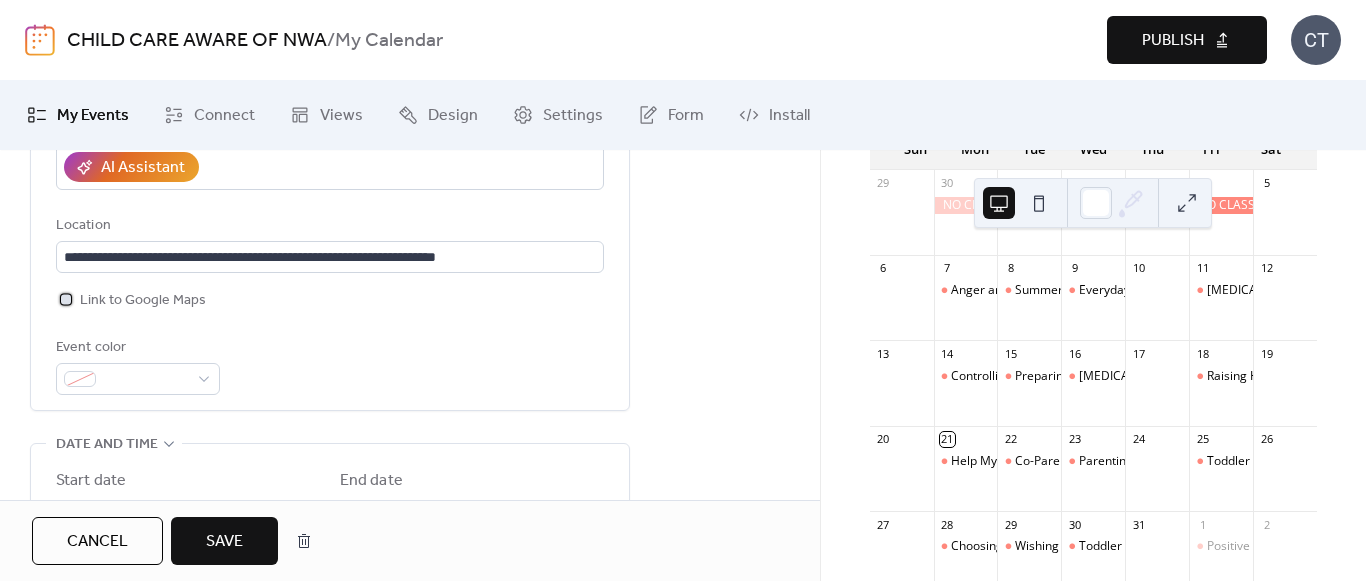 click at bounding box center [66, 299] 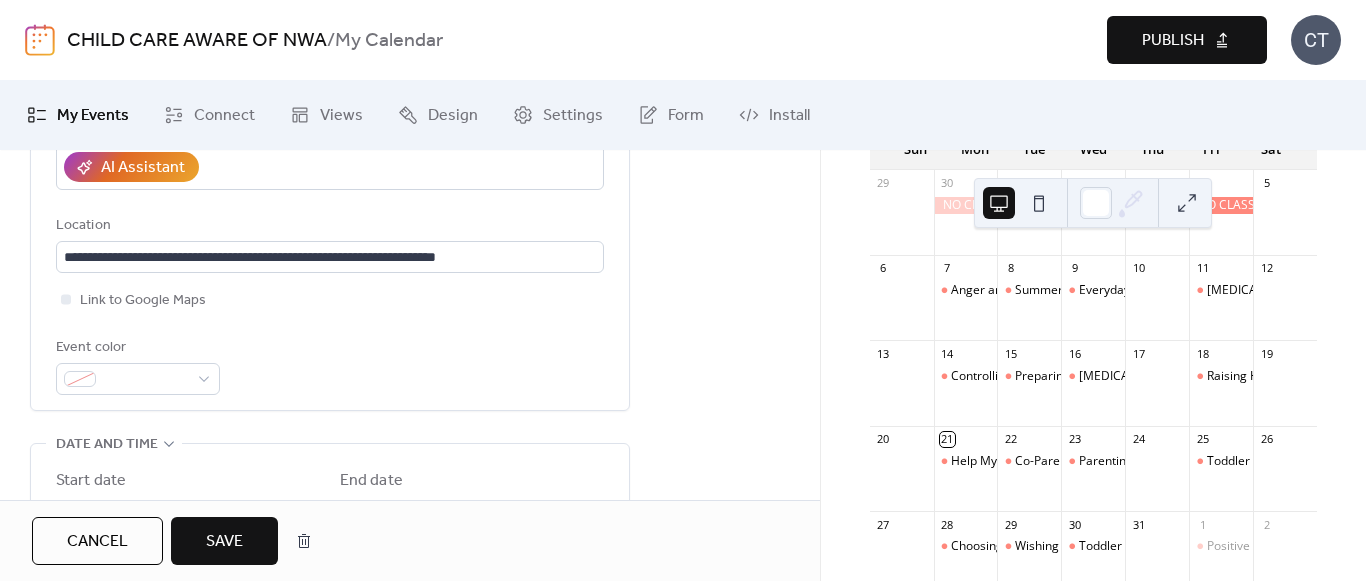 click on "Save" at bounding box center [224, 542] 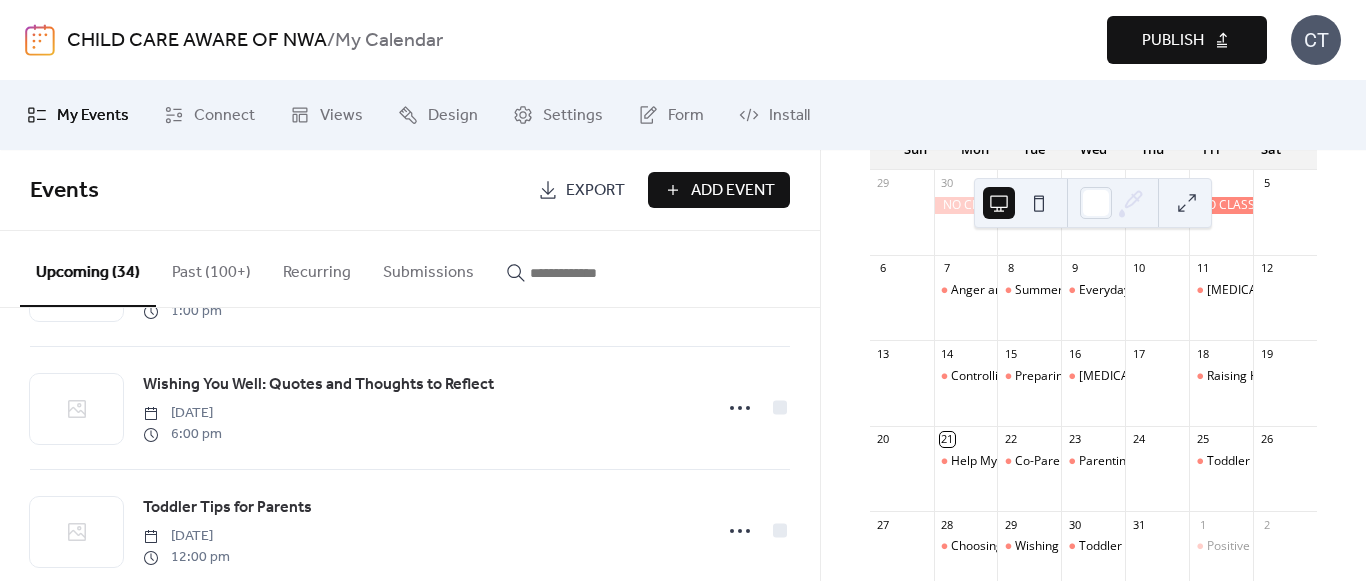 scroll, scrollTop: 800, scrollLeft: 0, axis: vertical 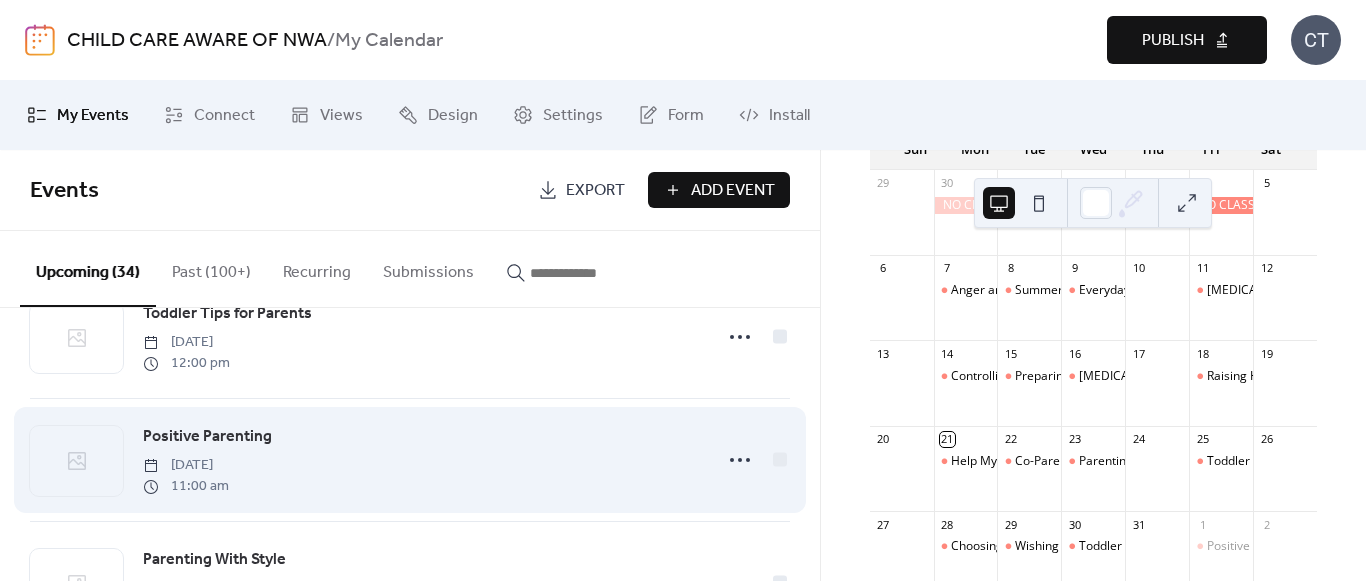 click on "Positive Parenting" at bounding box center (207, 437) 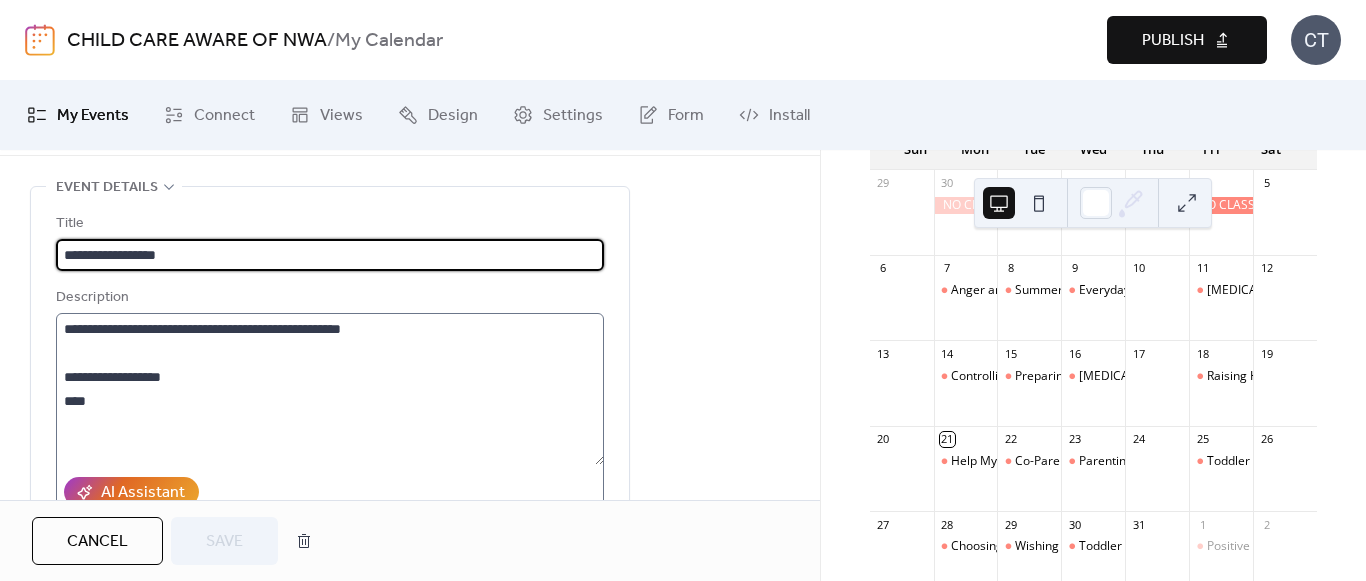 scroll, scrollTop: 200, scrollLeft: 0, axis: vertical 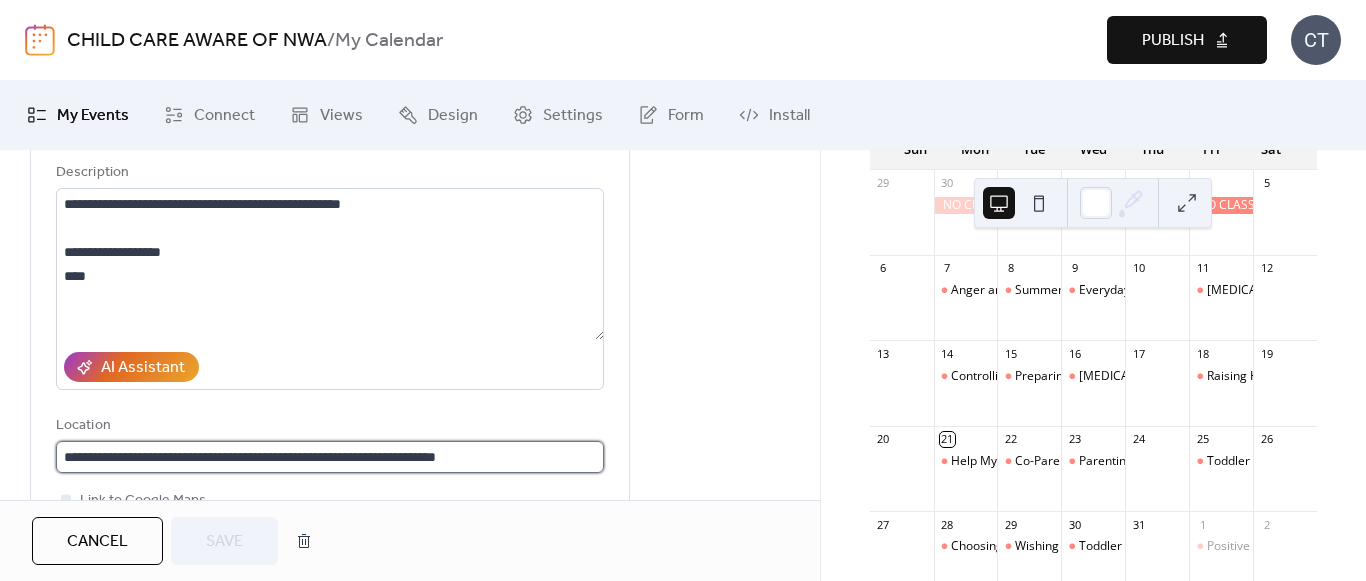 click on "**********" at bounding box center (330, 457) 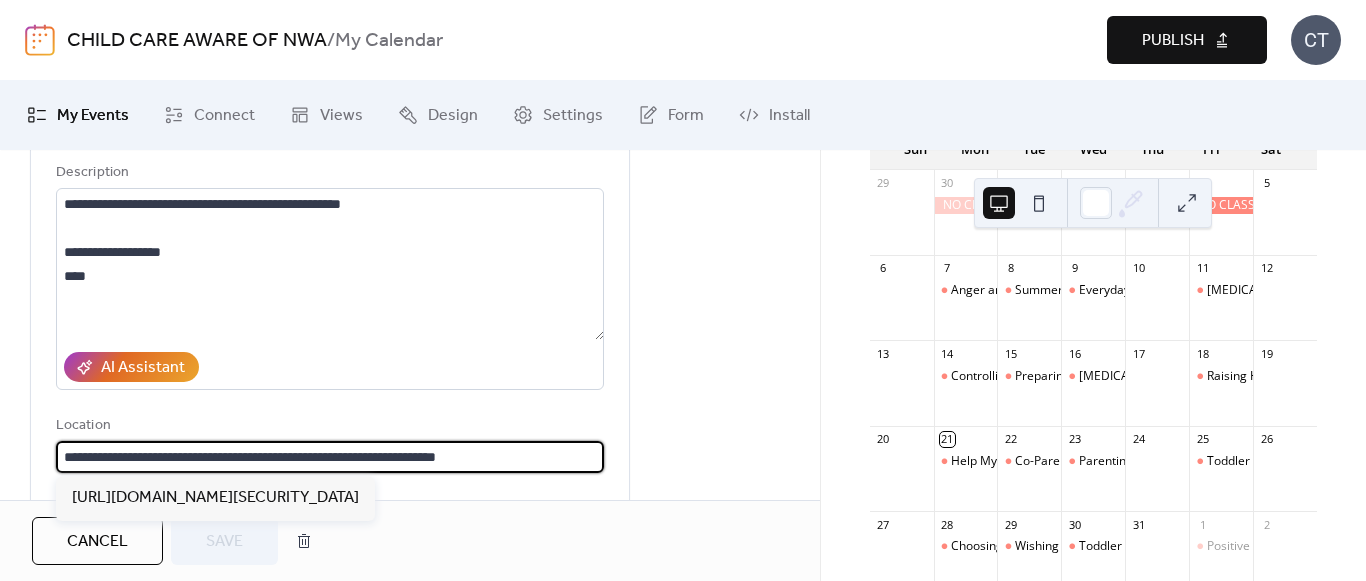 scroll, scrollTop: 0, scrollLeft: 7, axis: horizontal 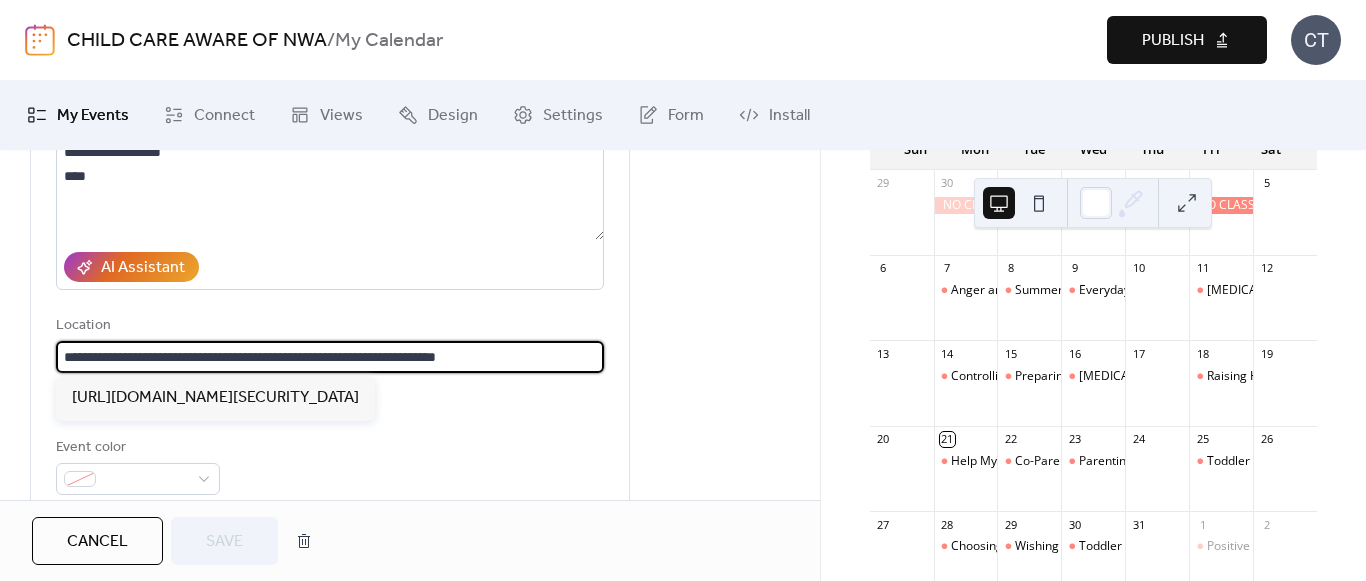 click on "**********" at bounding box center (410, 688) 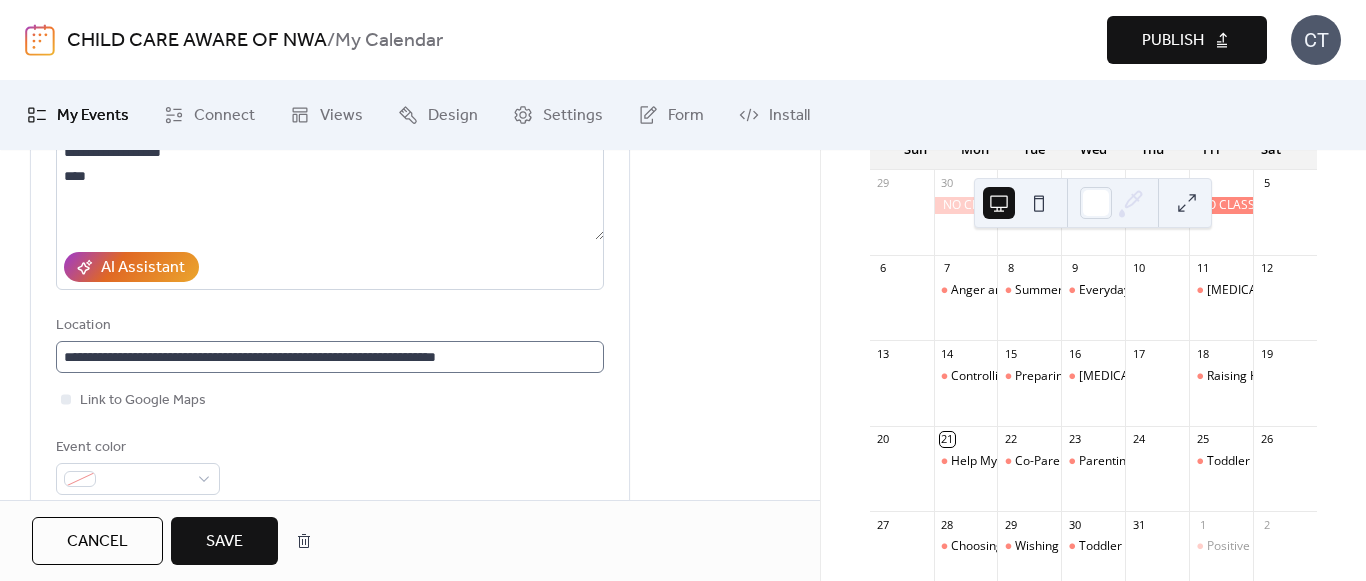 scroll, scrollTop: 0, scrollLeft: 0, axis: both 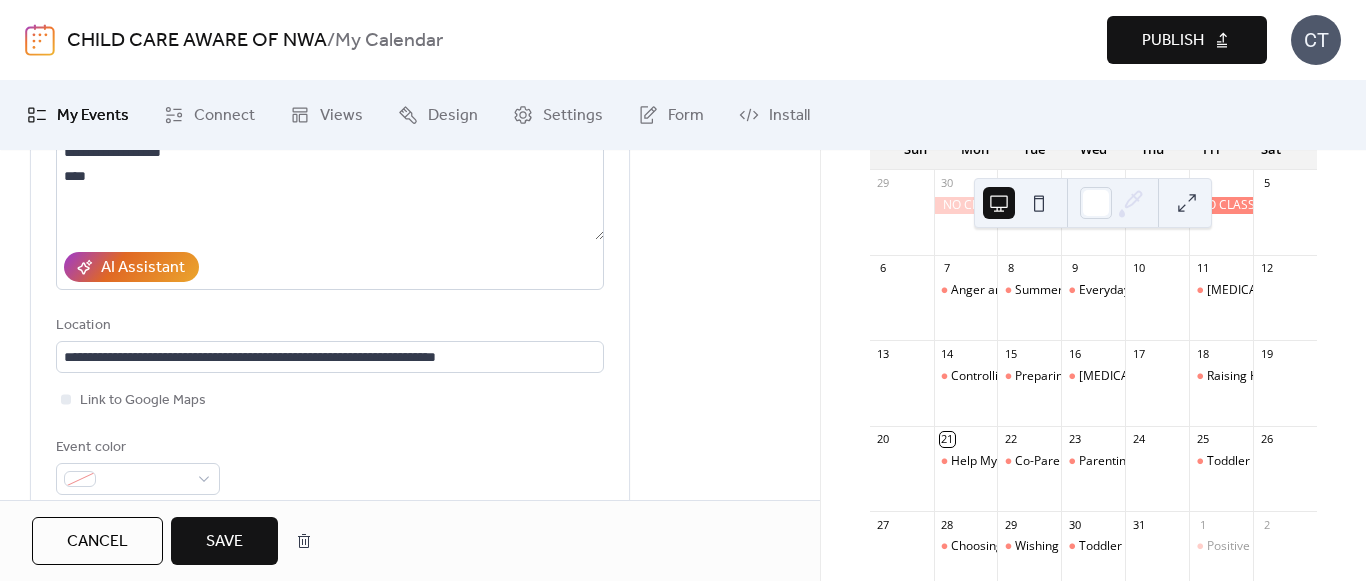 click on "Save" at bounding box center (224, 542) 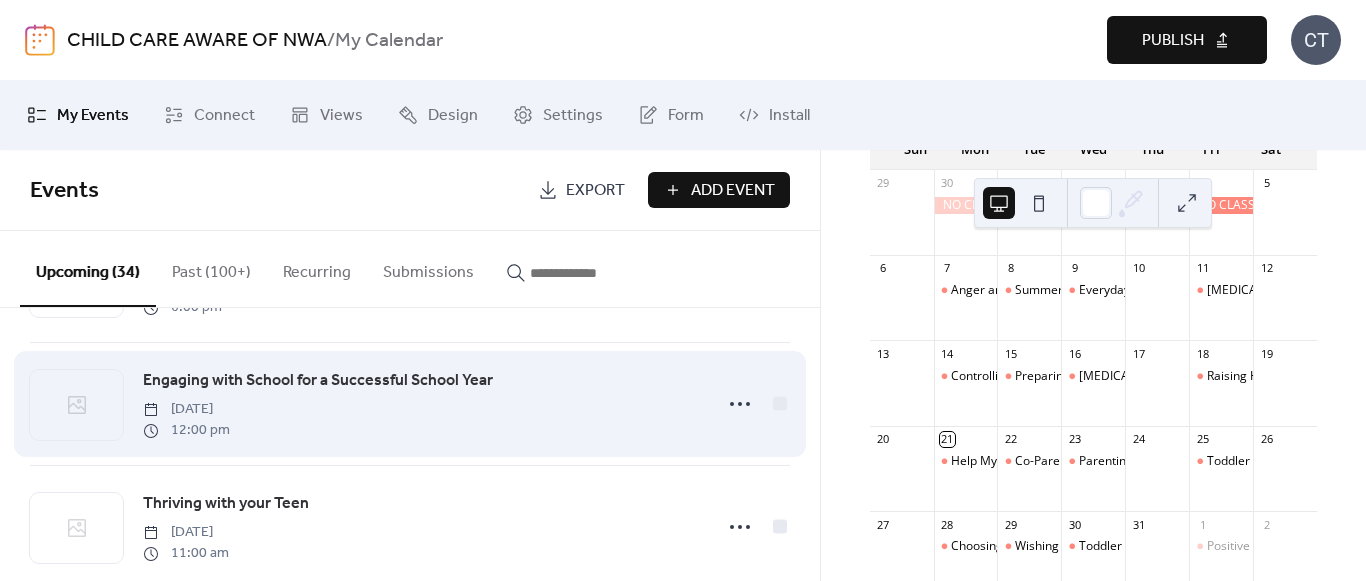 scroll, scrollTop: 1200, scrollLeft: 0, axis: vertical 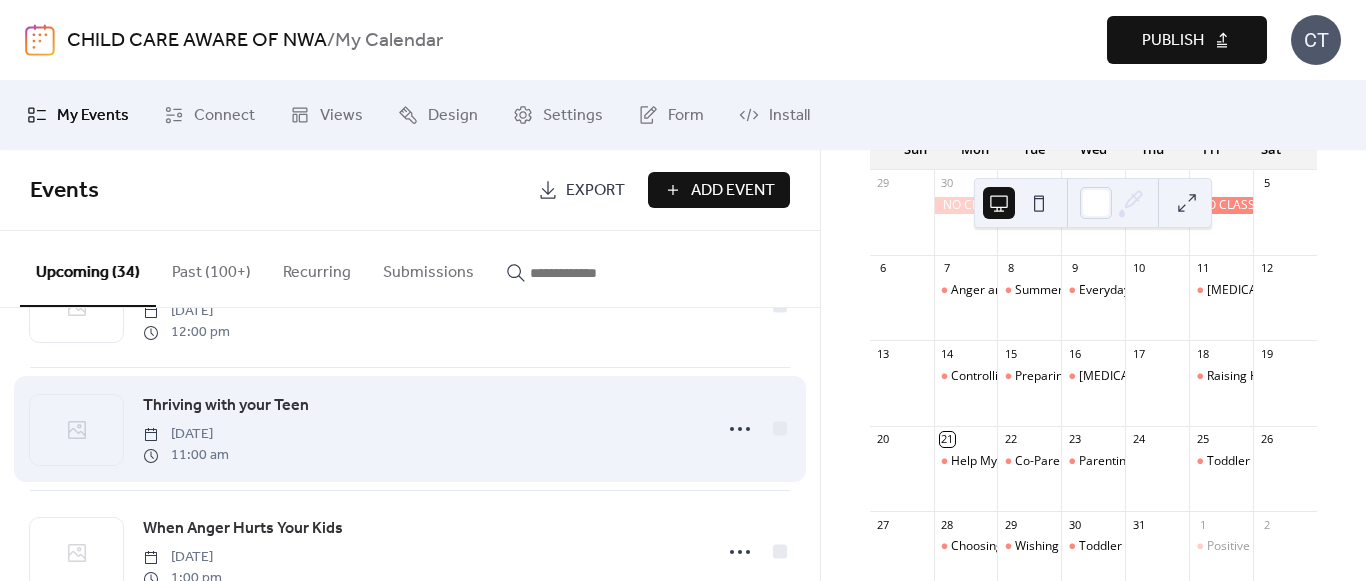 click on "Thriving with your Teen" at bounding box center (226, 406) 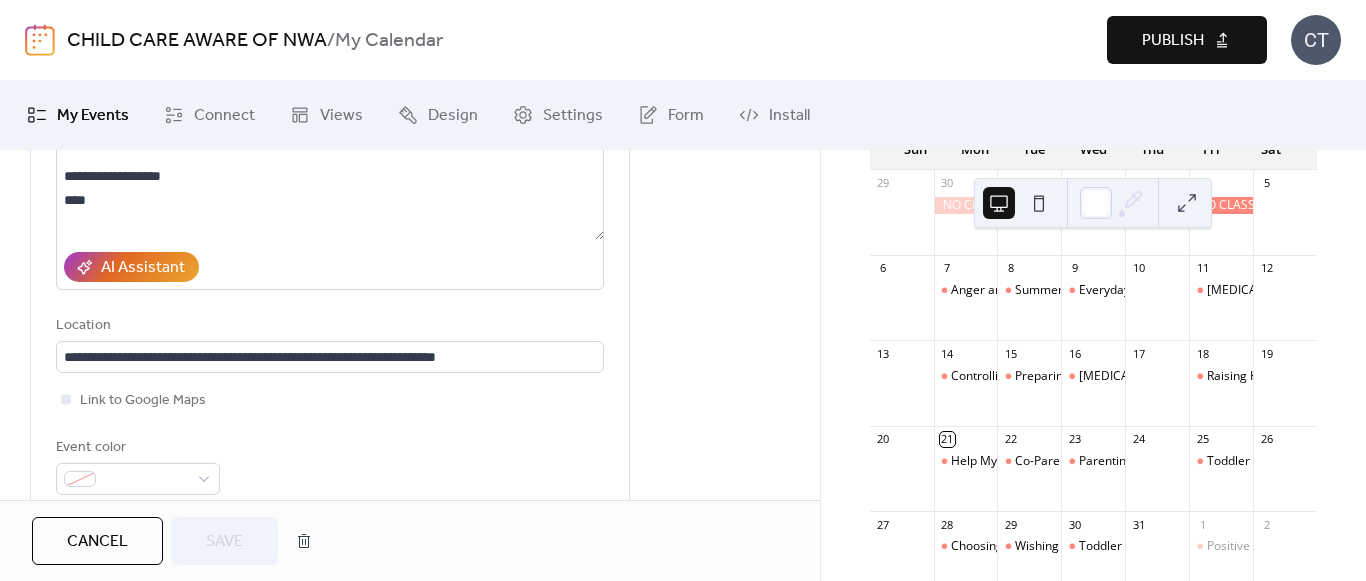 scroll, scrollTop: 0, scrollLeft: 0, axis: both 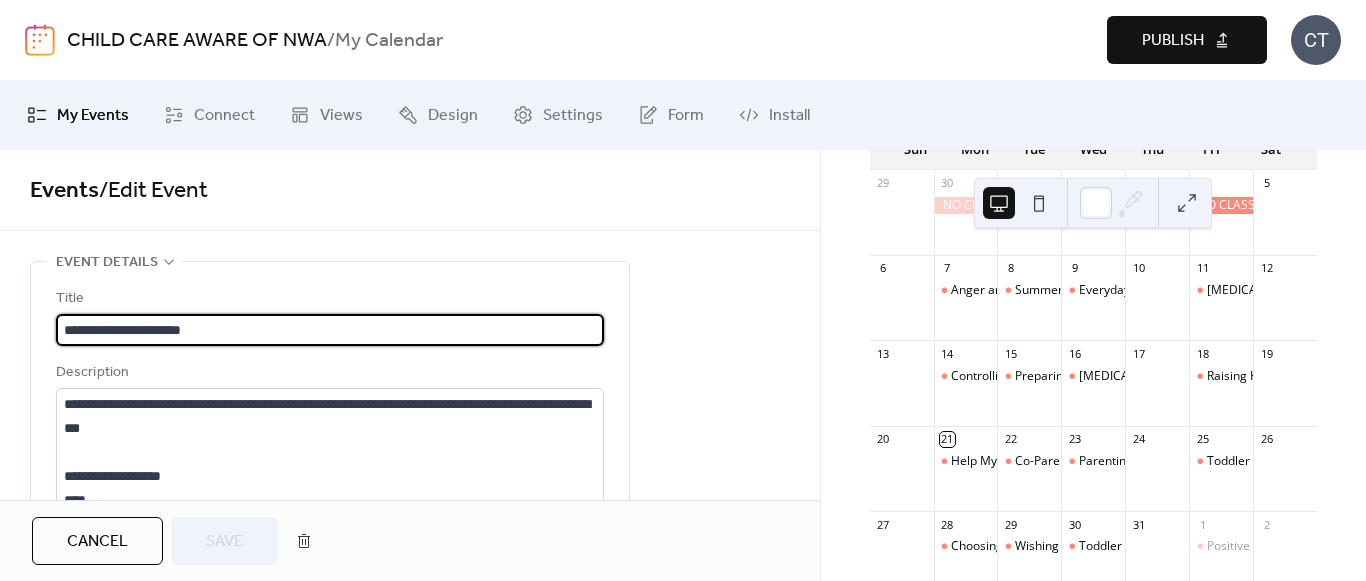 drag, startPoint x: 141, startPoint y: 543, endPoint x: 193, endPoint y: 513, distance: 60.033325 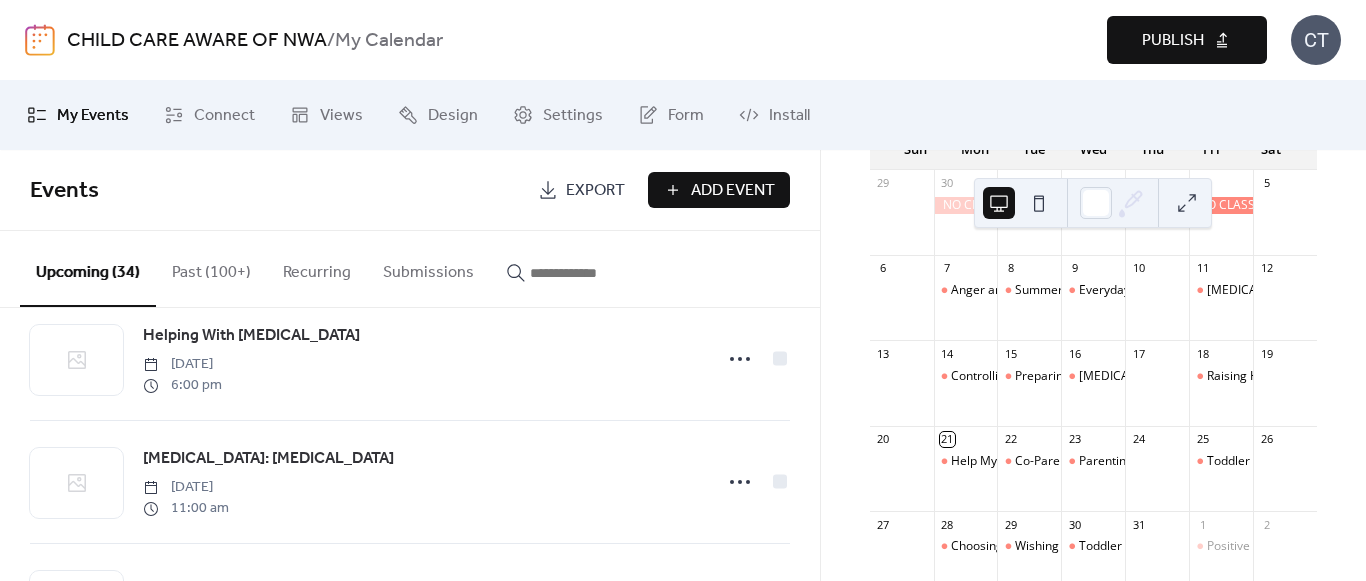 scroll, scrollTop: 2300, scrollLeft: 0, axis: vertical 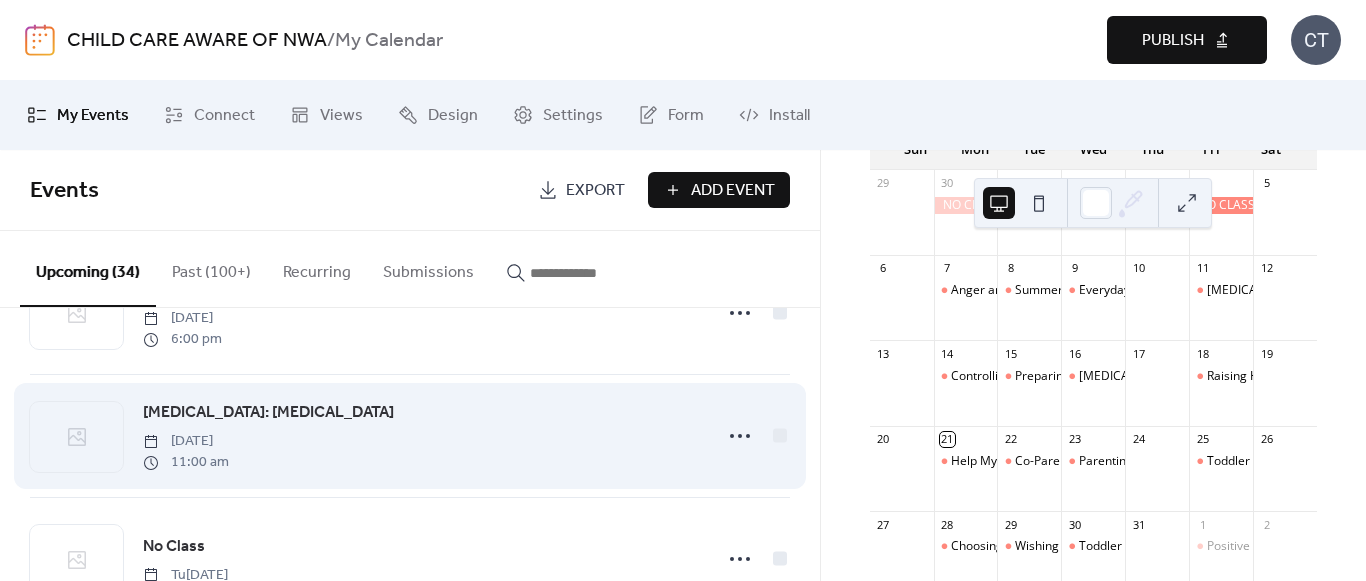 click on "[MEDICAL_DATA]: [MEDICAL_DATA]" at bounding box center [268, 413] 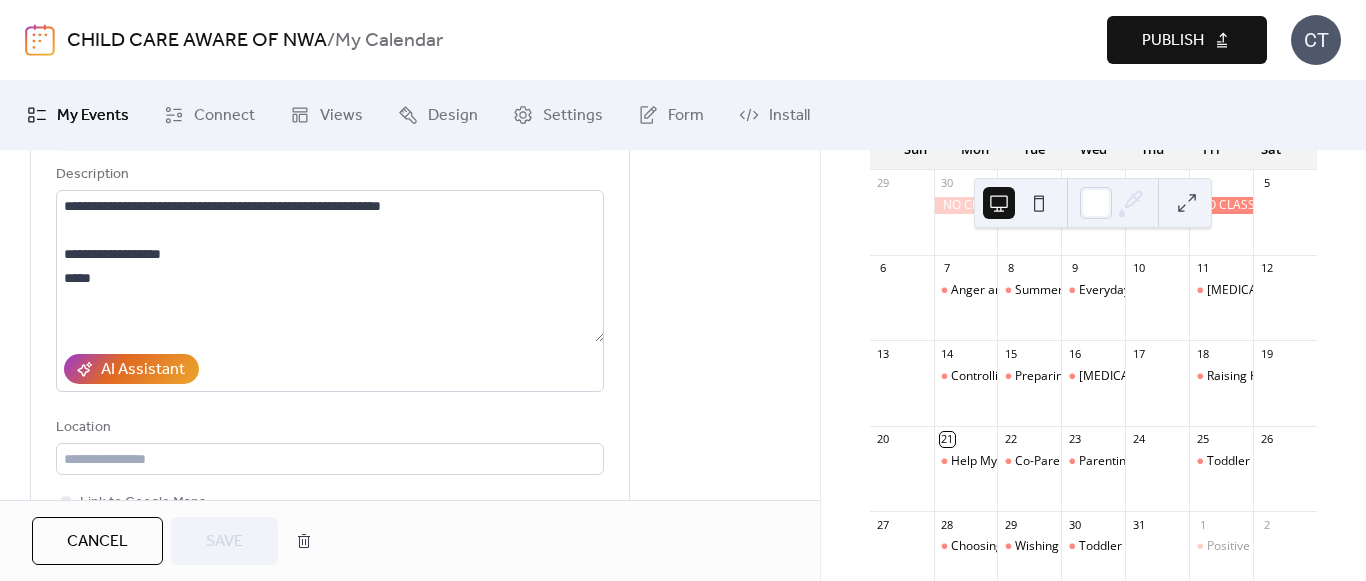 scroll, scrollTop: 200, scrollLeft: 0, axis: vertical 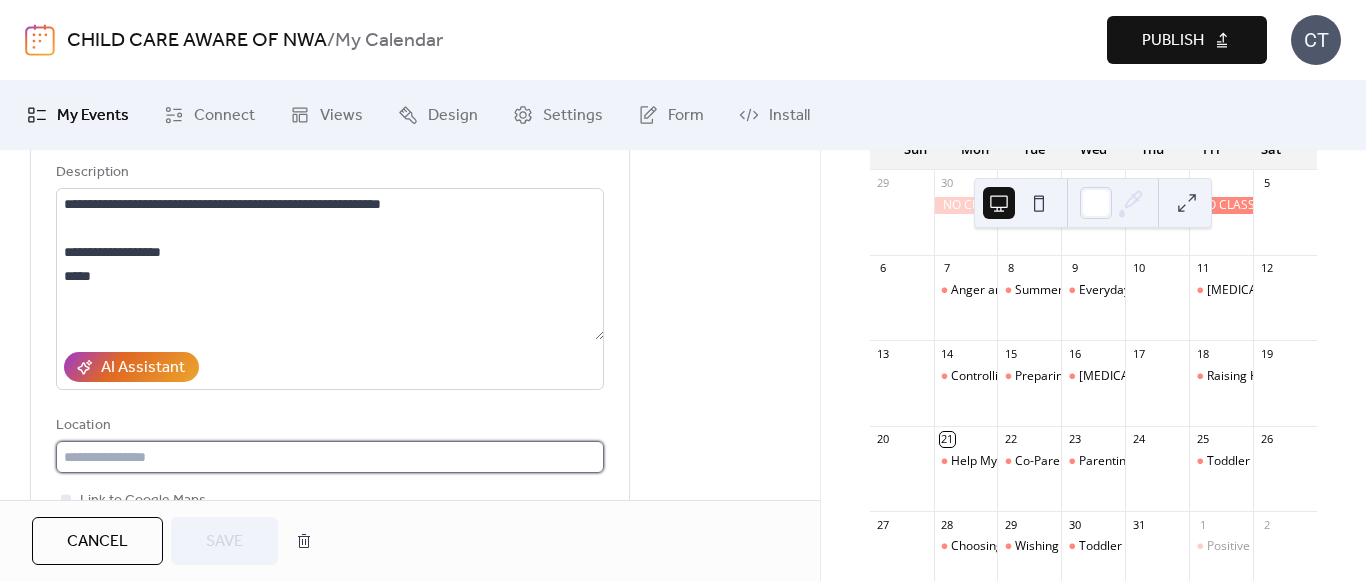 click at bounding box center [330, 457] 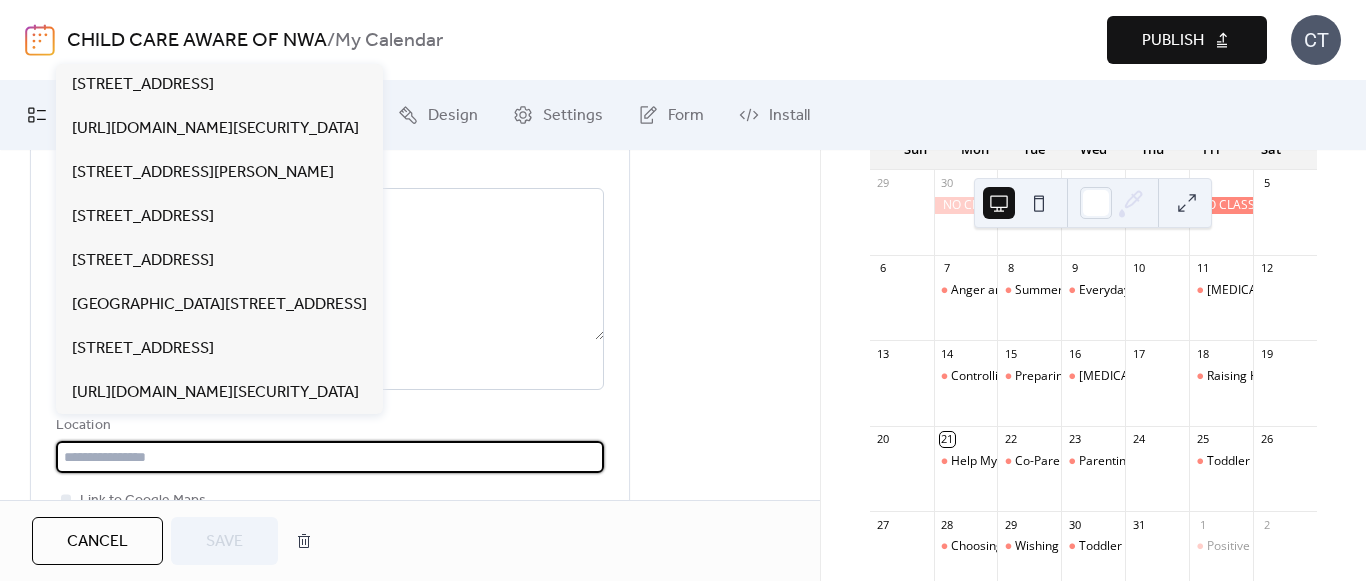 paste on "**********" 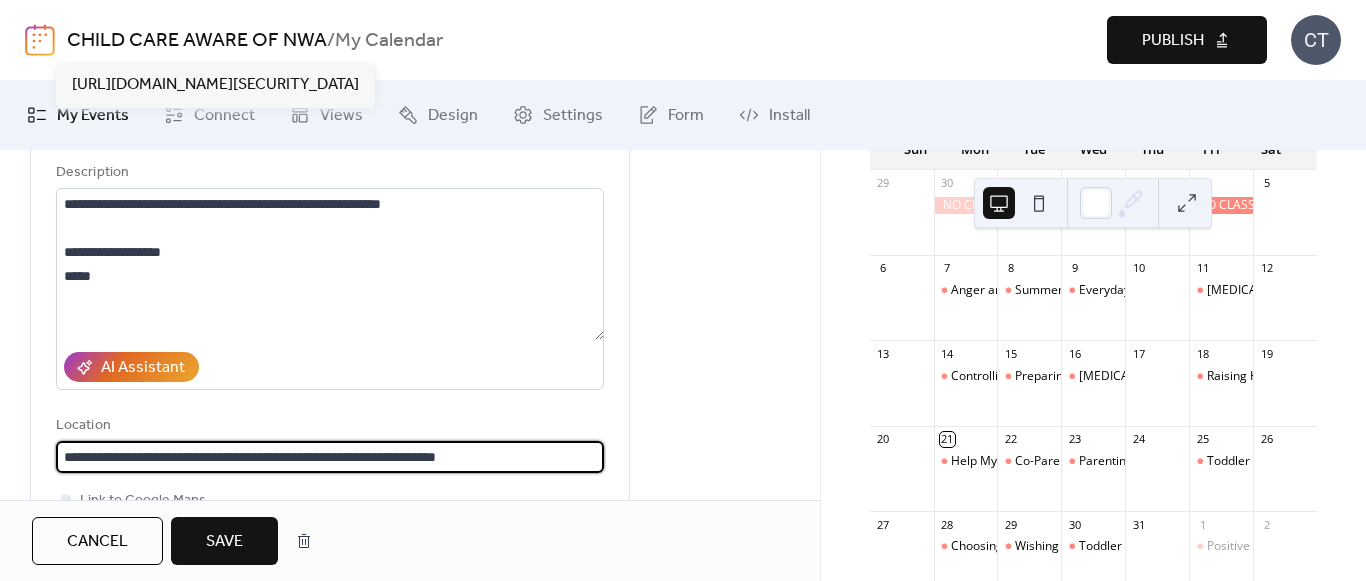 scroll, scrollTop: 0, scrollLeft: 7, axis: horizontal 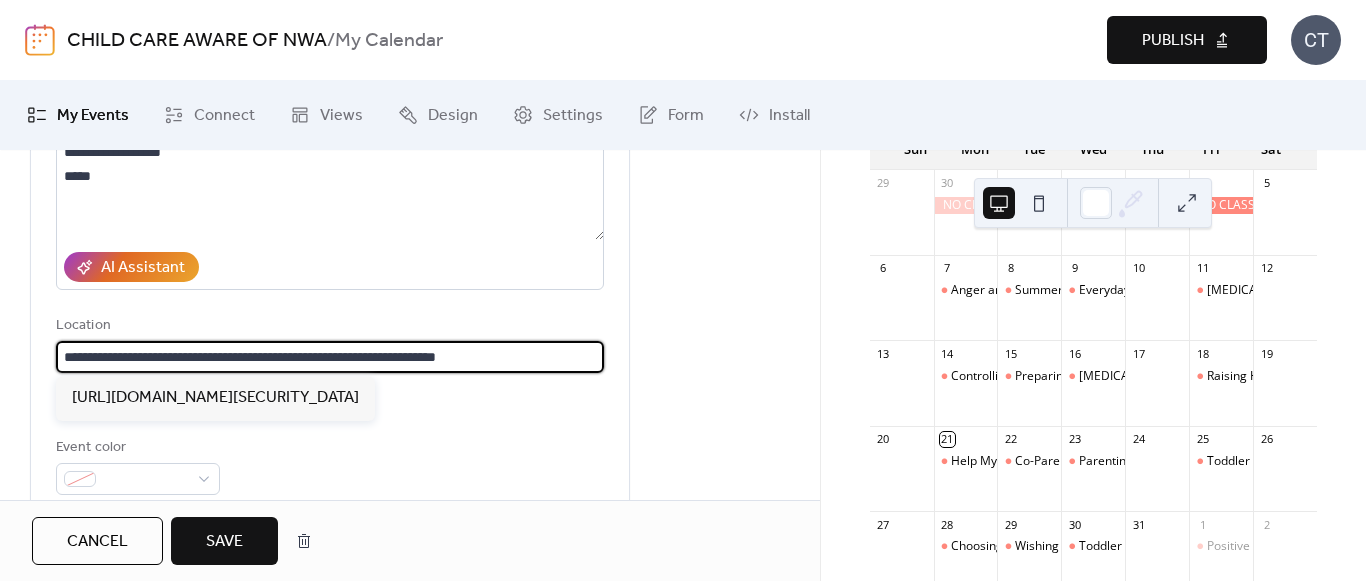 type on "**********" 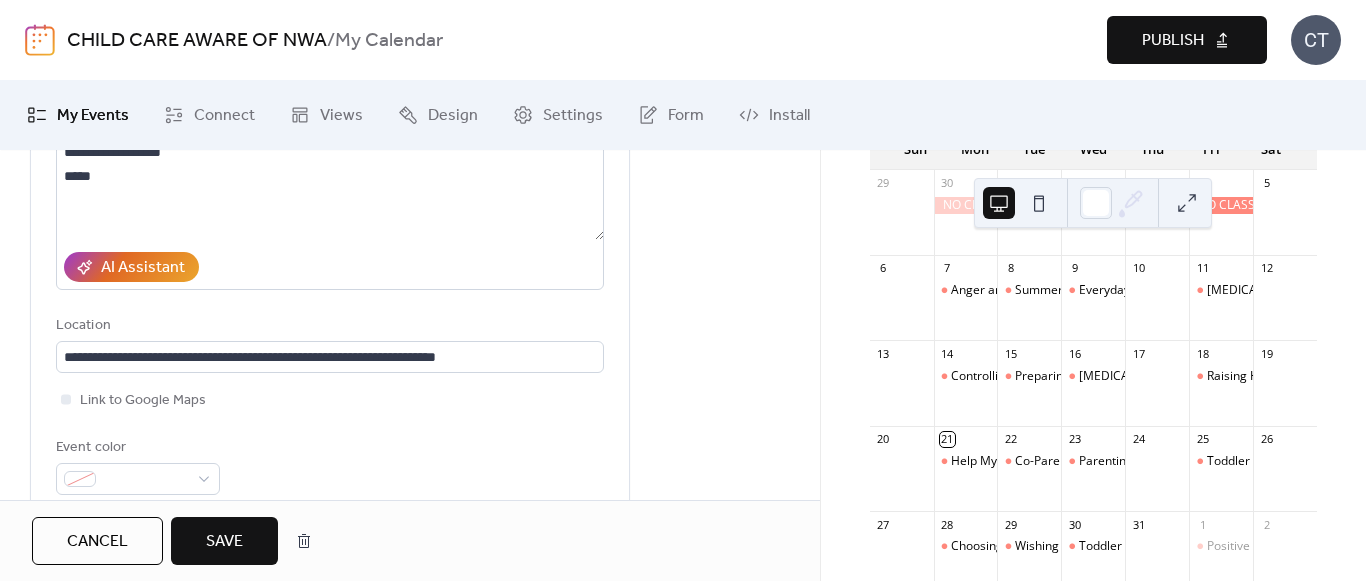 scroll, scrollTop: 0, scrollLeft: 0, axis: both 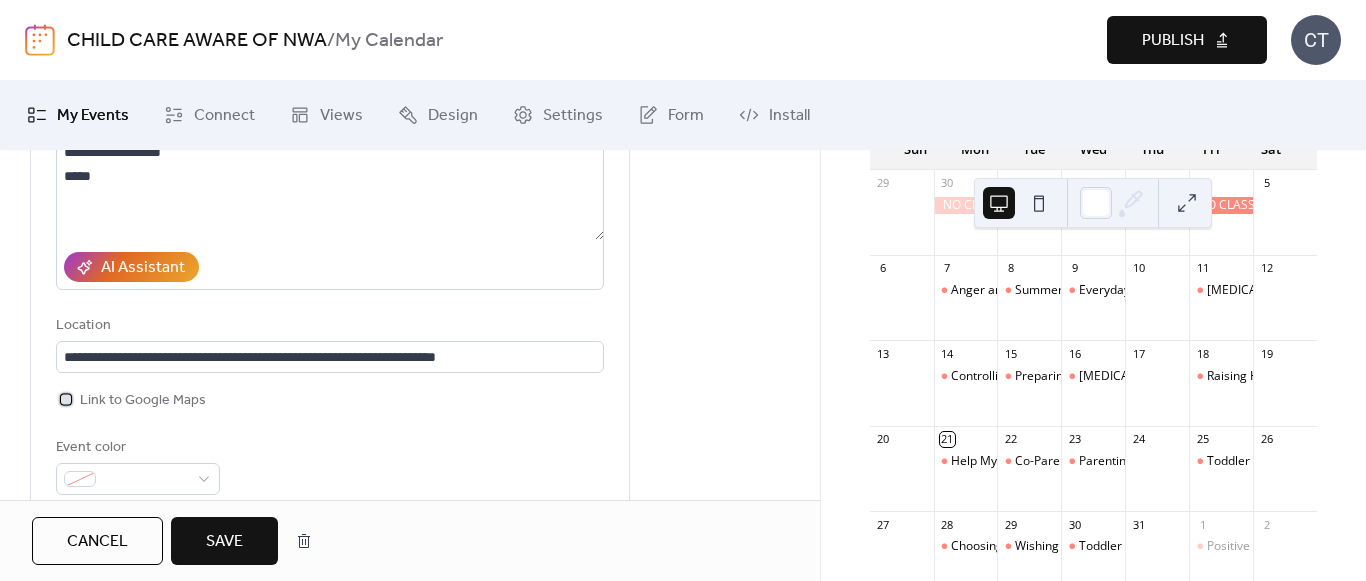 click at bounding box center [66, 399] 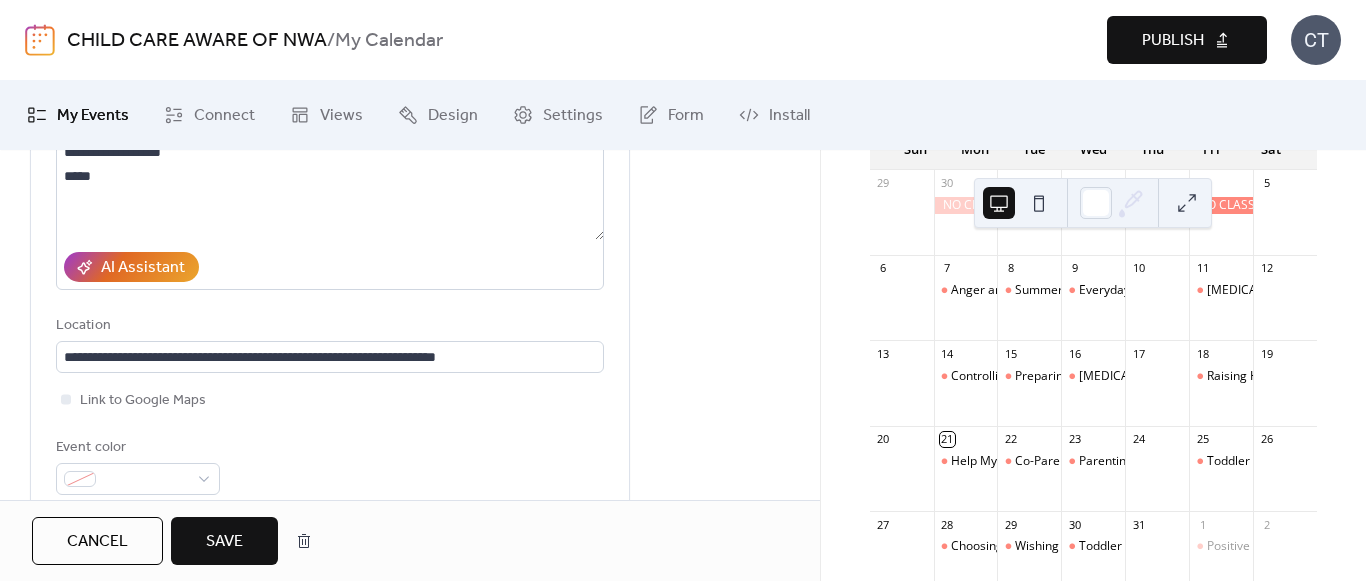 click on "Save" at bounding box center (224, 541) 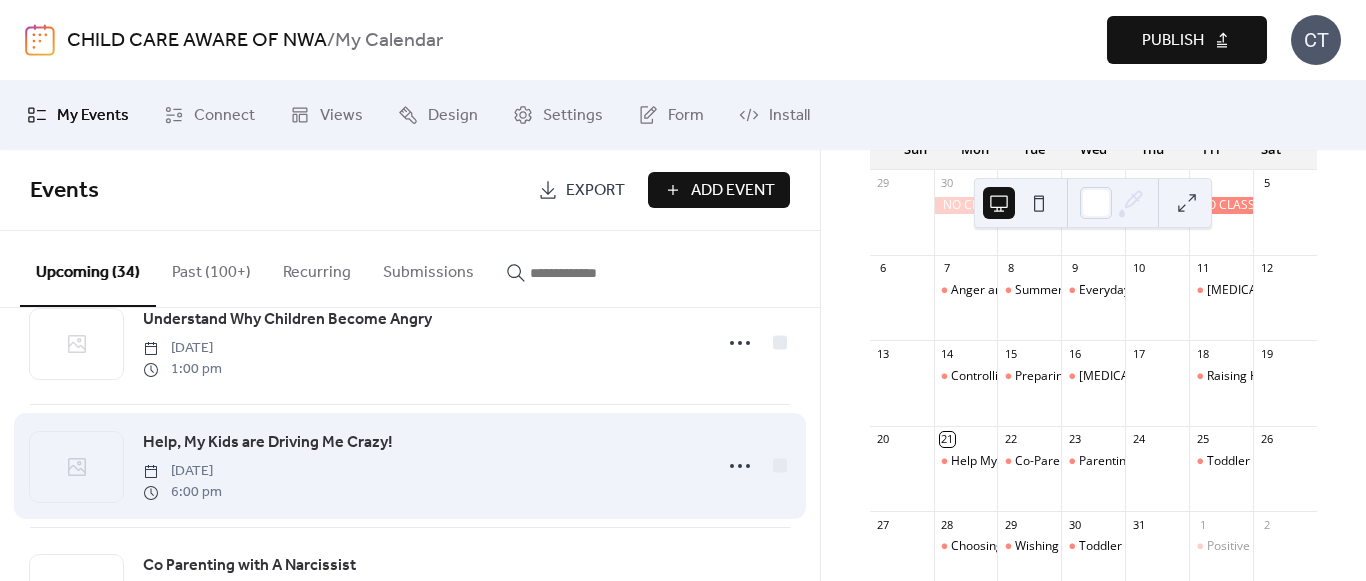 scroll, scrollTop: 1900, scrollLeft: 0, axis: vertical 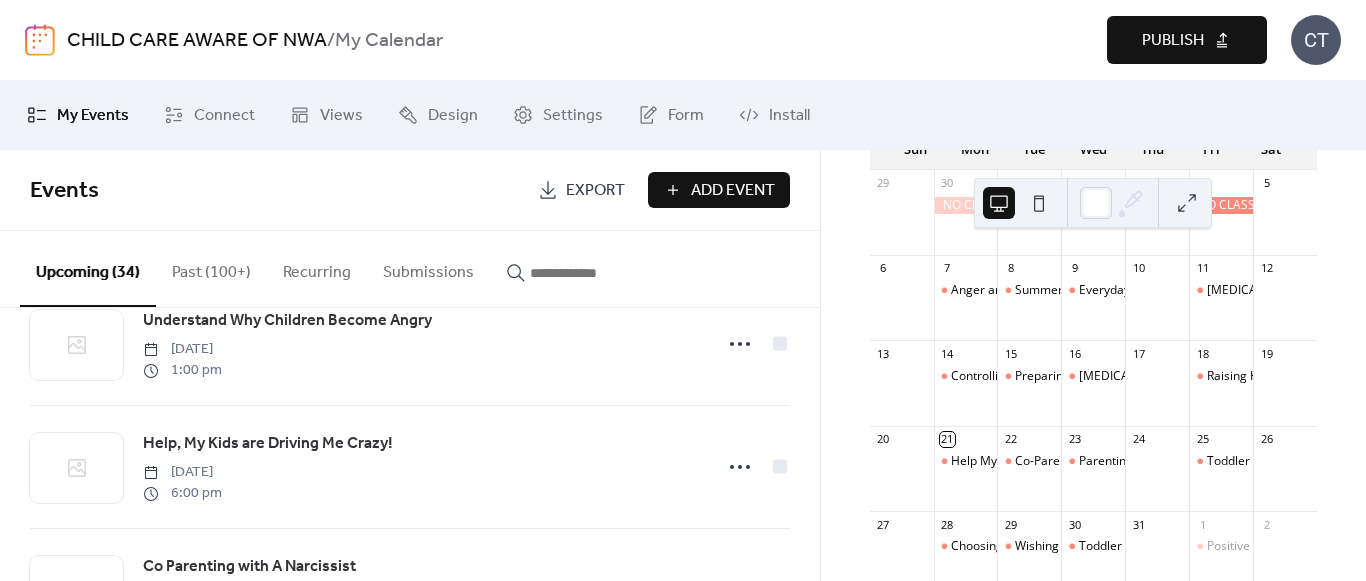 click on "Publish" at bounding box center [1173, 41] 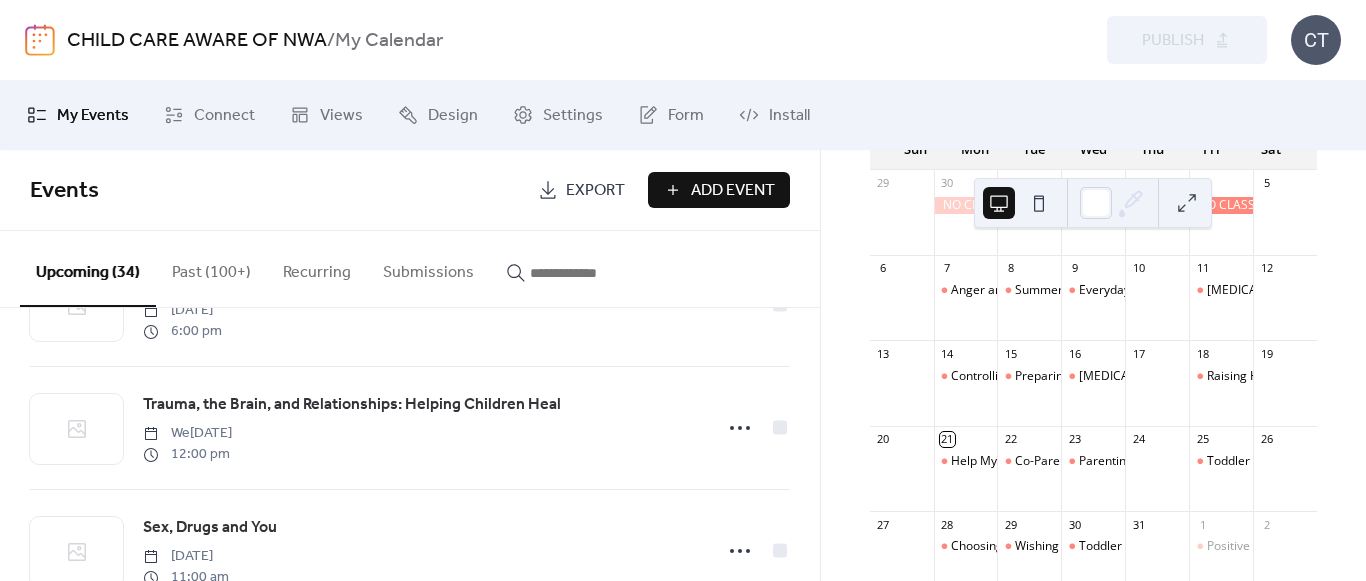 scroll, scrollTop: 2900, scrollLeft: 0, axis: vertical 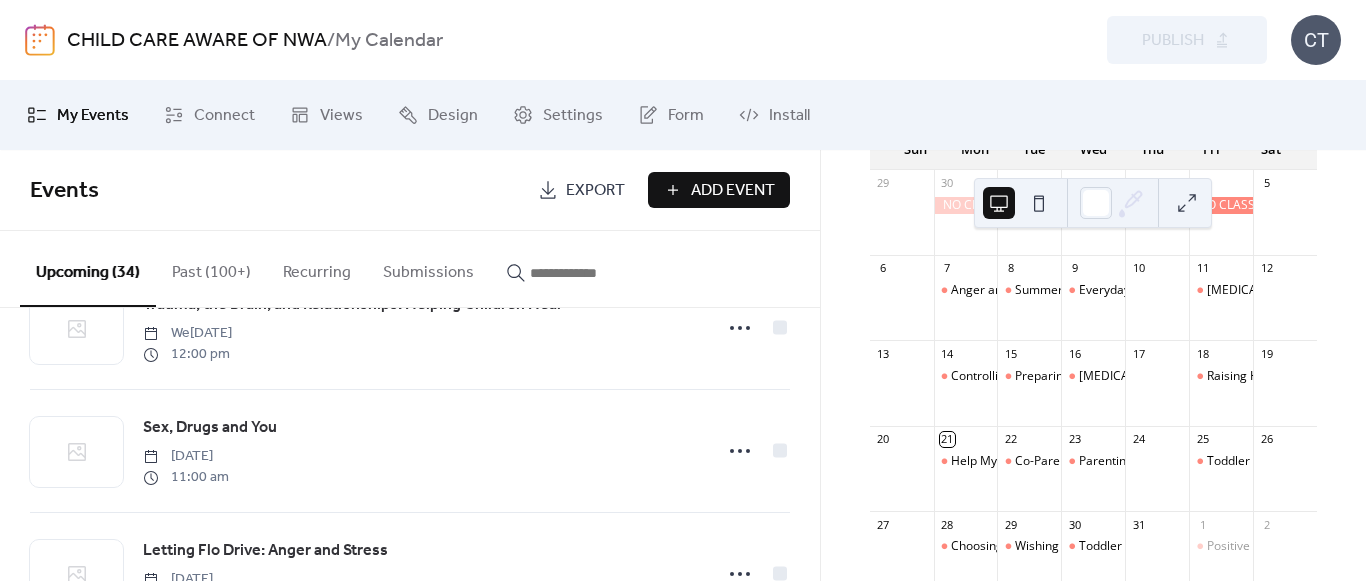 click on "Sex, Drugs and You" at bounding box center (210, 428) 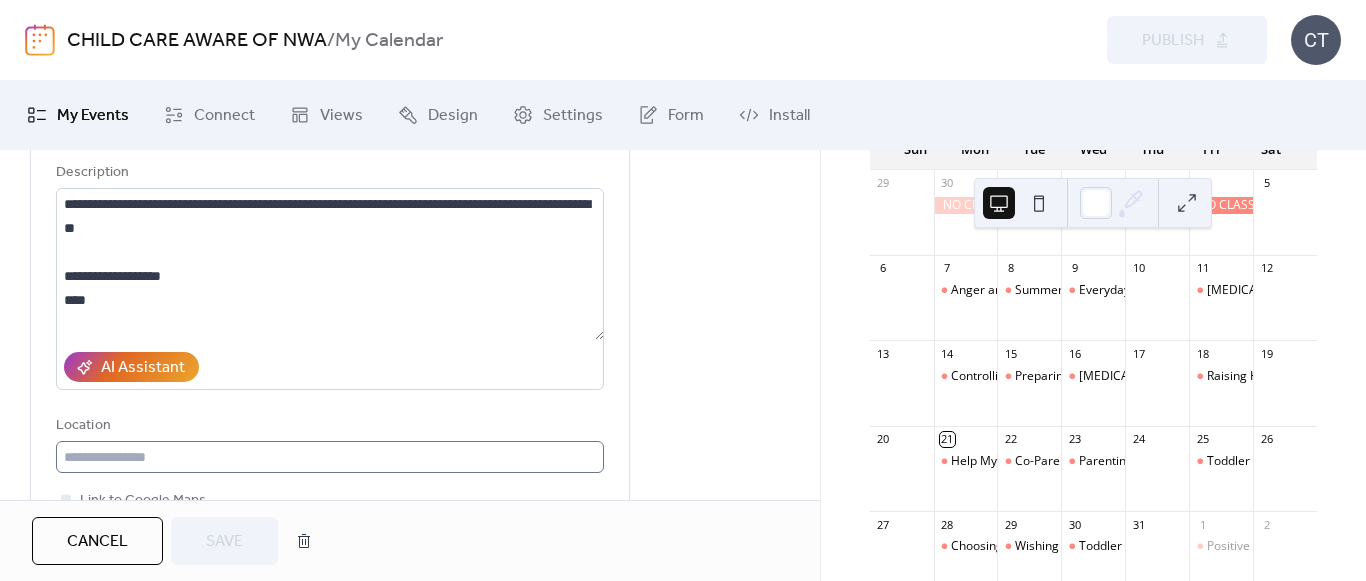 scroll, scrollTop: 300, scrollLeft: 0, axis: vertical 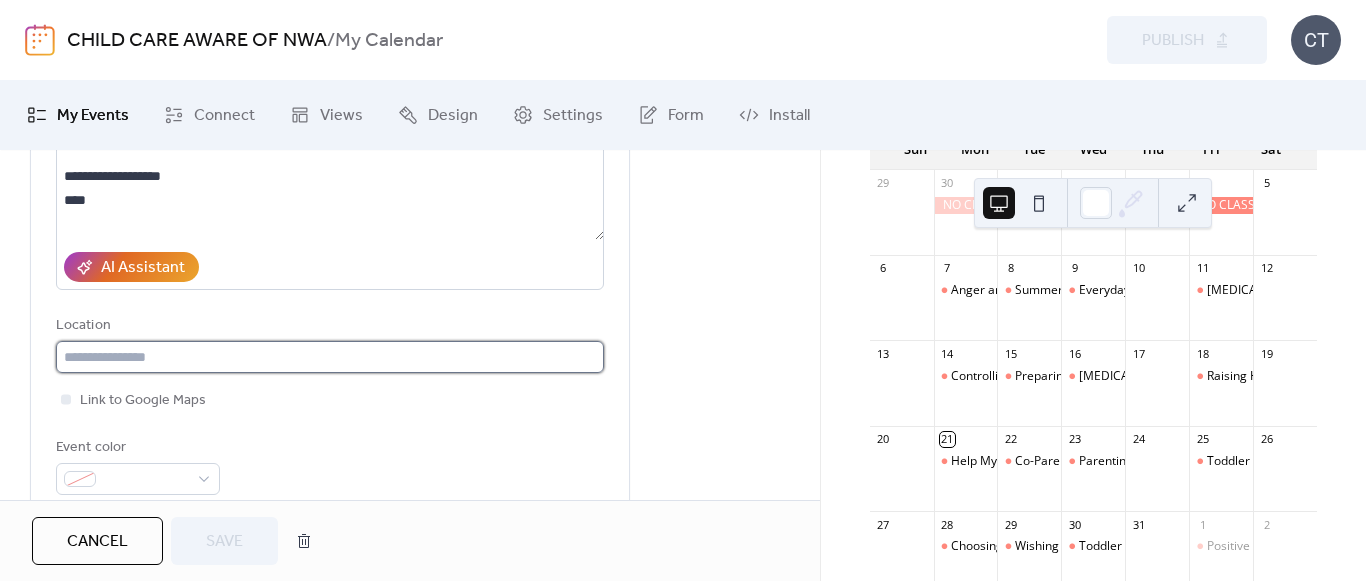 click at bounding box center (330, 357) 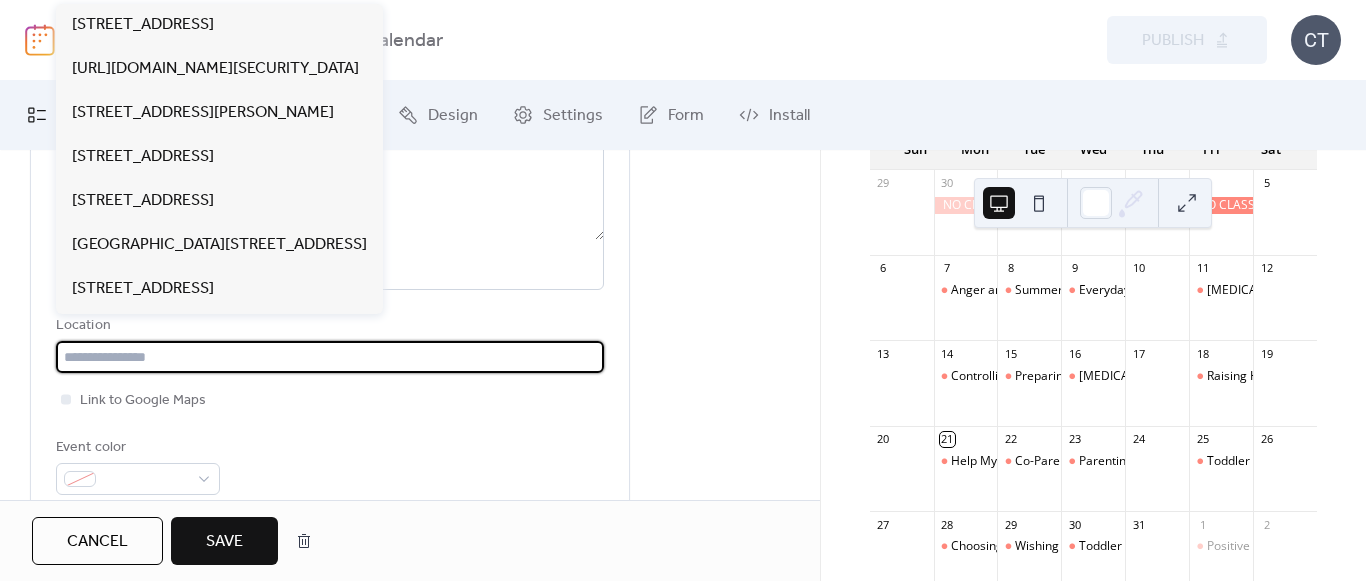 paste on "**********" 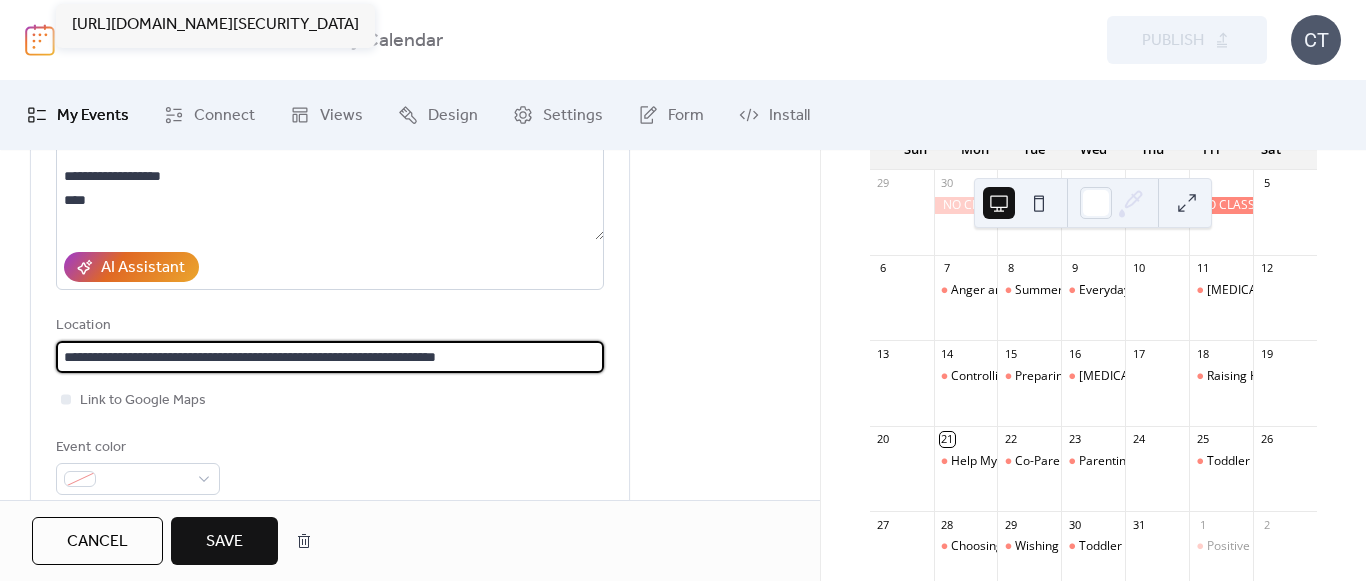 scroll, scrollTop: 0, scrollLeft: 7, axis: horizontal 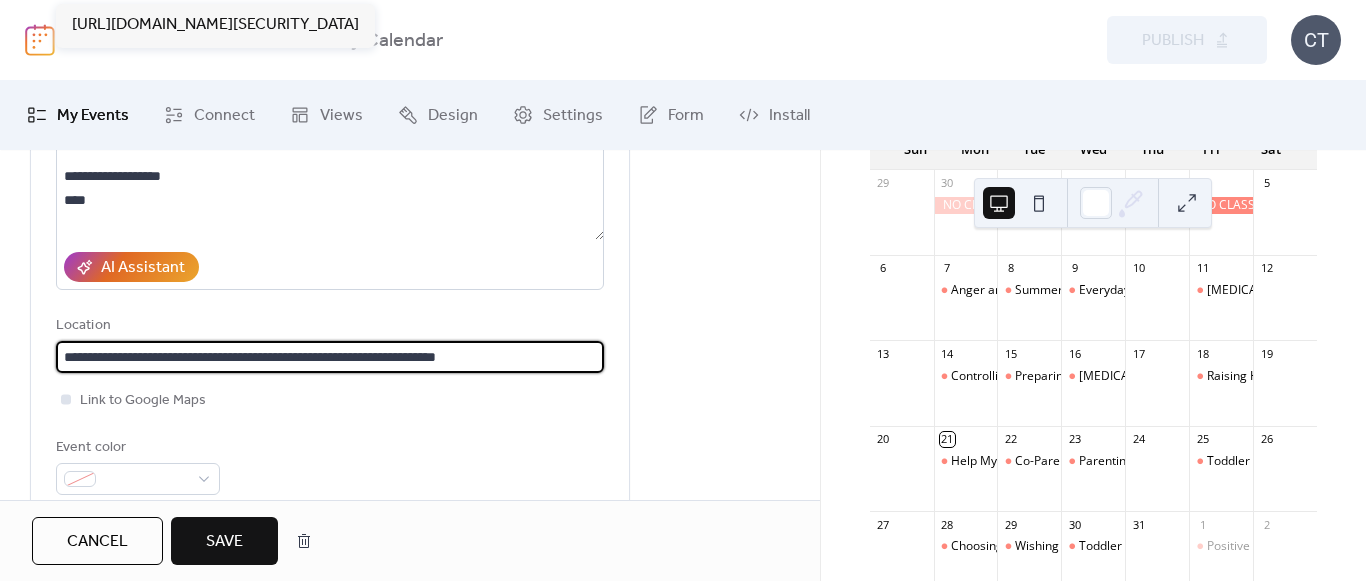 type on "**********" 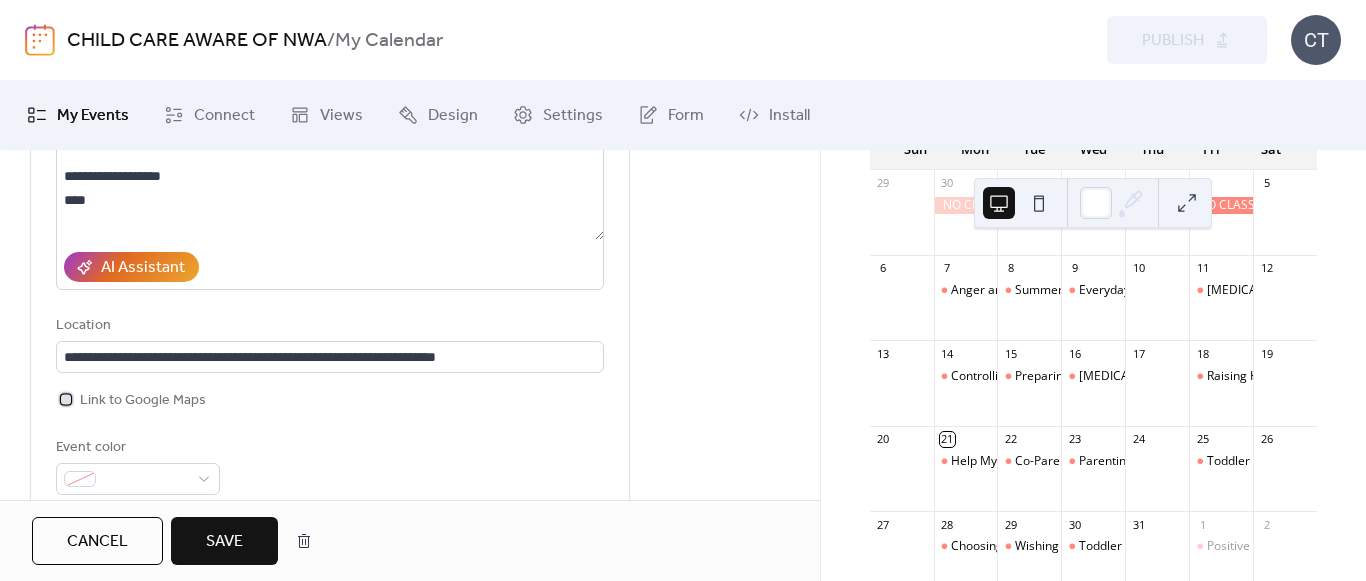 click at bounding box center (66, 399) 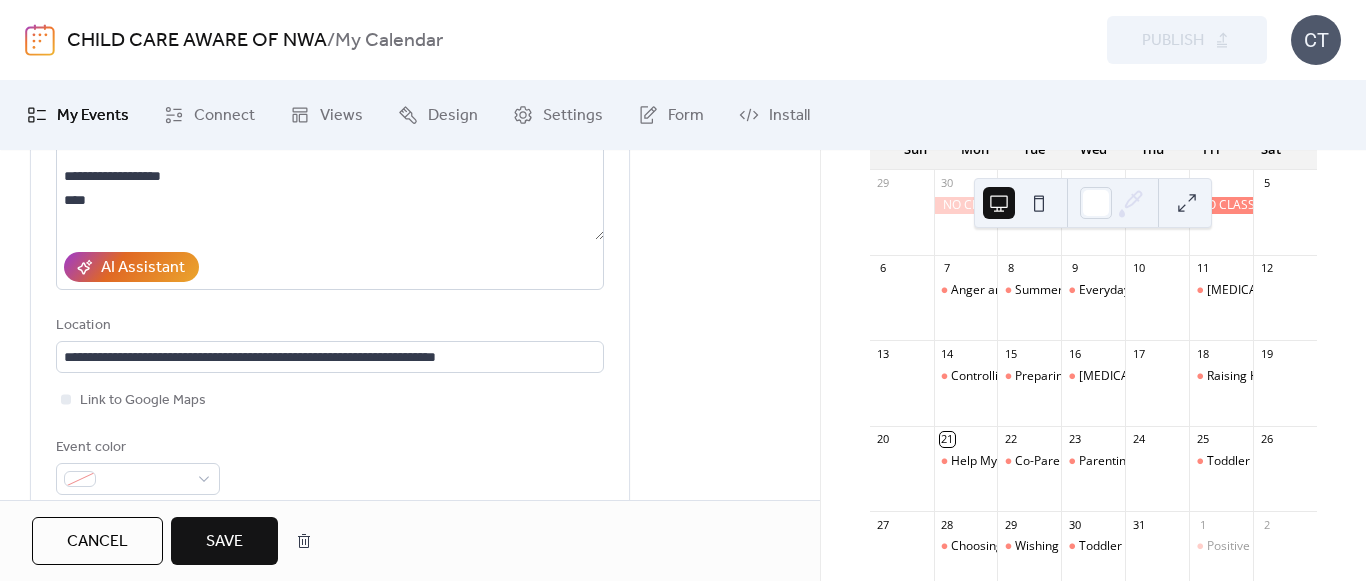 click on "Save" at bounding box center (224, 541) 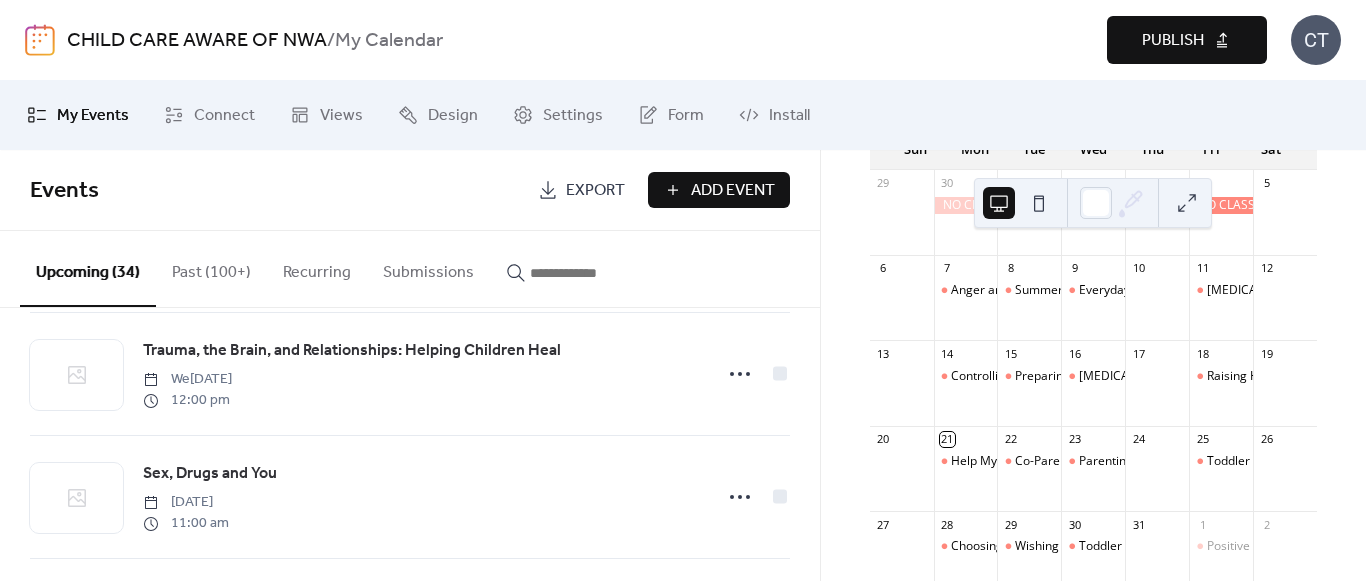 scroll, scrollTop: 2900, scrollLeft: 0, axis: vertical 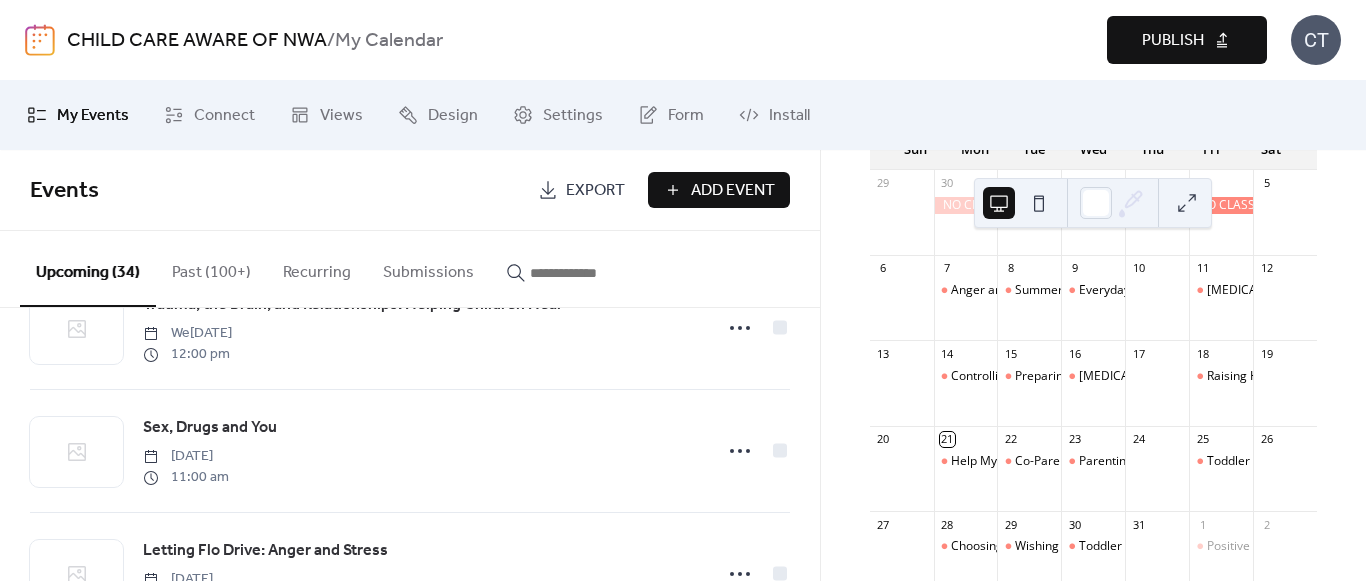 click on "Sex, Drugs and You" at bounding box center [210, 428] 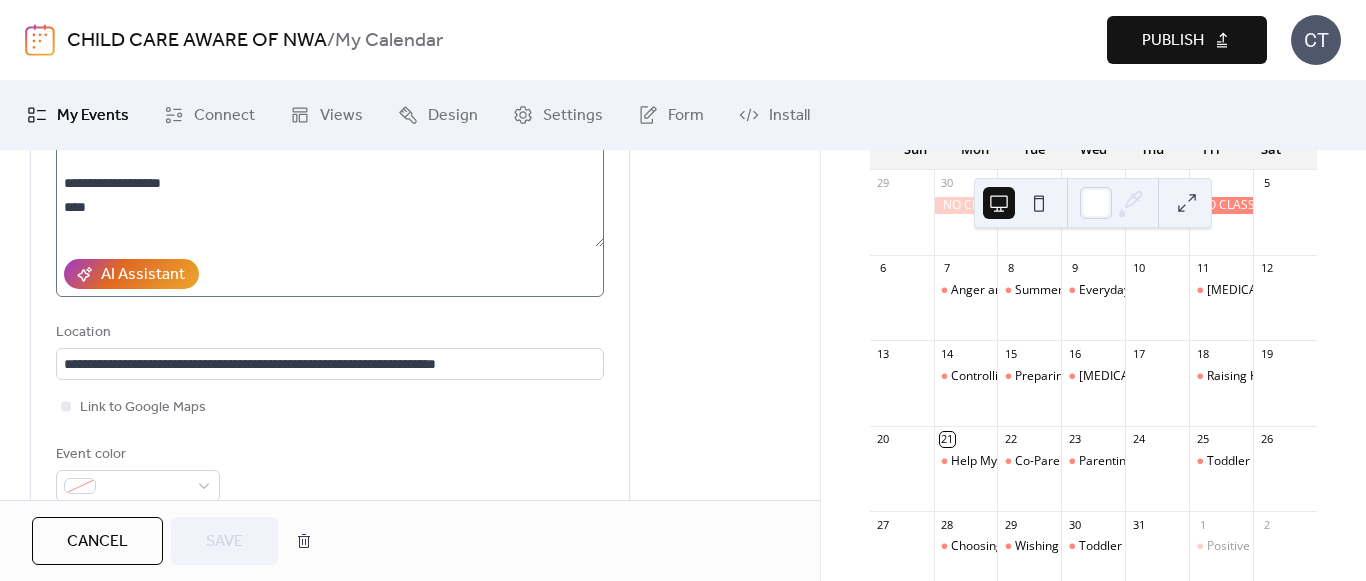 scroll, scrollTop: 300, scrollLeft: 0, axis: vertical 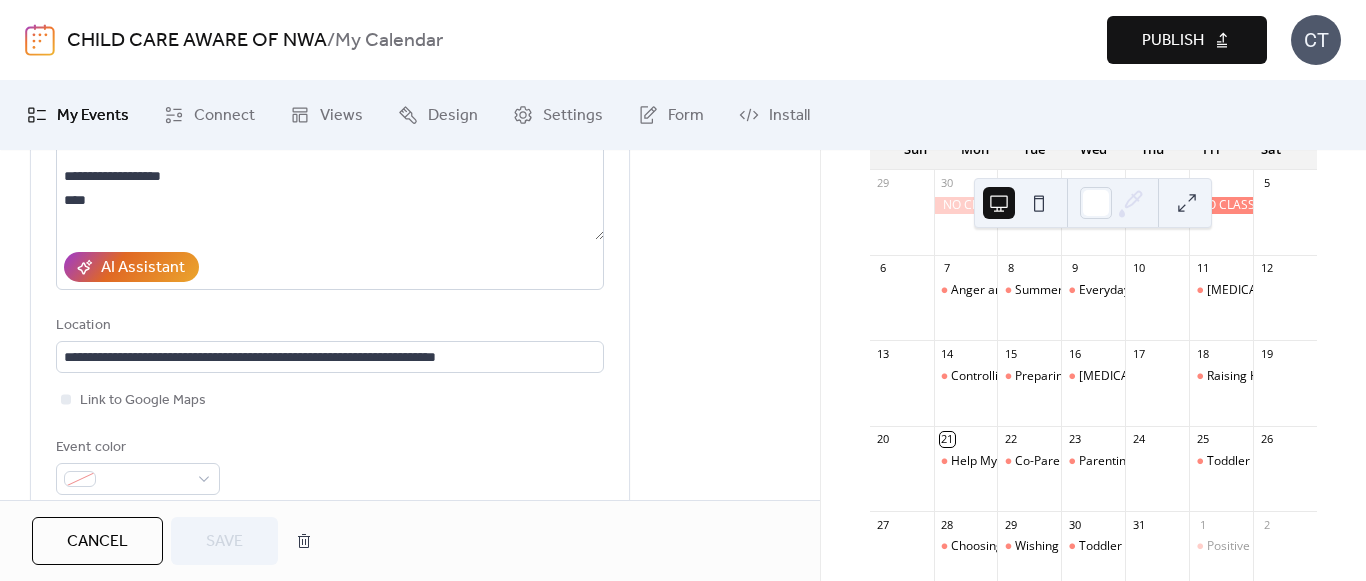 click on "Cancel" at bounding box center [97, 542] 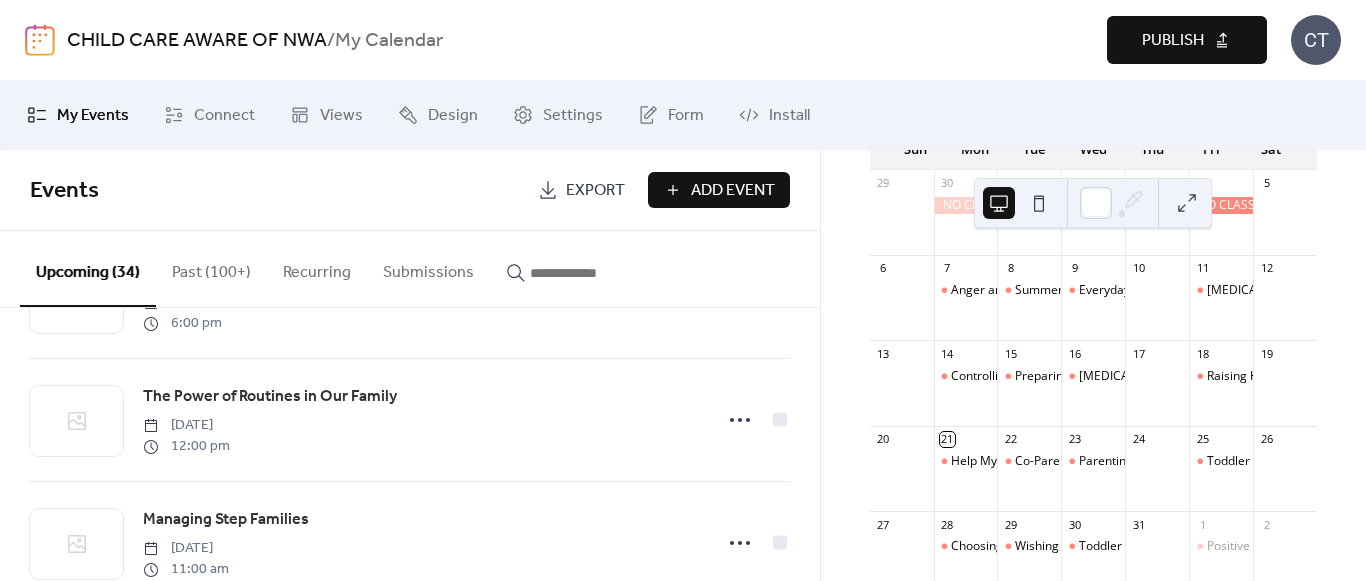 scroll, scrollTop: 3400, scrollLeft: 0, axis: vertical 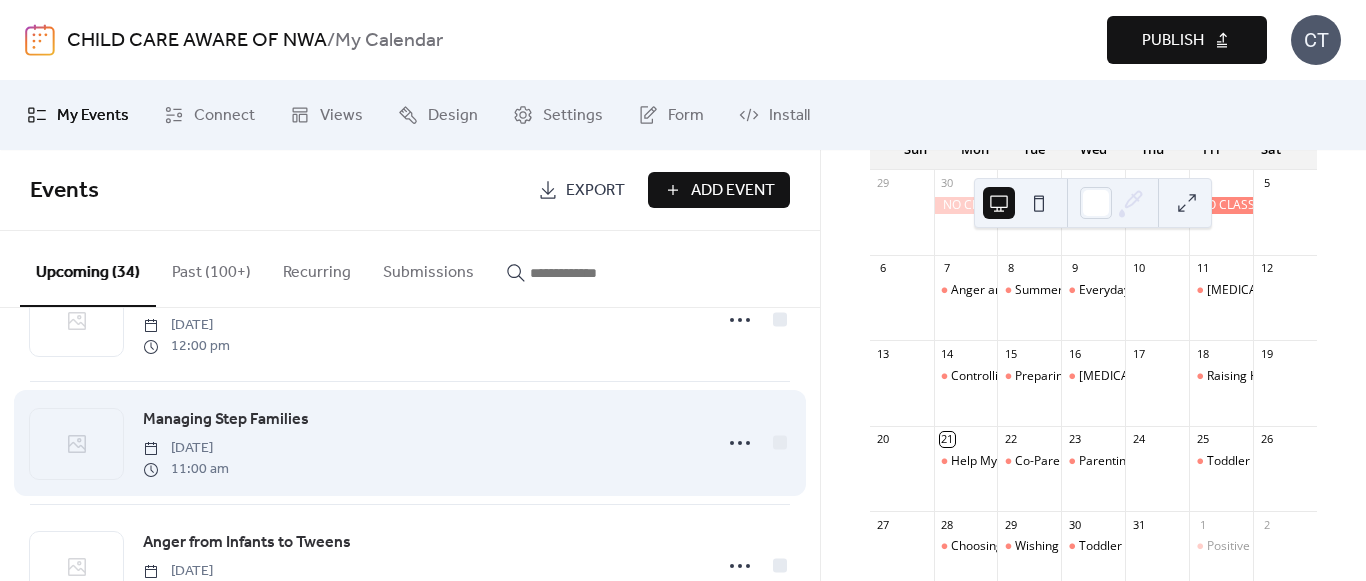 click on "Managing Step Families [DATE] 11:00 am" at bounding box center [410, 443] 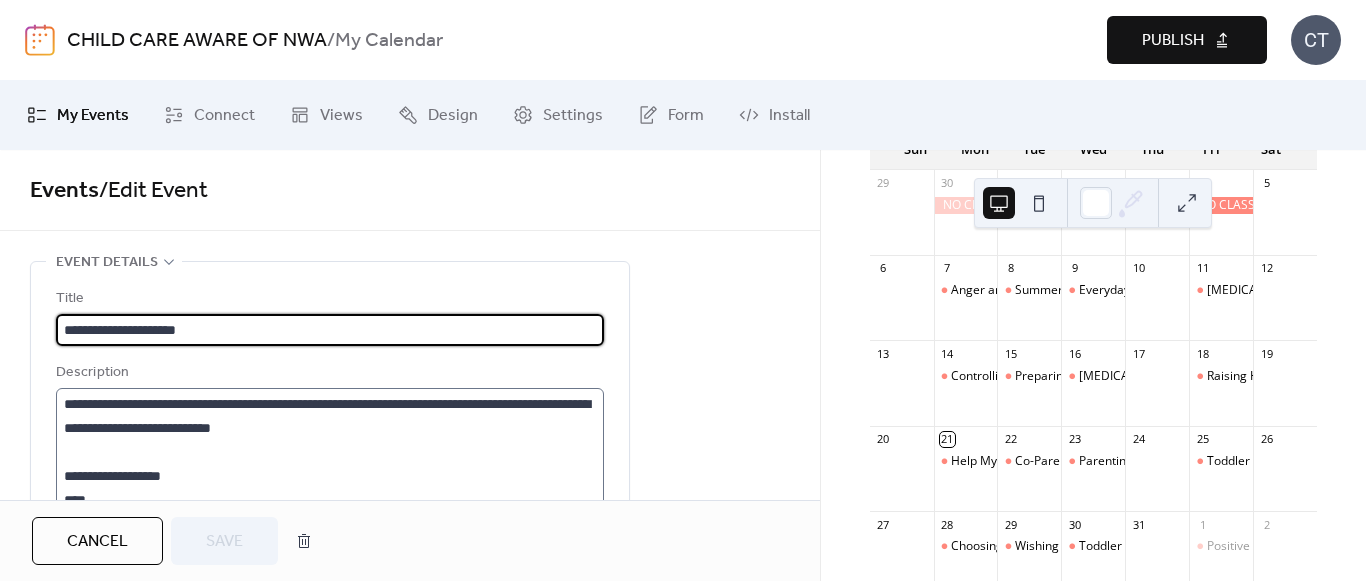 scroll, scrollTop: 200, scrollLeft: 0, axis: vertical 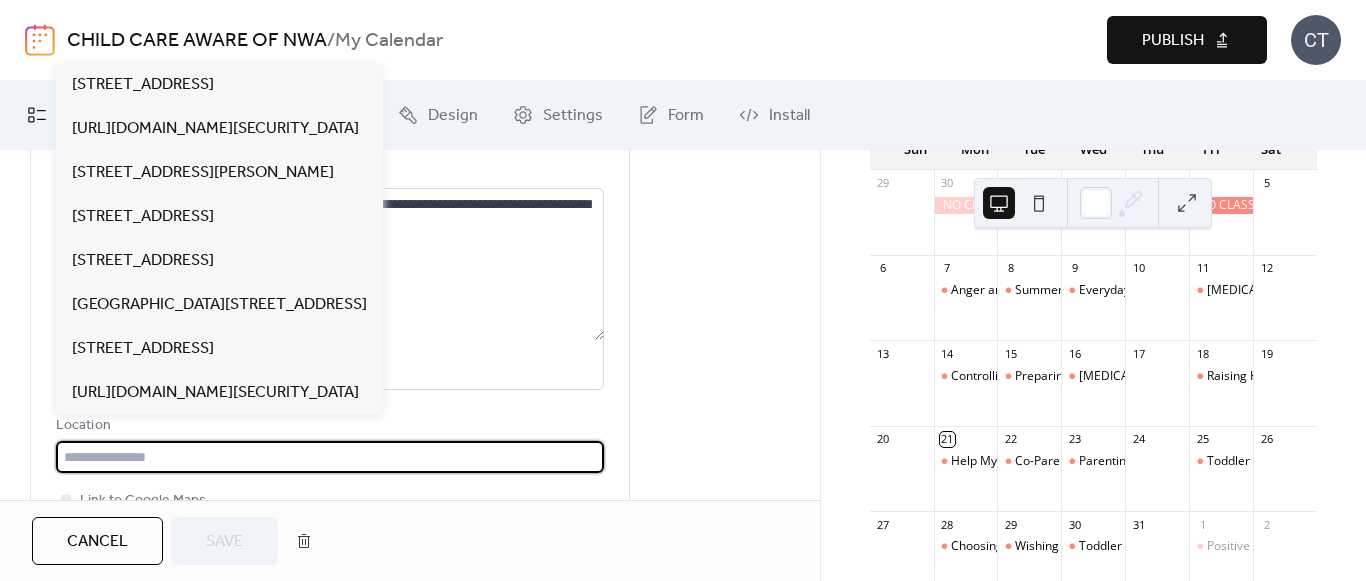 paste on "**********" 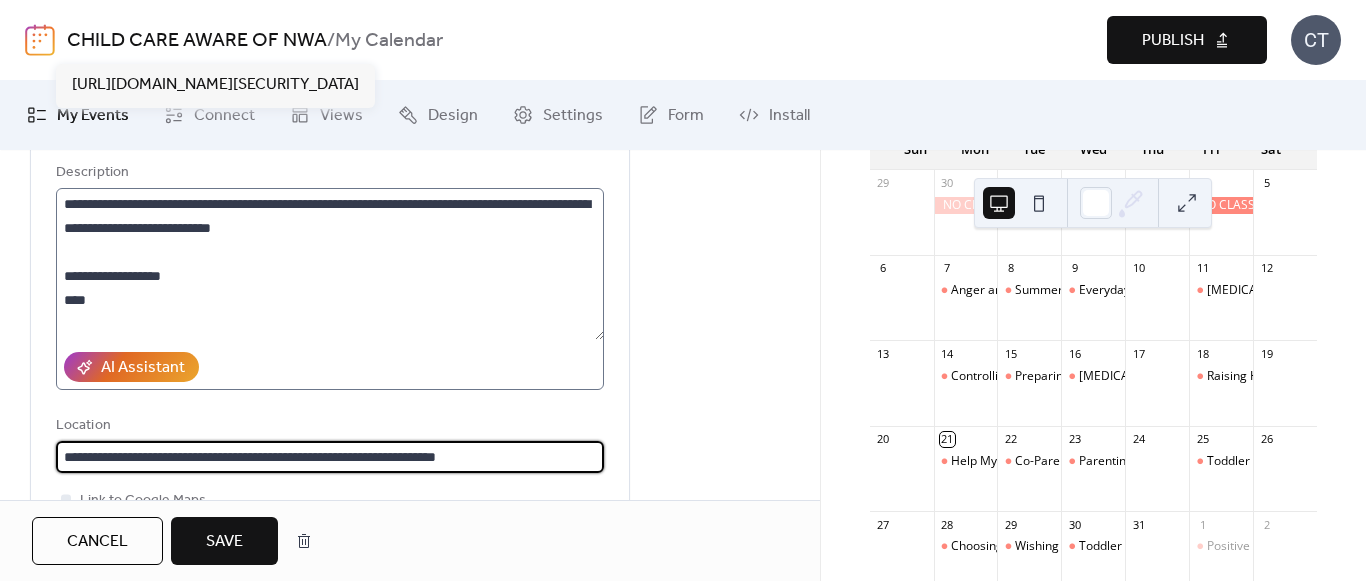 scroll, scrollTop: 0, scrollLeft: 7, axis: horizontal 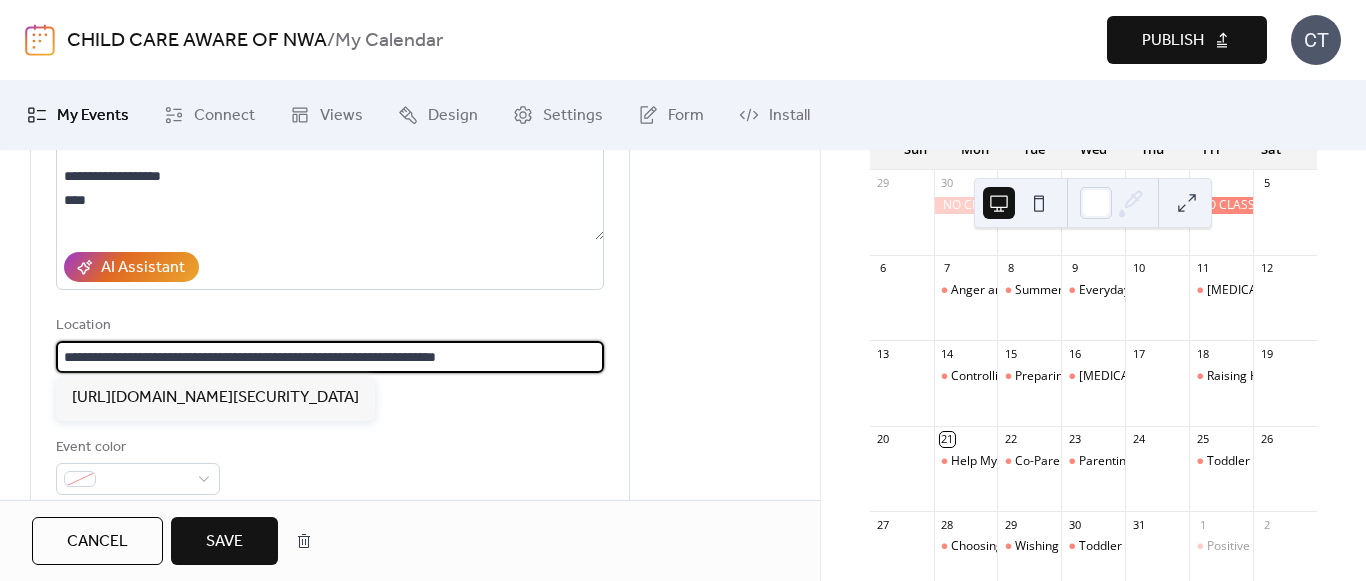 type on "**********" 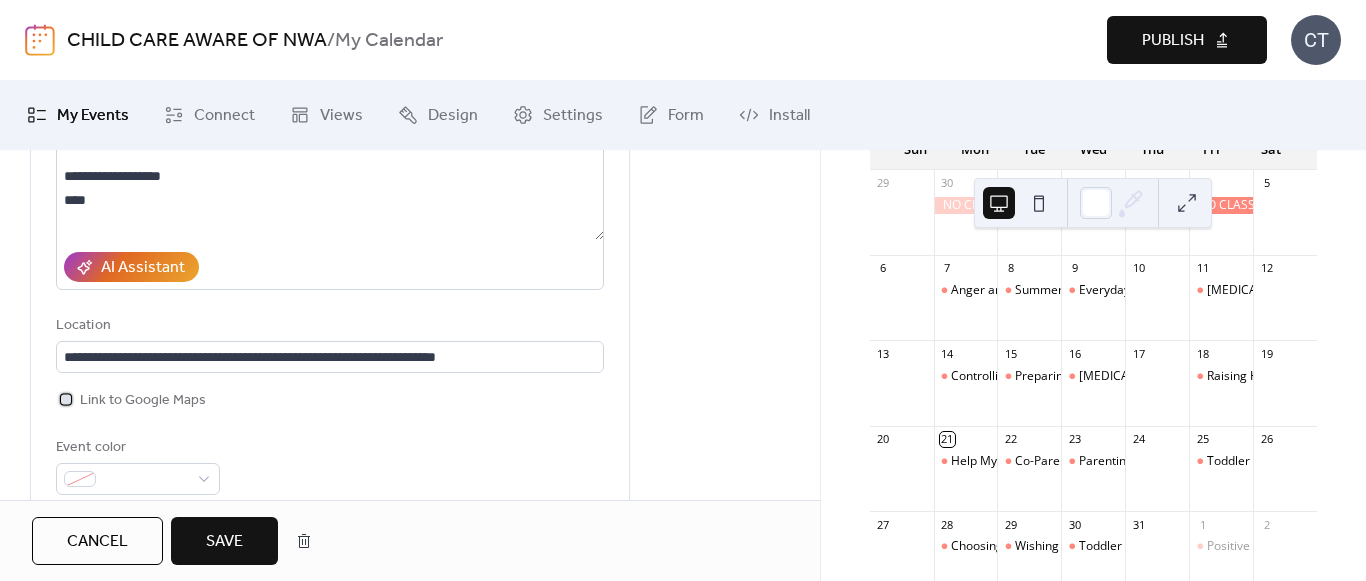 click at bounding box center [66, 399] 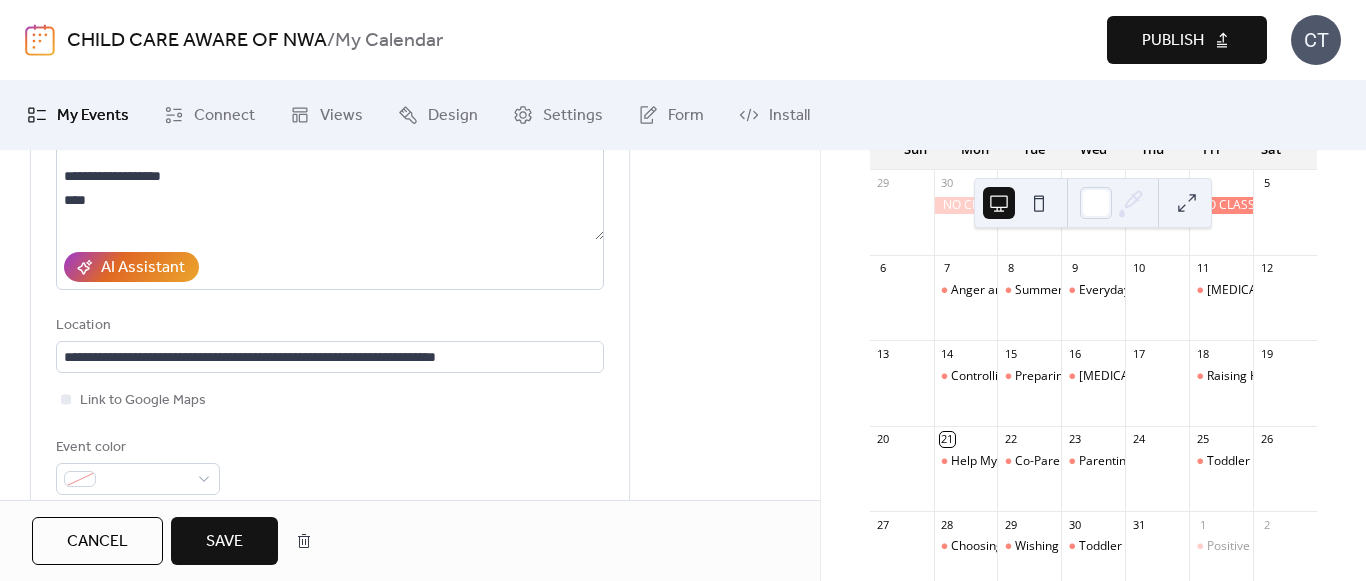 drag, startPoint x: 205, startPoint y: 548, endPoint x: 188, endPoint y: 534, distance: 22.022715 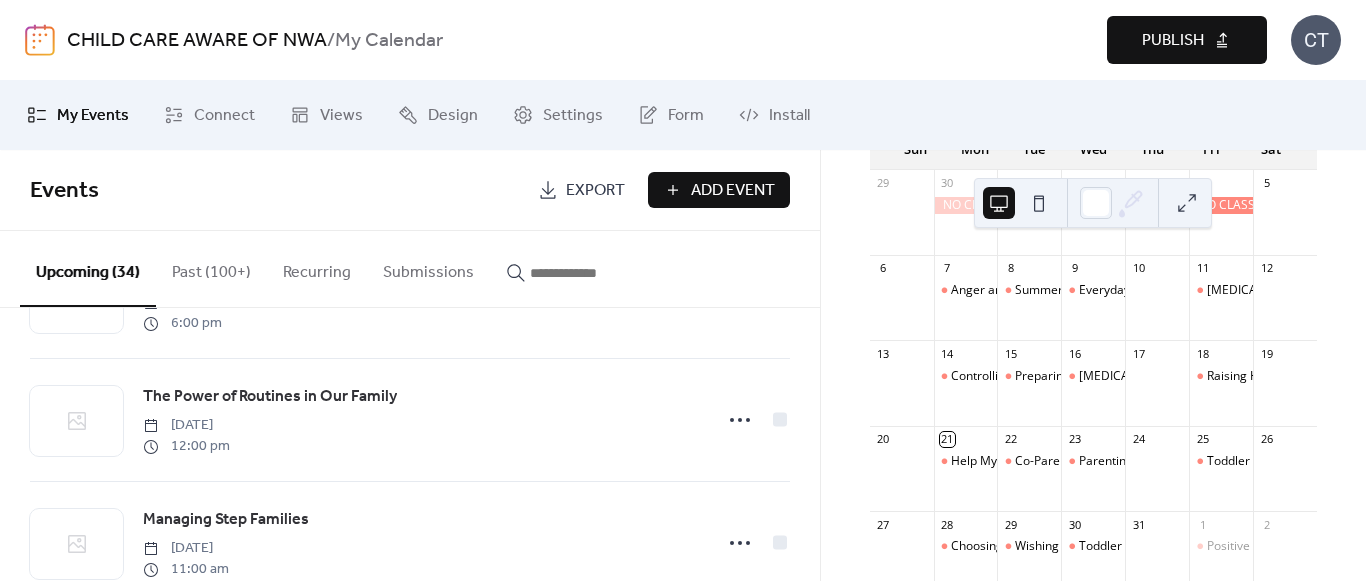 scroll, scrollTop: 3400, scrollLeft: 0, axis: vertical 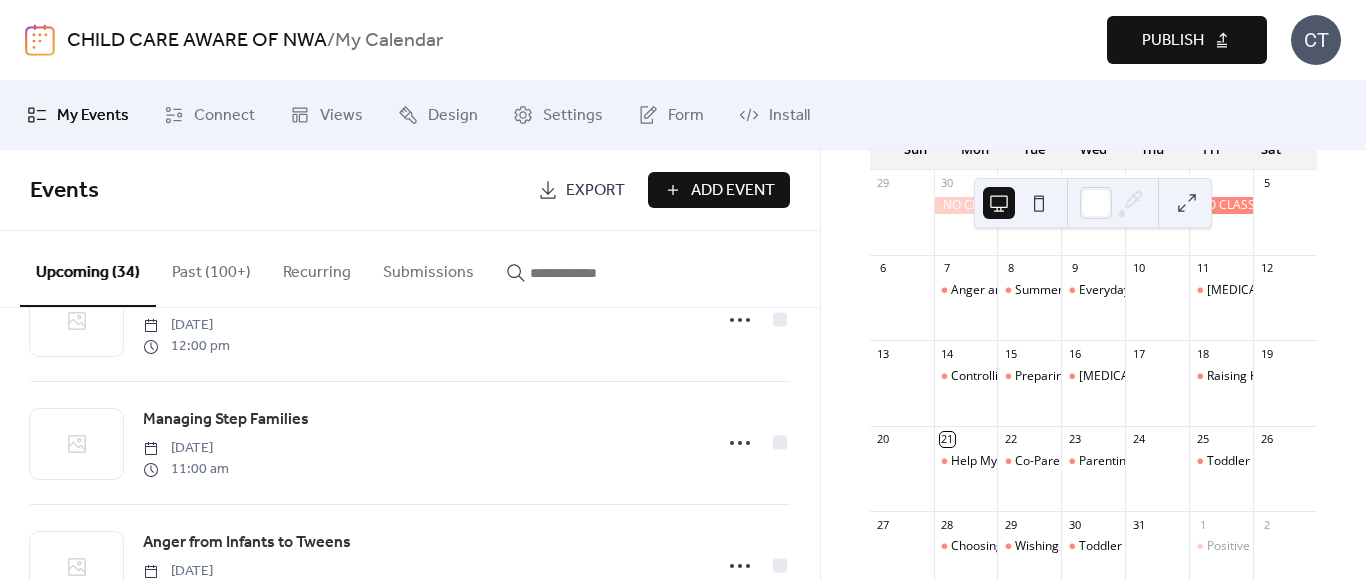 click on "Managing Step Families" at bounding box center [226, 420] 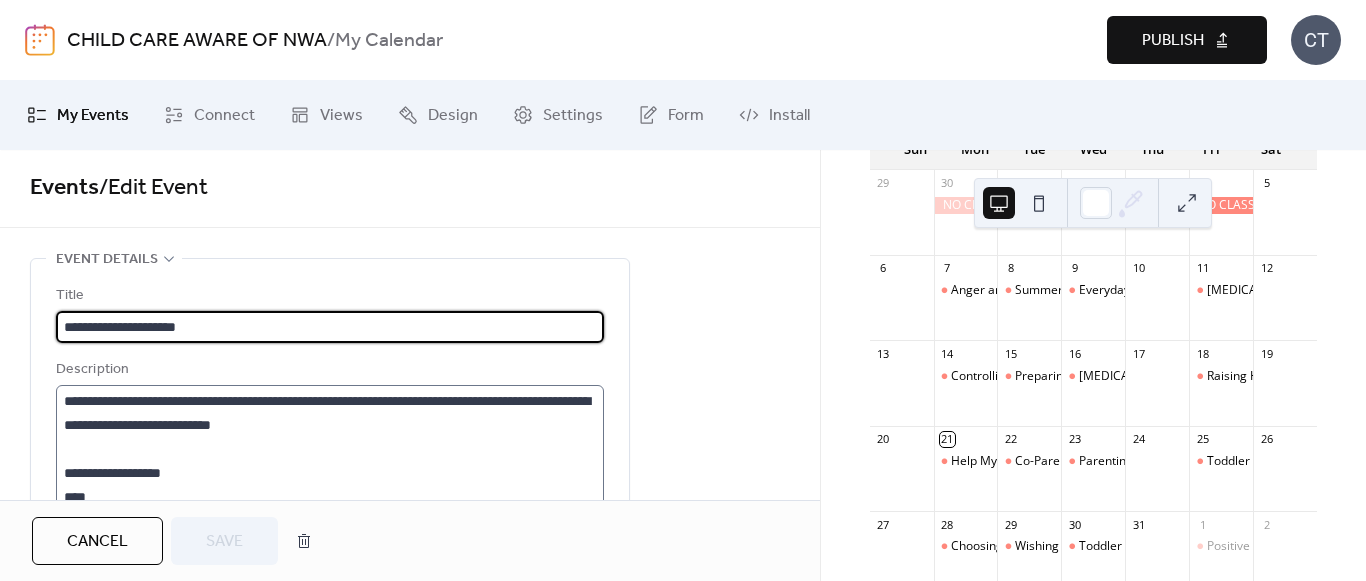 scroll, scrollTop: 0, scrollLeft: 0, axis: both 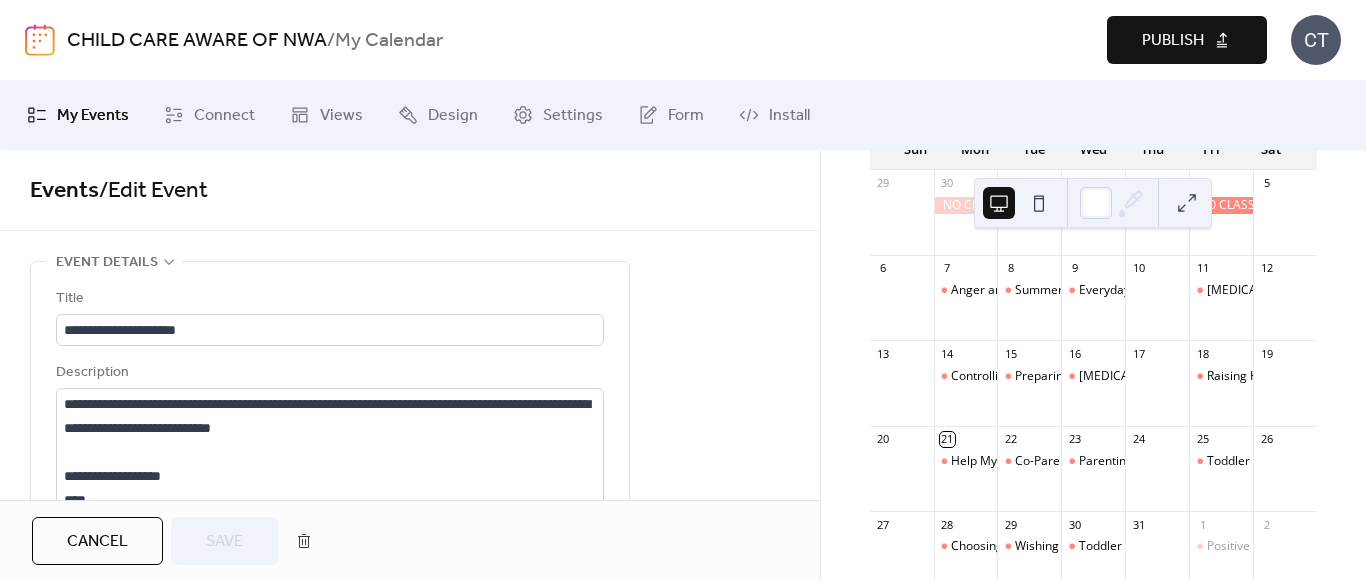 click on "Cancel" at bounding box center (97, 542) 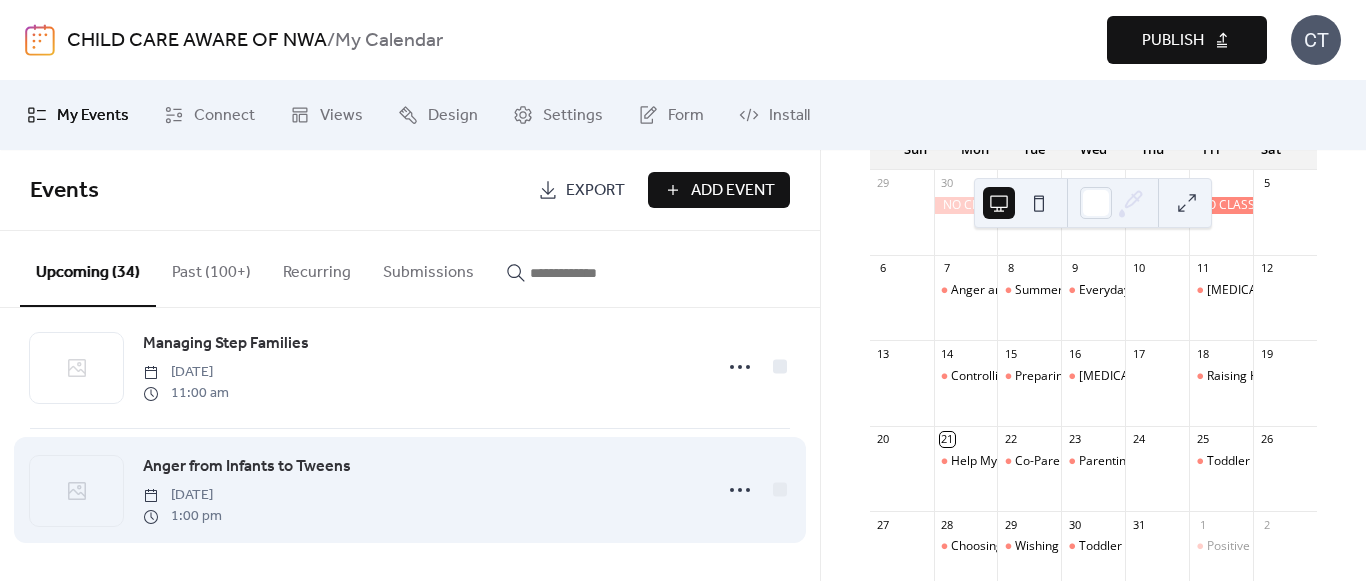 scroll, scrollTop: 3503, scrollLeft: 0, axis: vertical 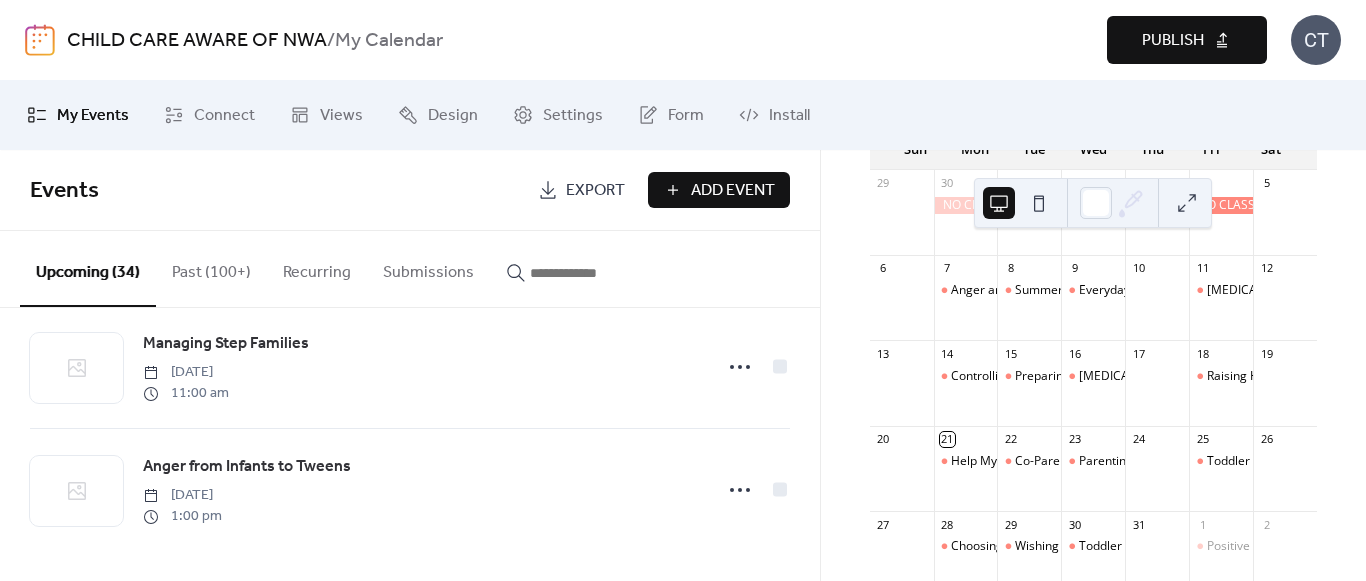 click on "Publish" at bounding box center (1173, 41) 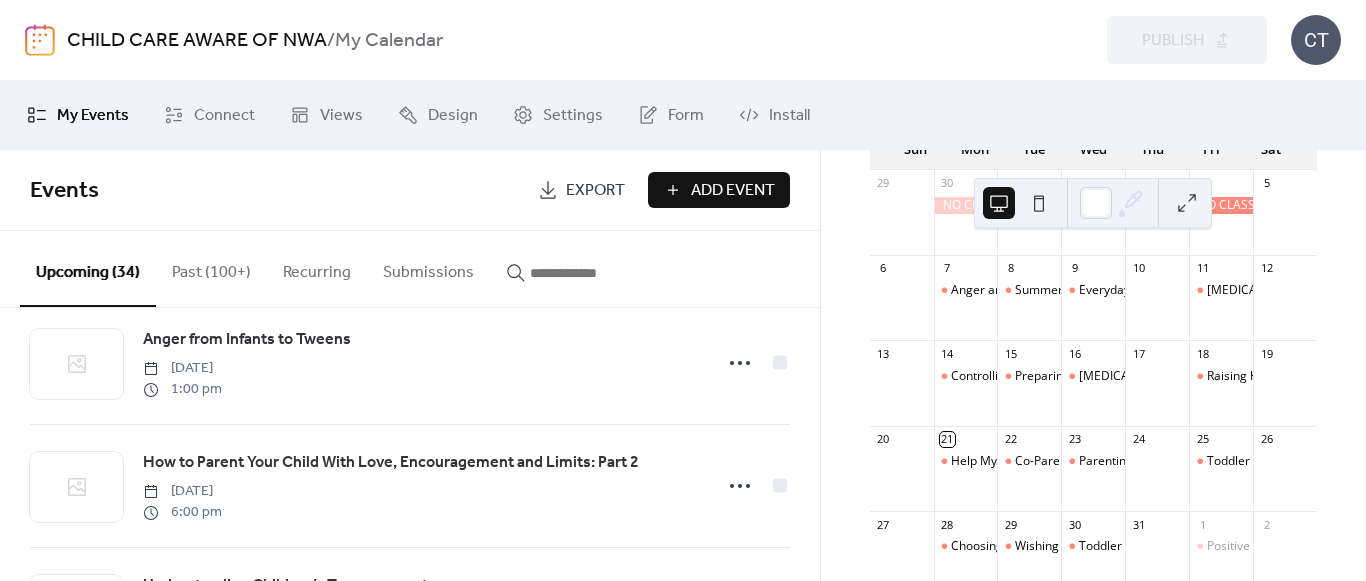 scroll, scrollTop: 3999, scrollLeft: 0, axis: vertical 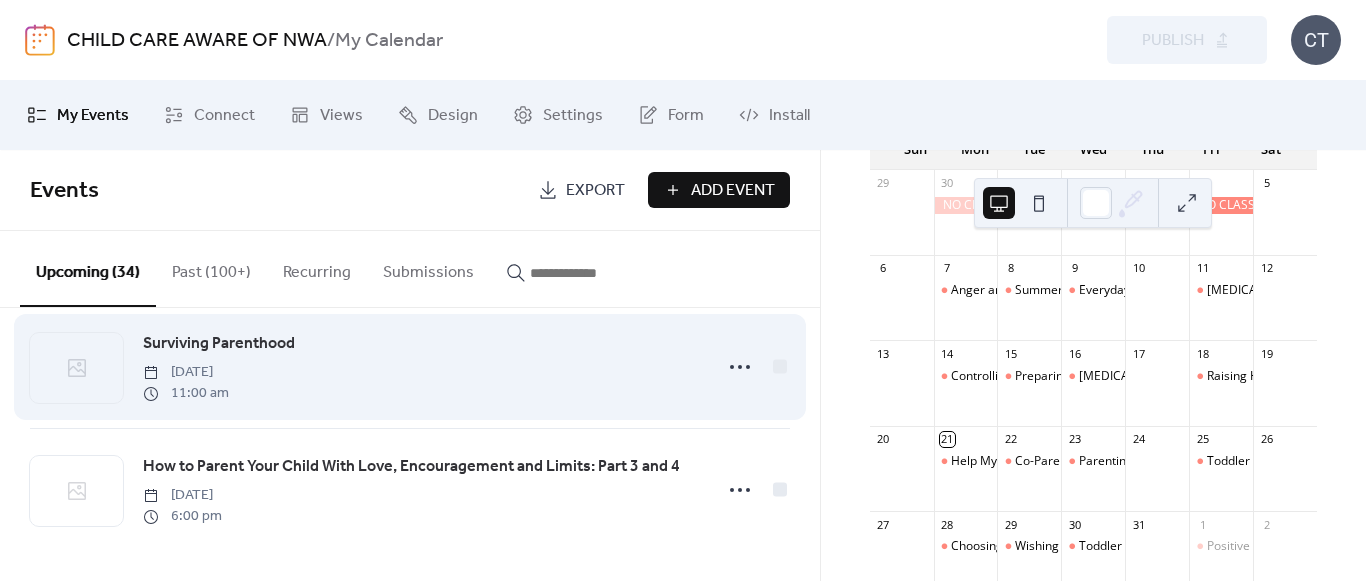 click on "Surviving Parenthood" at bounding box center [219, 344] 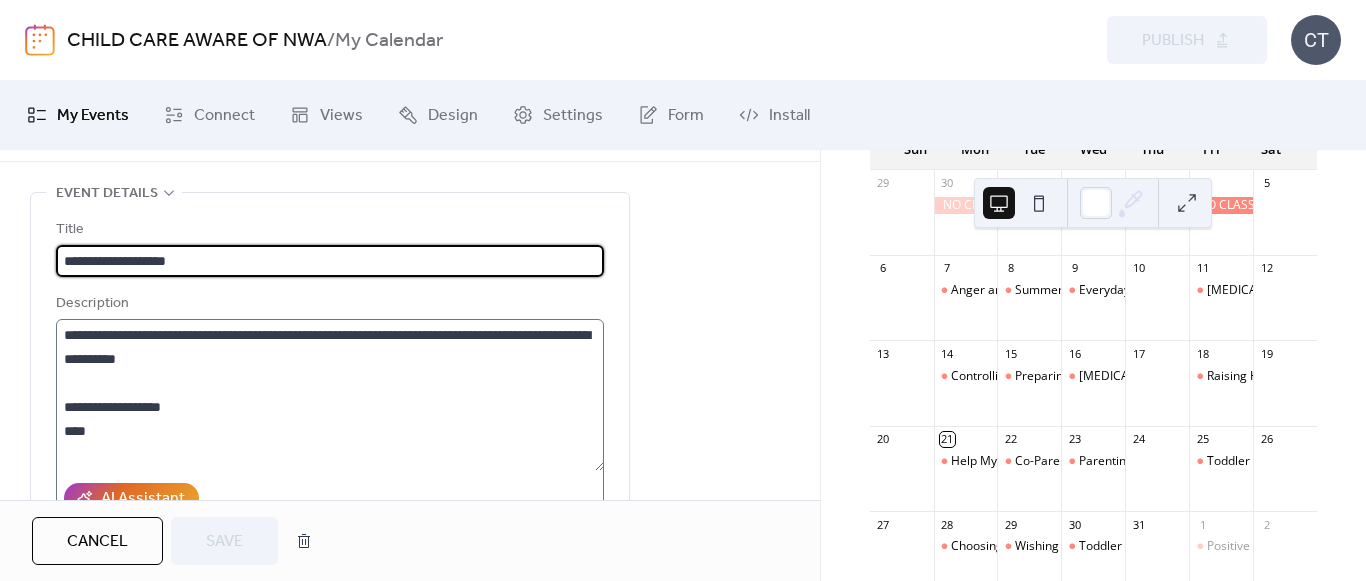 scroll, scrollTop: 300, scrollLeft: 0, axis: vertical 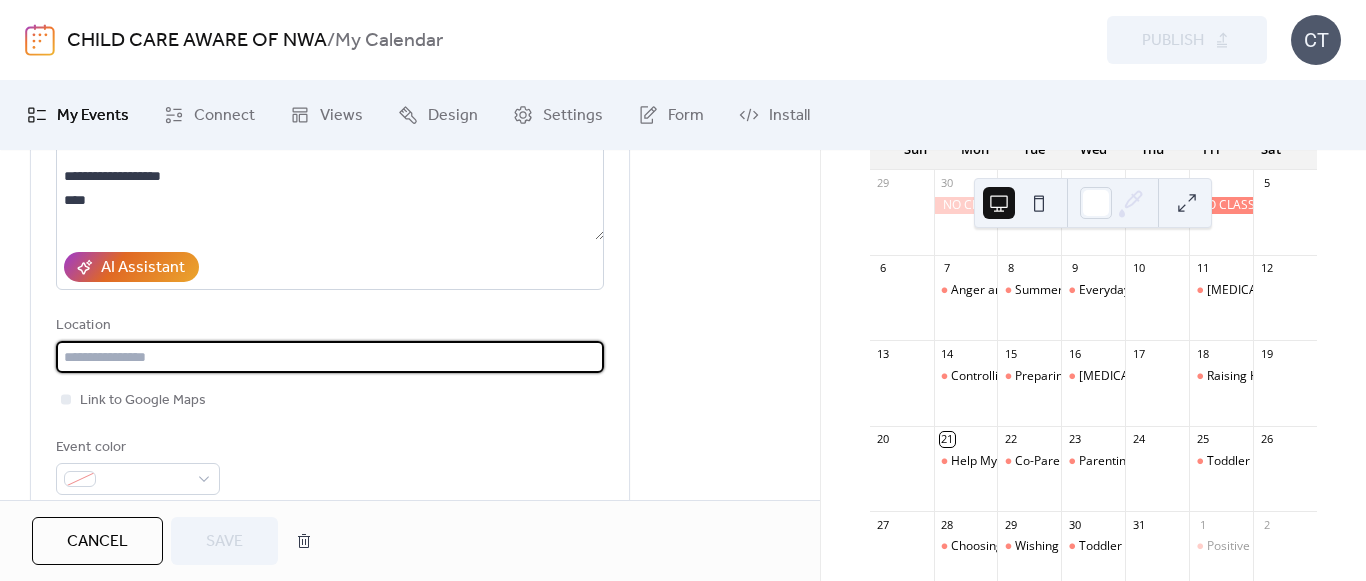 click at bounding box center [330, 357] 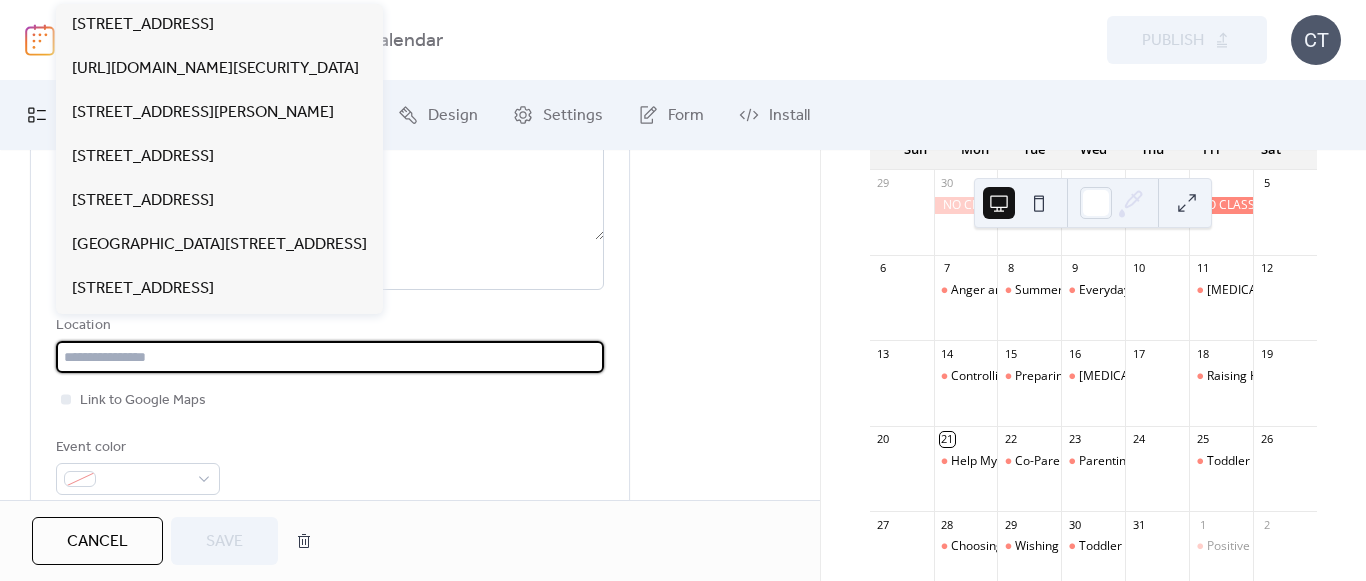 paste on "**********" 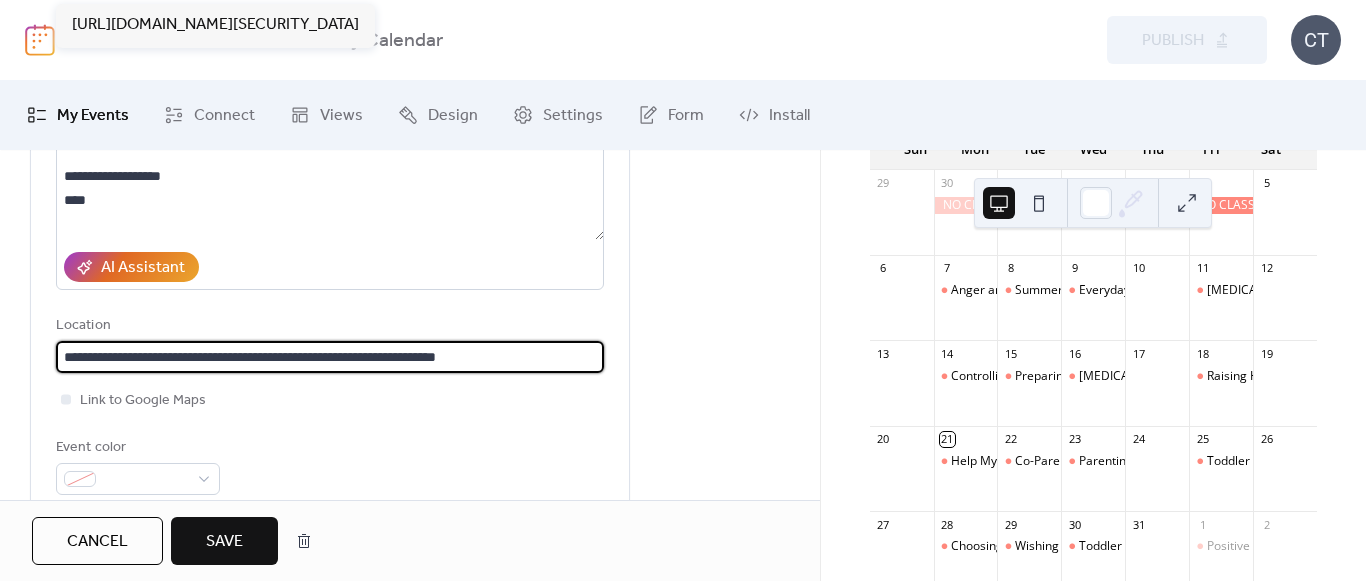 scroll, scrollTop: 0, scrollLeft: 7, axis: horizontal 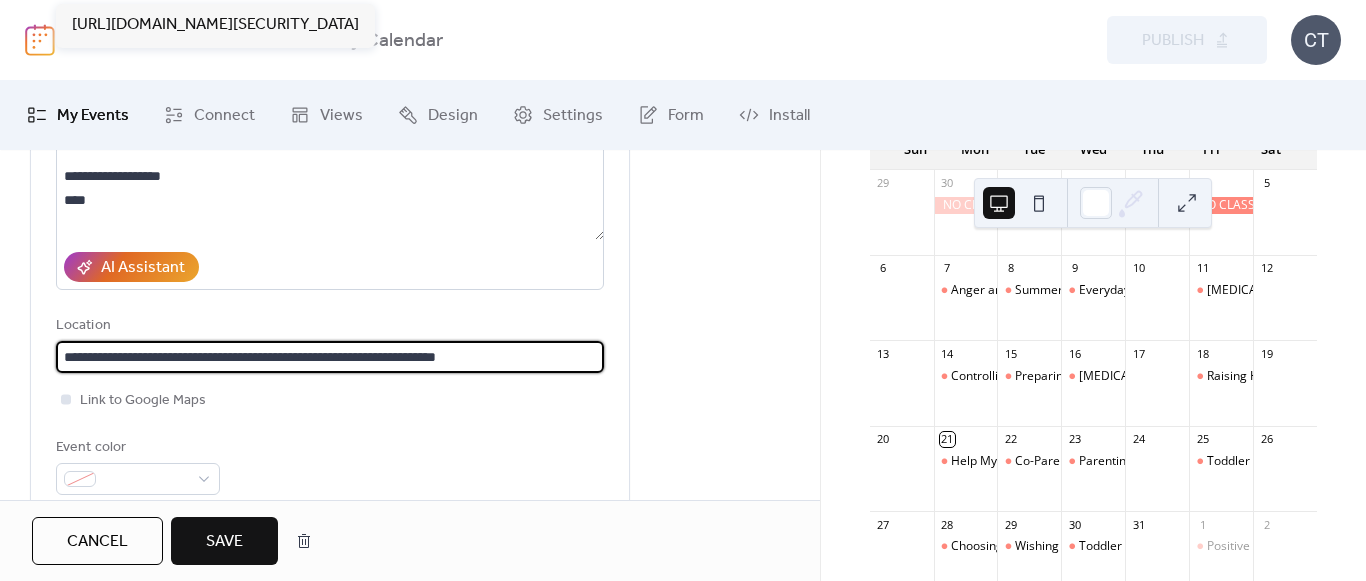 type on "**********" 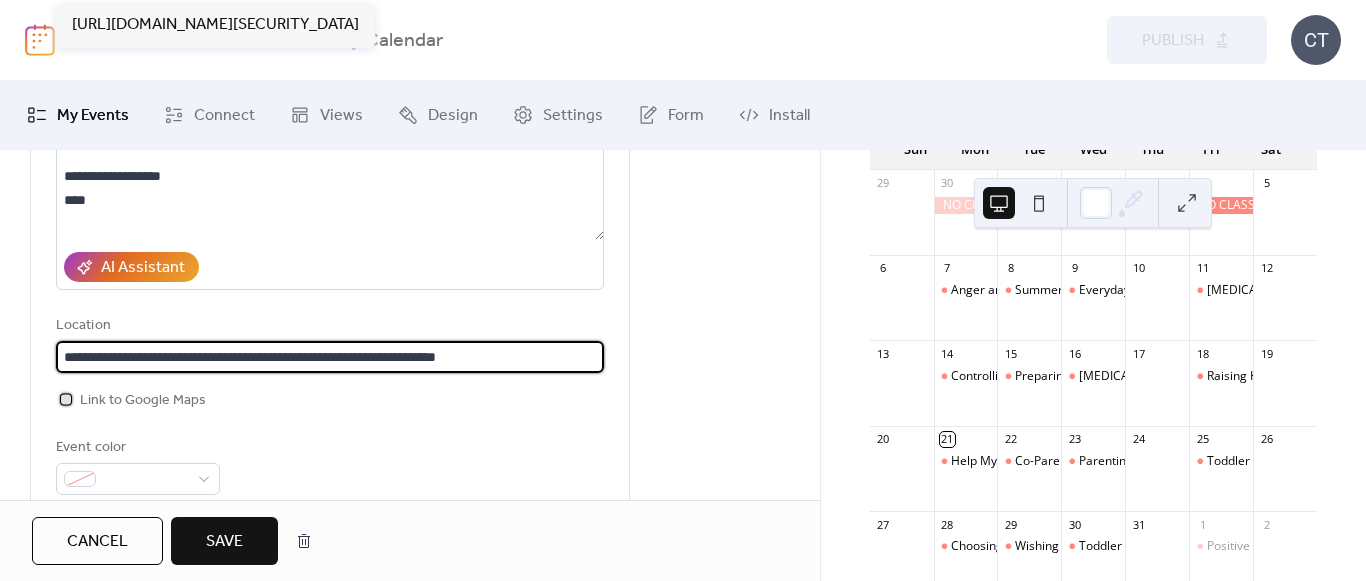 click at bounding box center [66, 399] 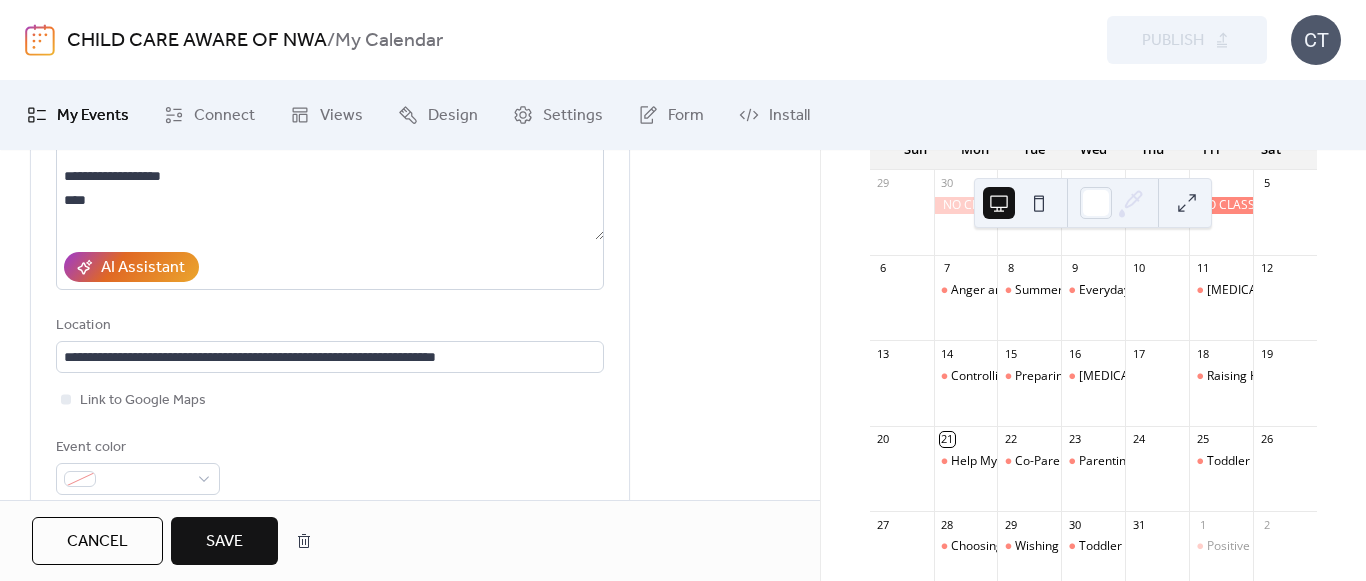 click on "Save" at bounding box center (224, 542) 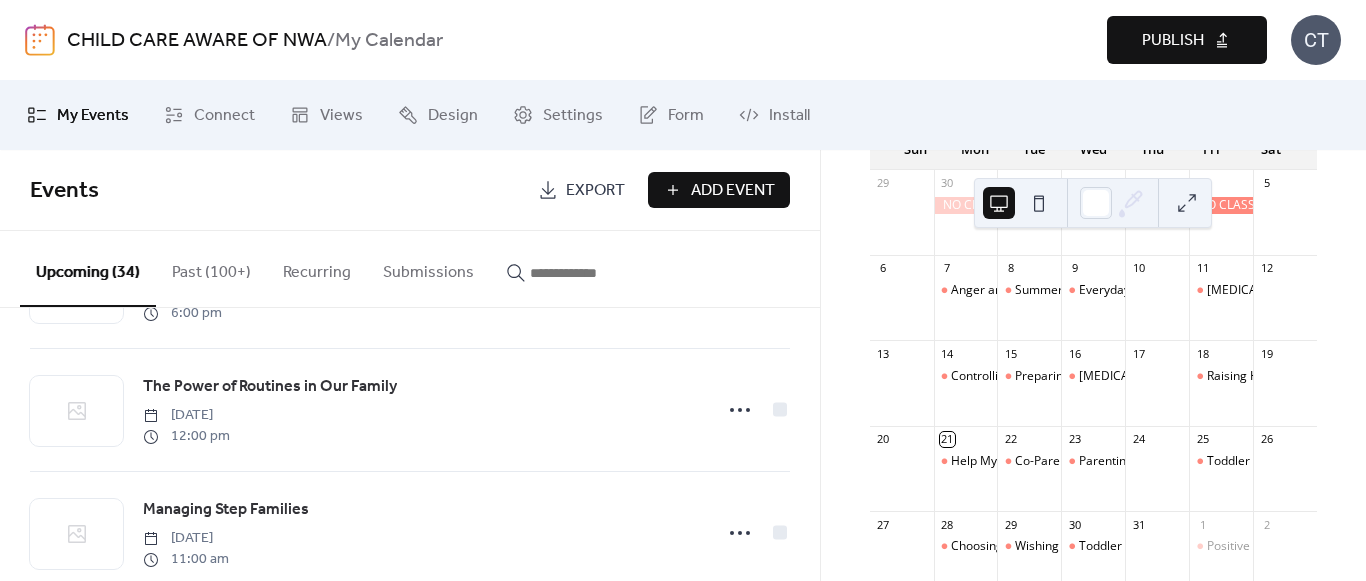scroll, scrollTop: 3500, scrollLeft: 0, axis: vertical 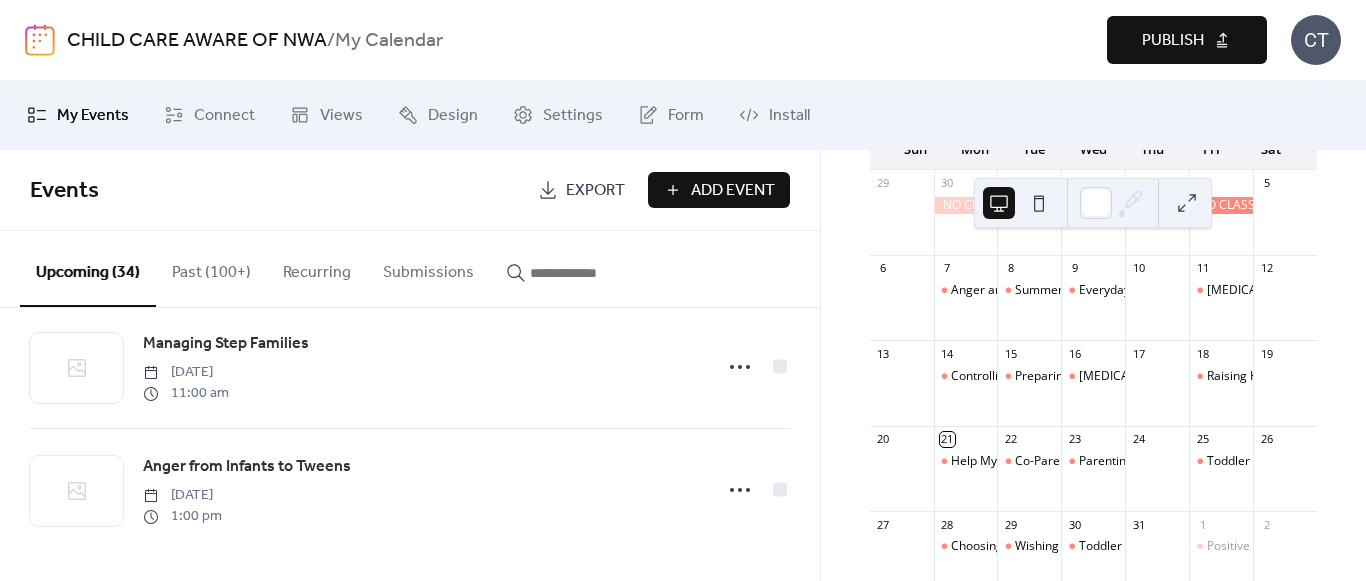 drag, startPoint x: 1161, startPoint y: 44, endPoint x: 1109, endPoint y: 74, distance: 60.033325 